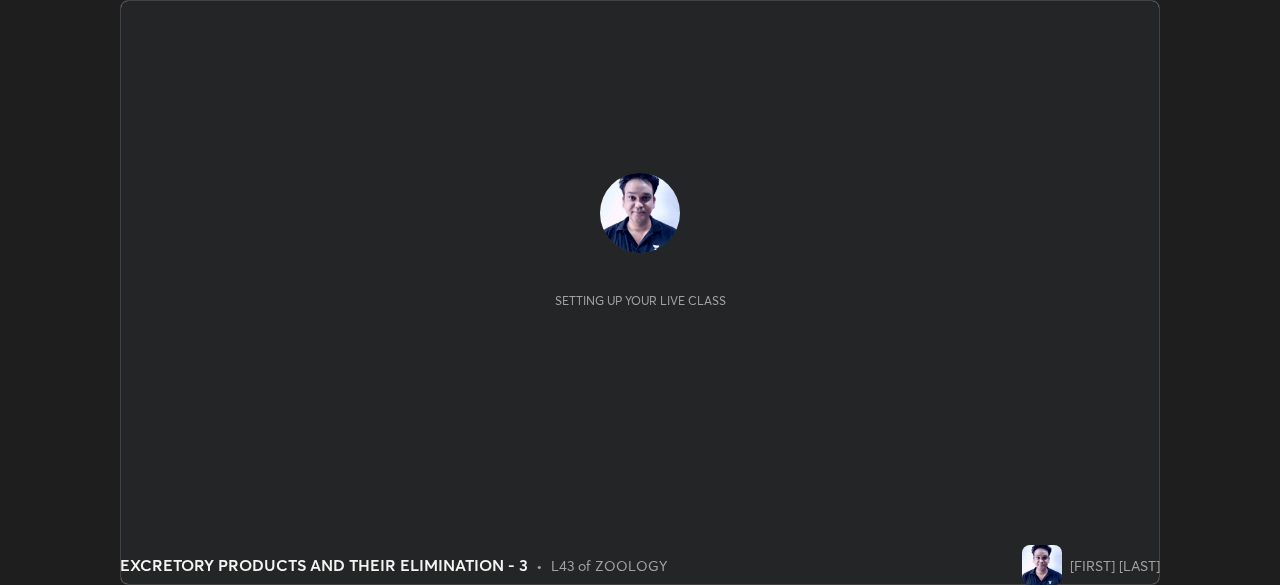 scroll, scrollTop: 0, scrollLeft: 0, axis: both 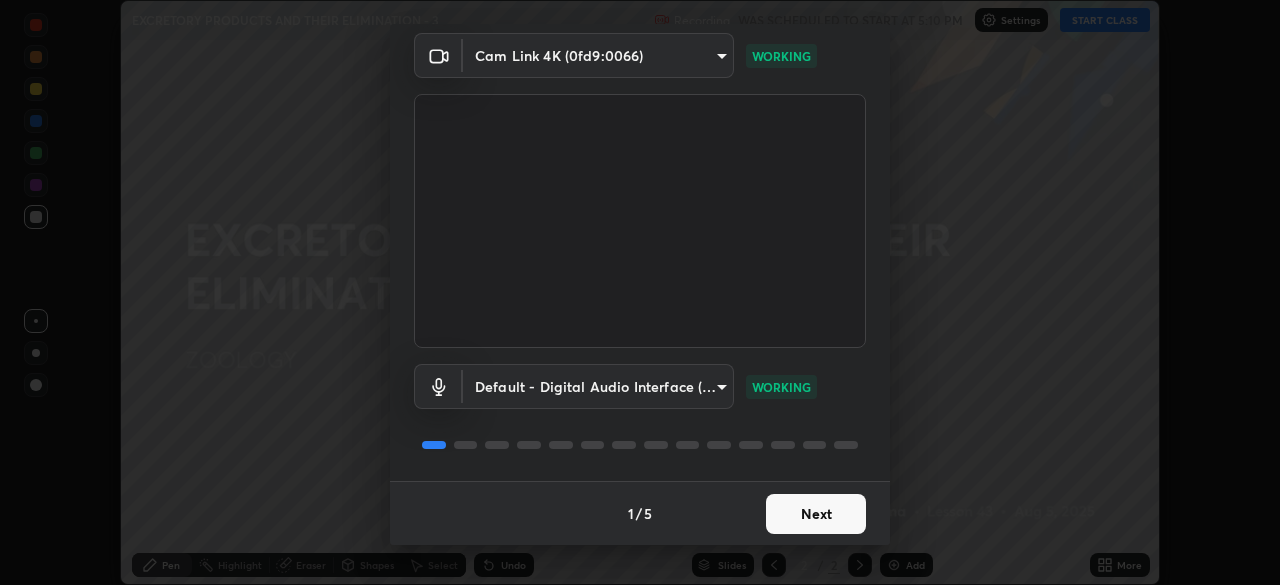click on "Next" at bounding box center (816, 514) 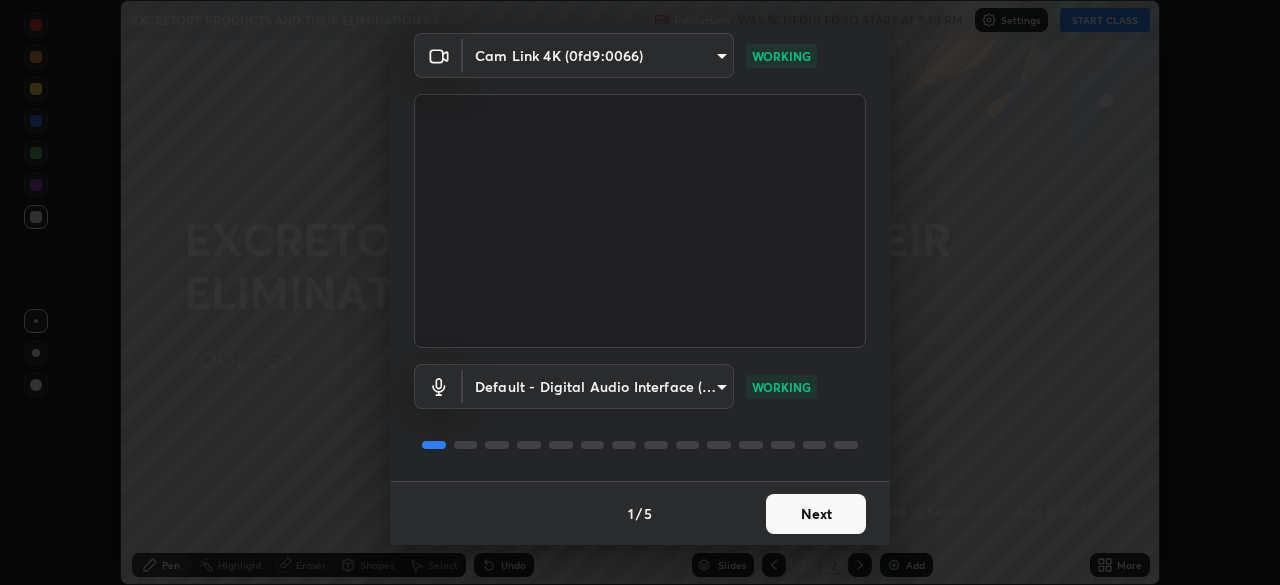 scroll, scrollTop: 0, scrollLeft: 0, axis: both 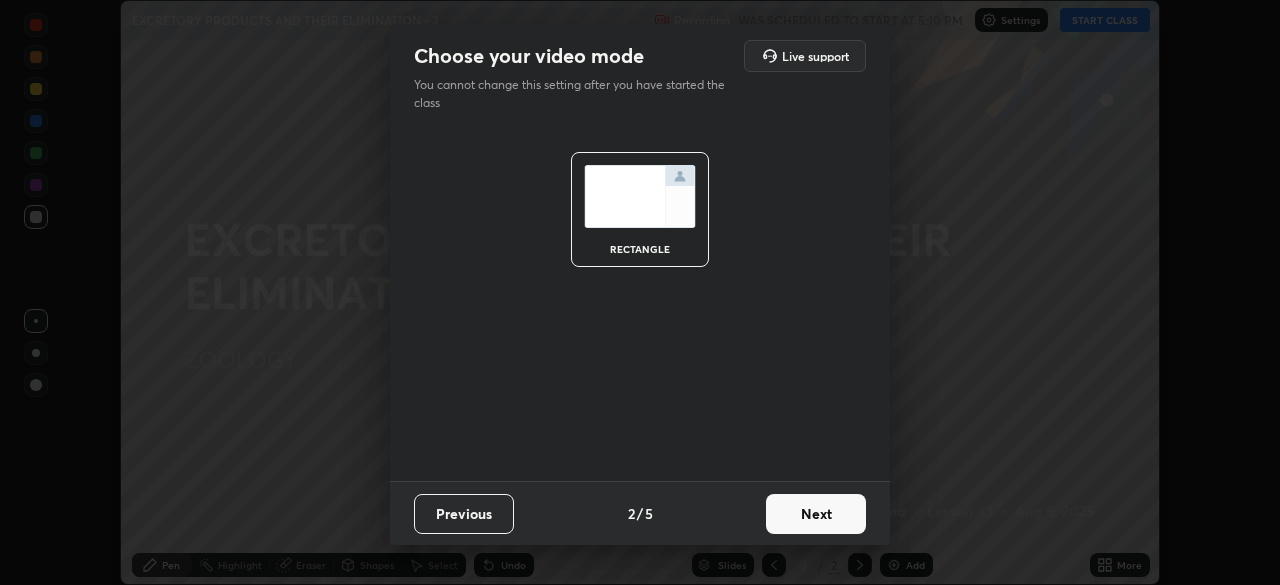 click on "Next" at bounding box center [816, 514] 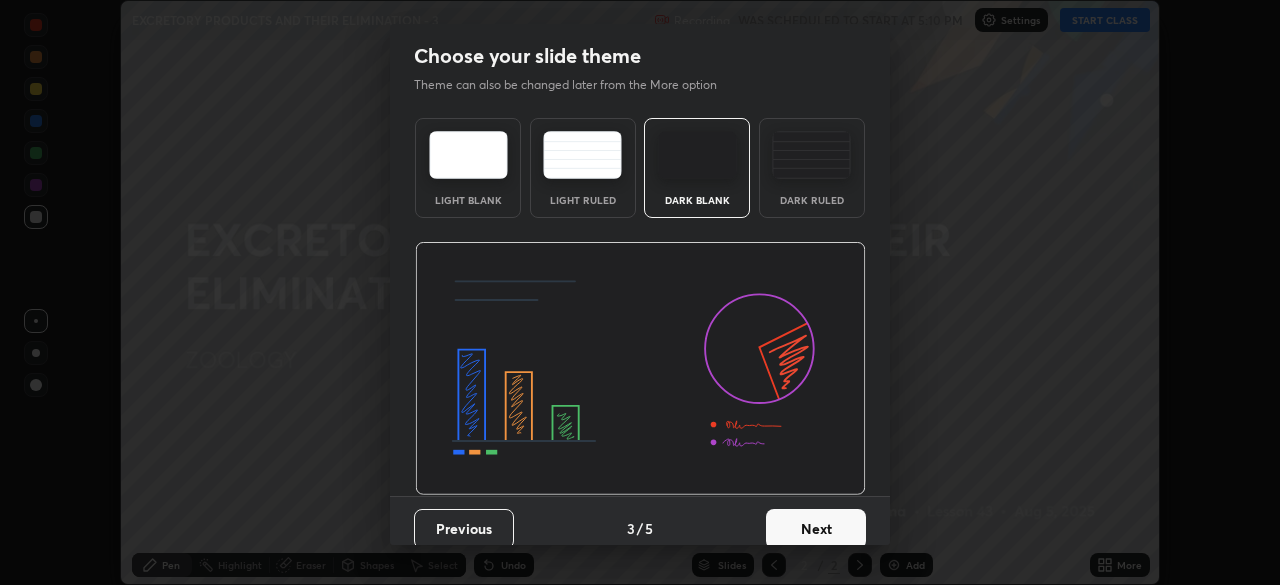 click on "Next" at bounding box center (816, 529) 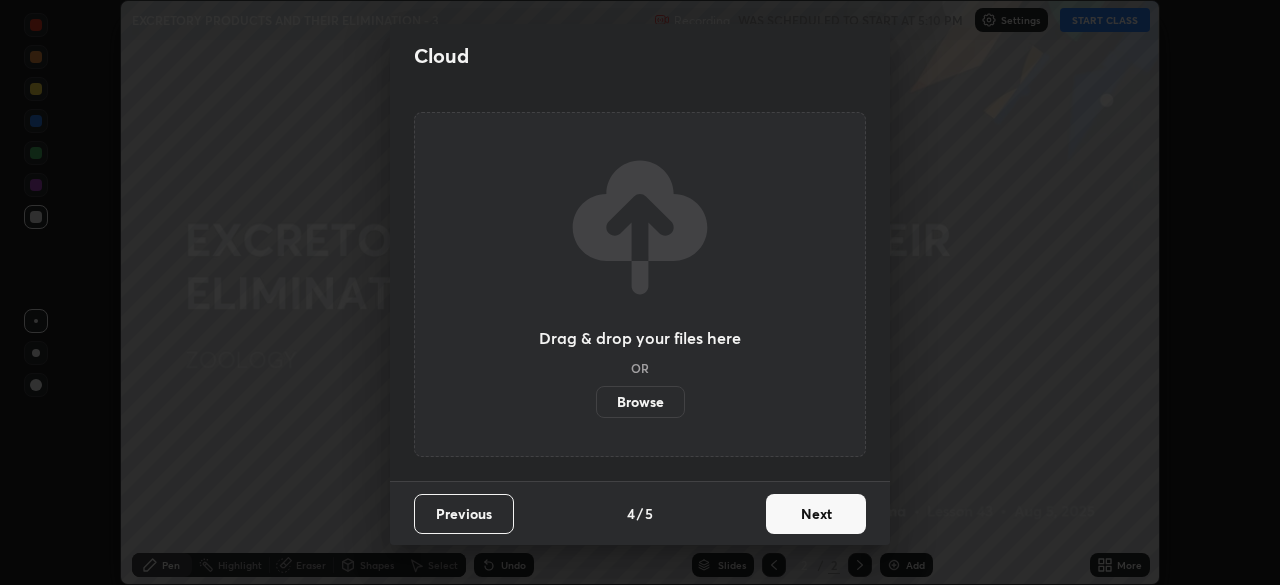 click on "Next" at bounding box center [816, 514] 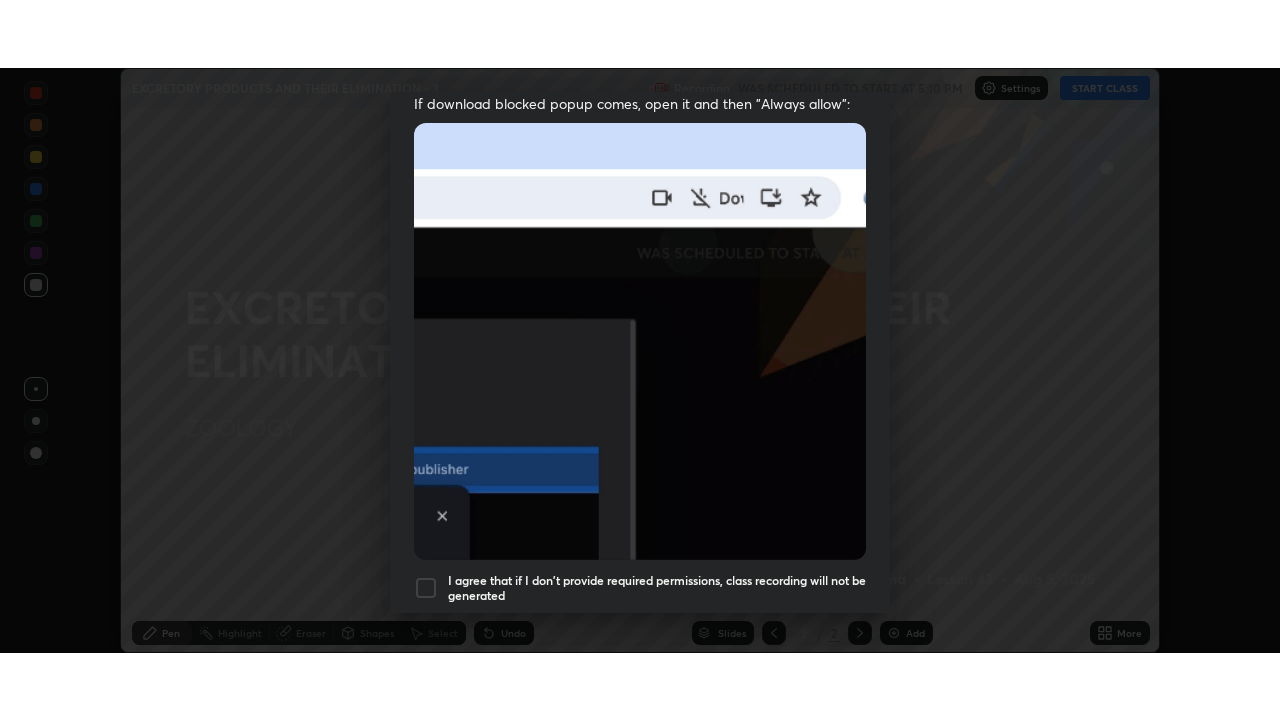 scroll, scrollTop: 479, scrollLeft: 0, axis: vertical 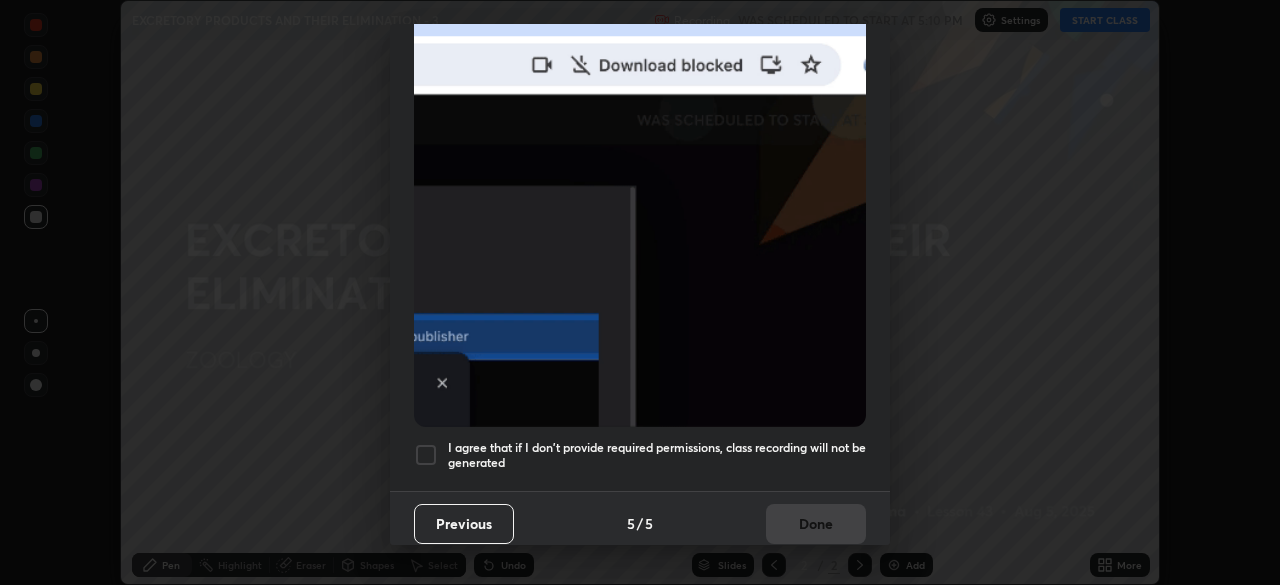click at bounding box center [426, 455] 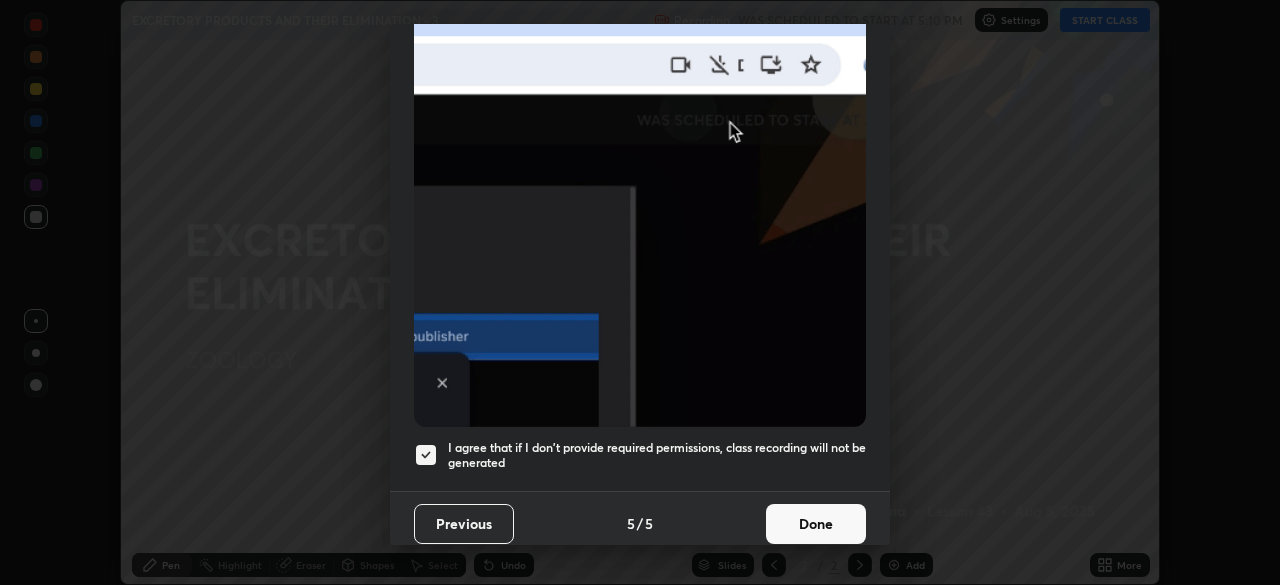click on "Done" at bounding box center (816, 524) 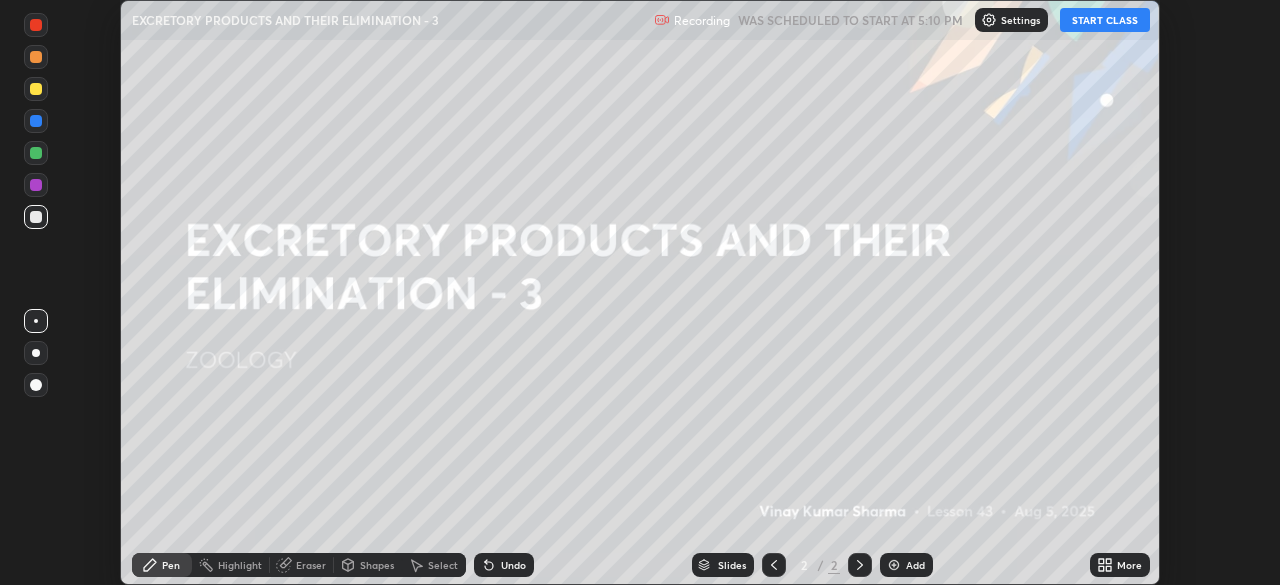 click 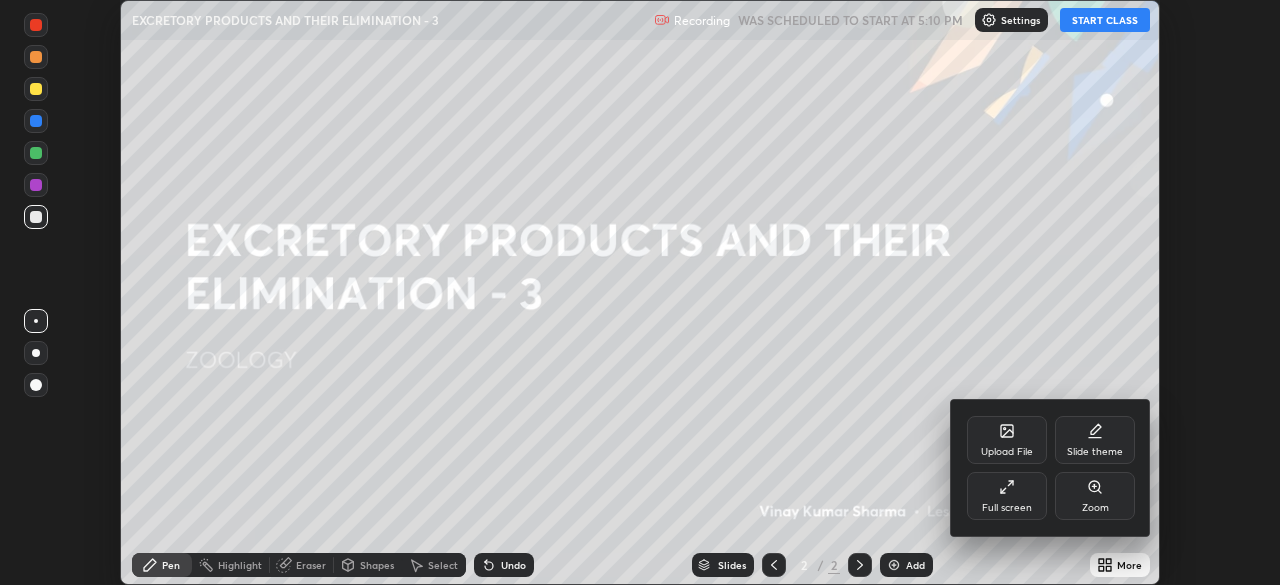 click on "Full screen" at bounding box center (1007, 508) 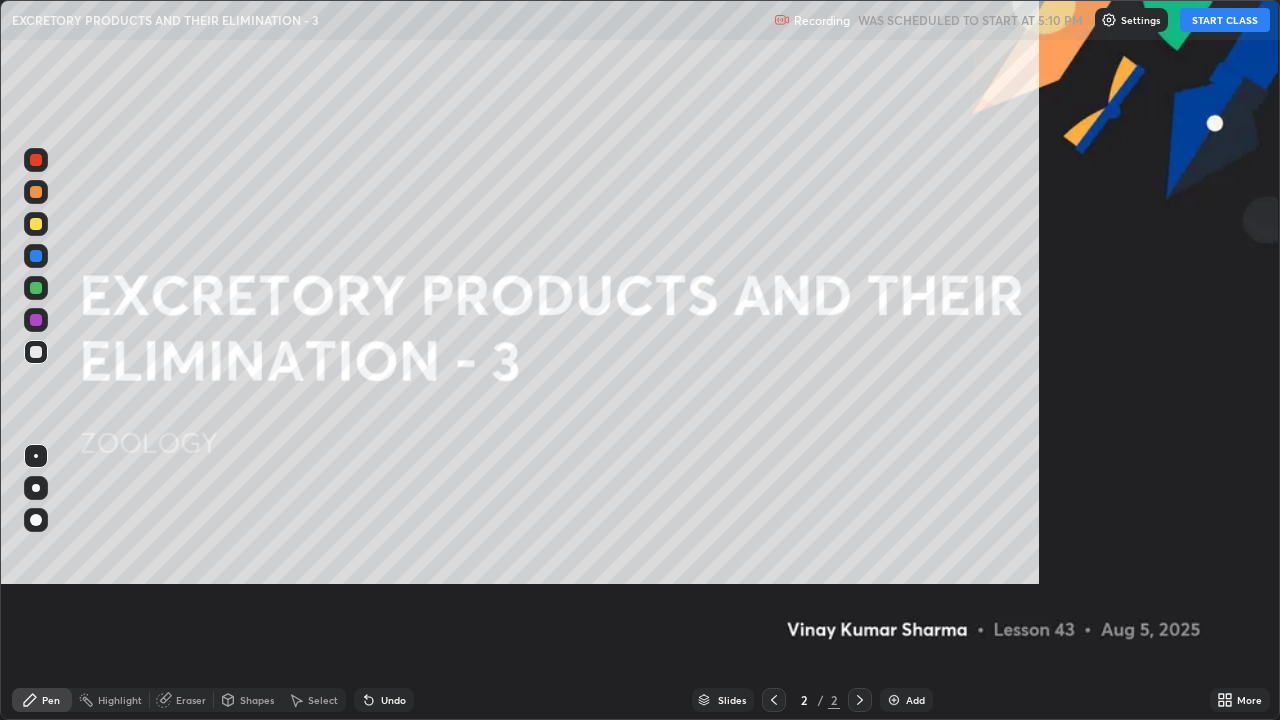 scroll, scrollTop: 99280, scrollLeft: 98720, axis: both 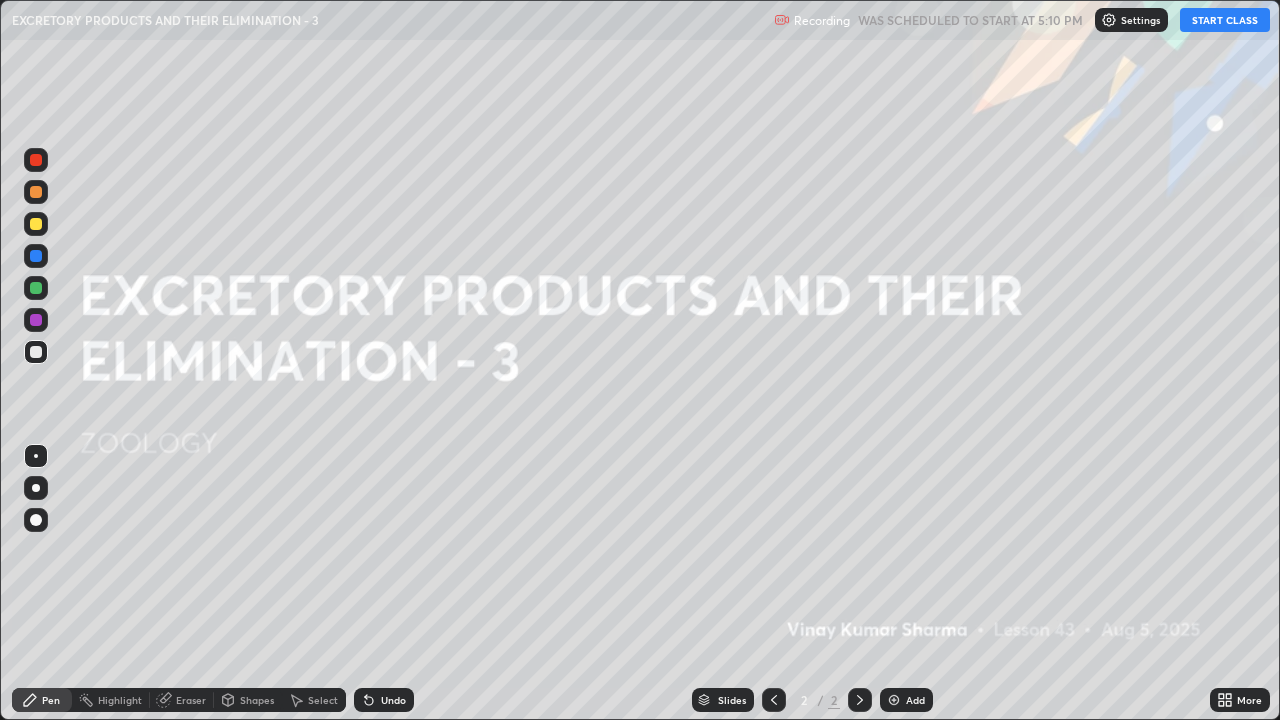 click on "START CLASS" at bounding box center (1225, 20) 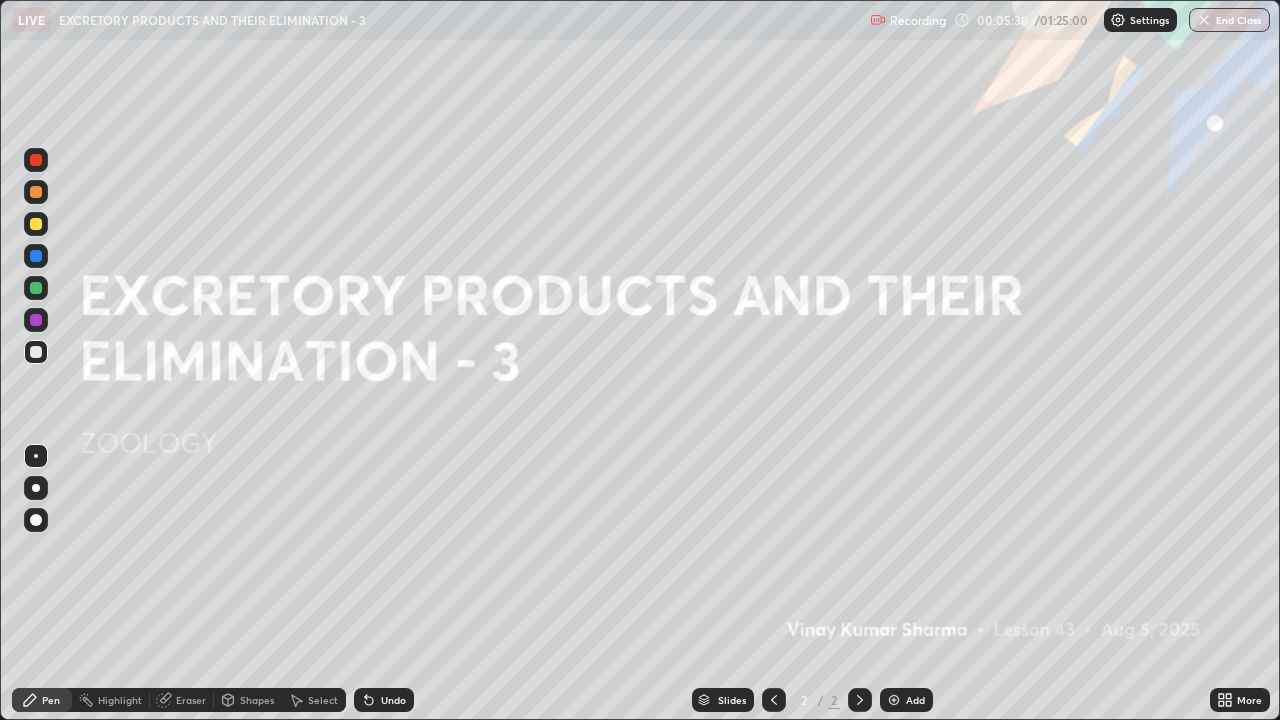 click 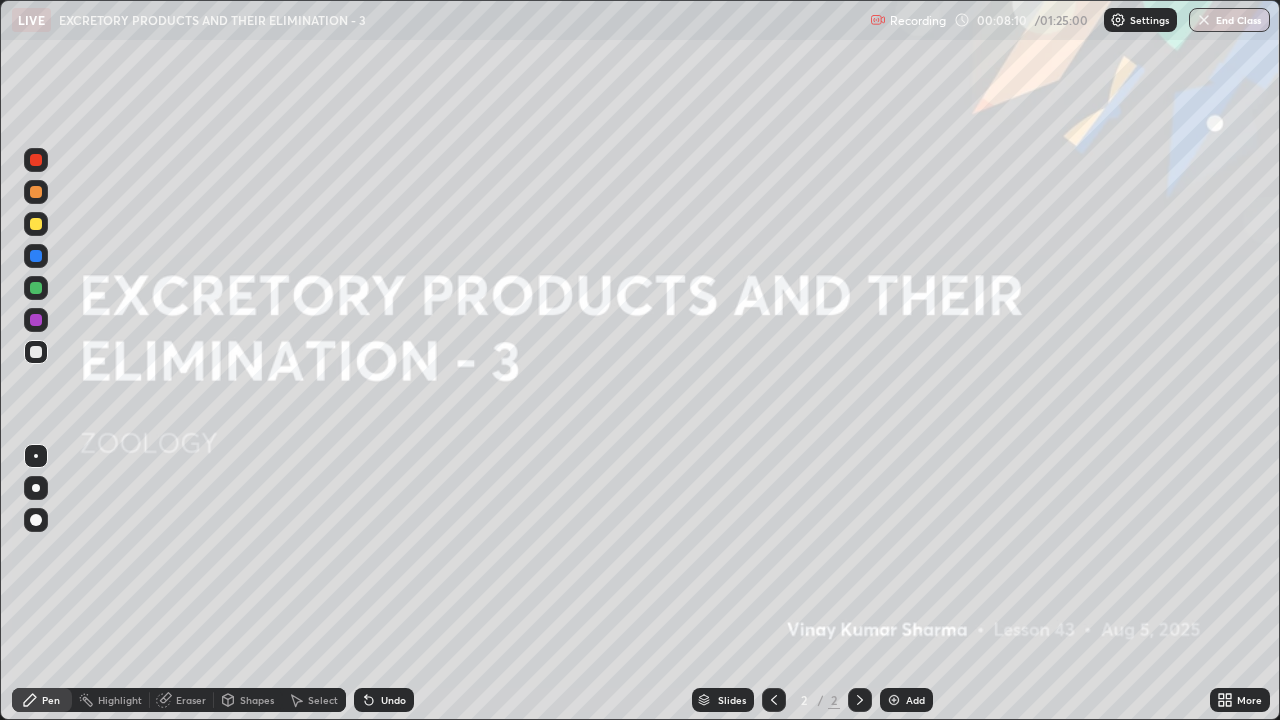 click on "Eraser" at bounding box center (191, 700) 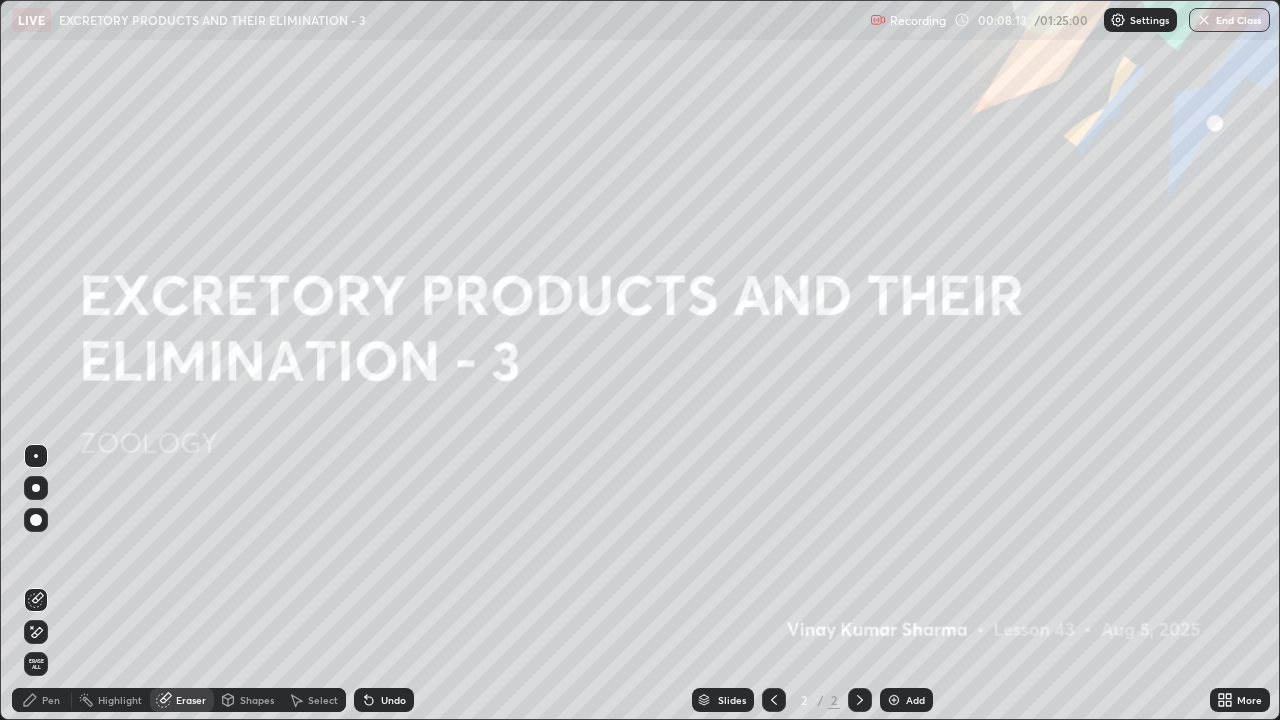 click on "Pen" at bounding box center (51, 700) 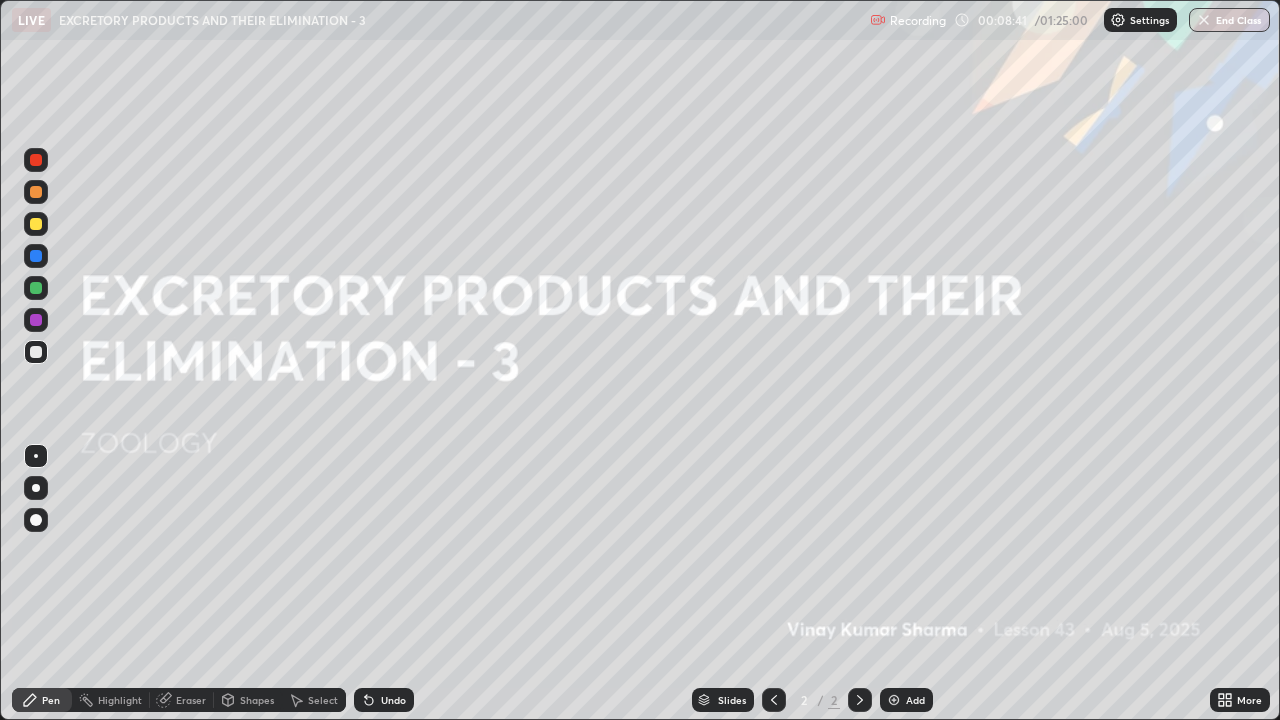 click at bounding box center (36, 224) 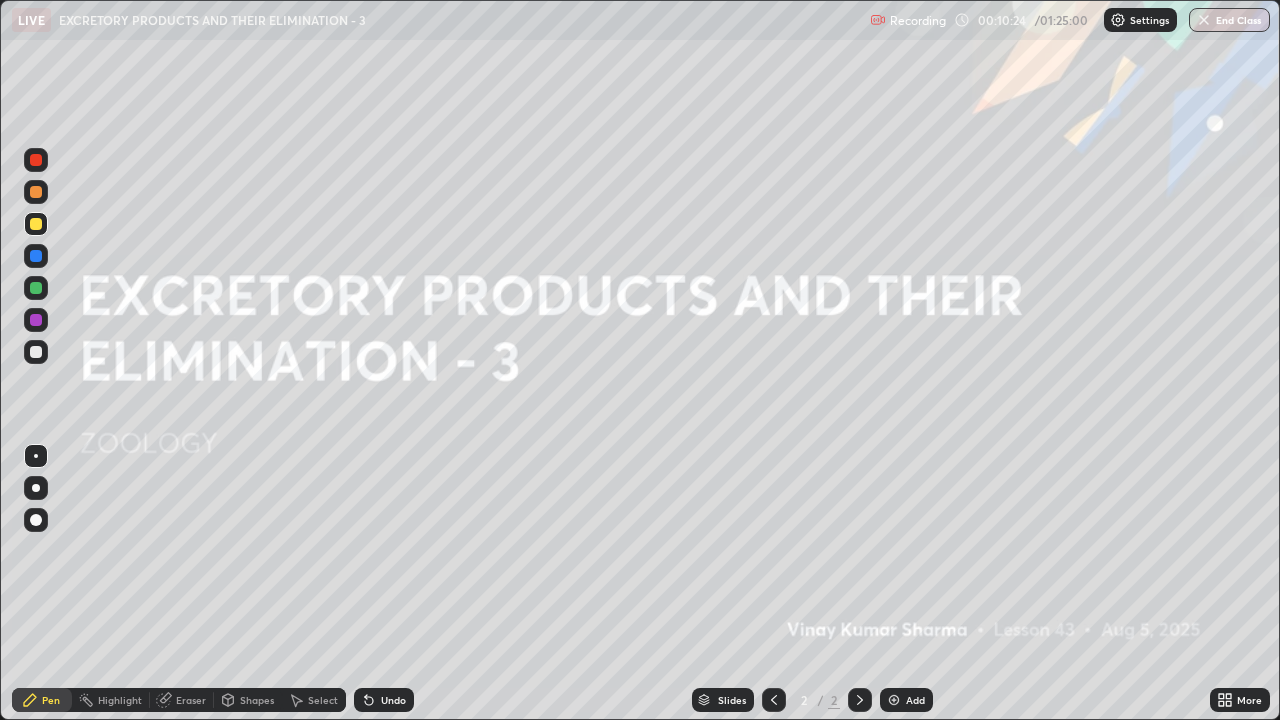 click at bounding box center (894, 700) 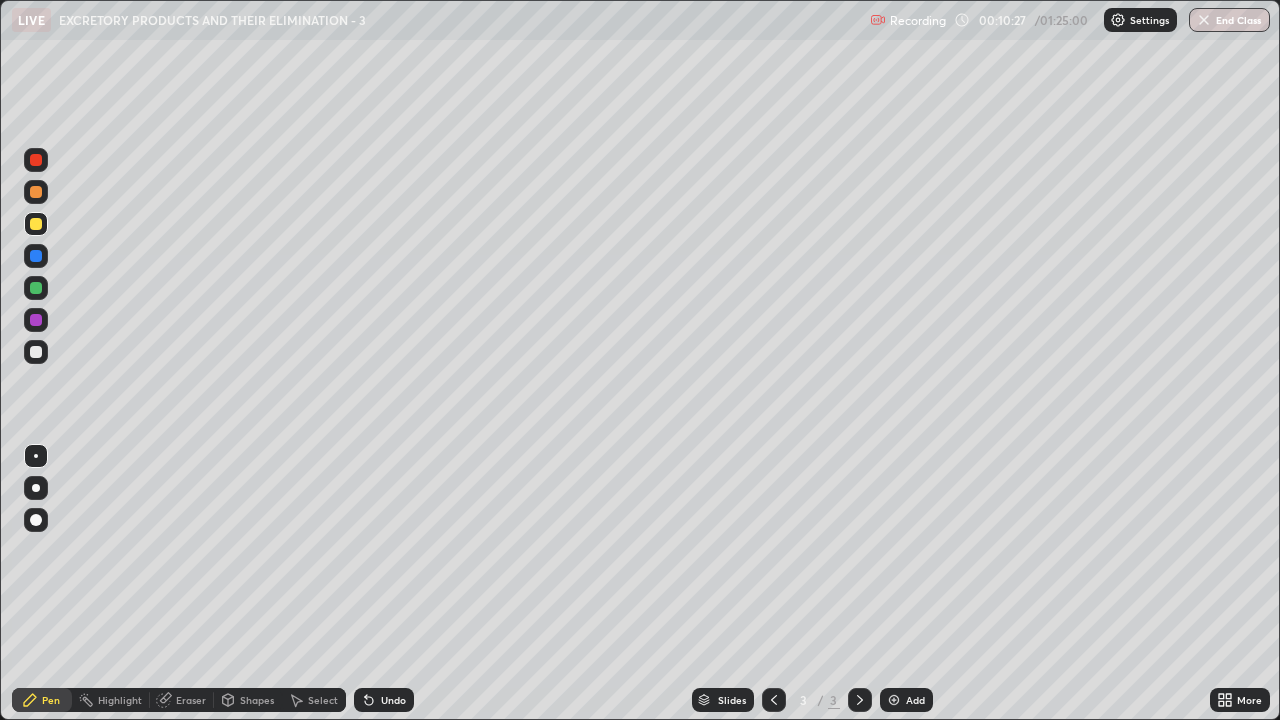 click at bounding box center [774, 700] 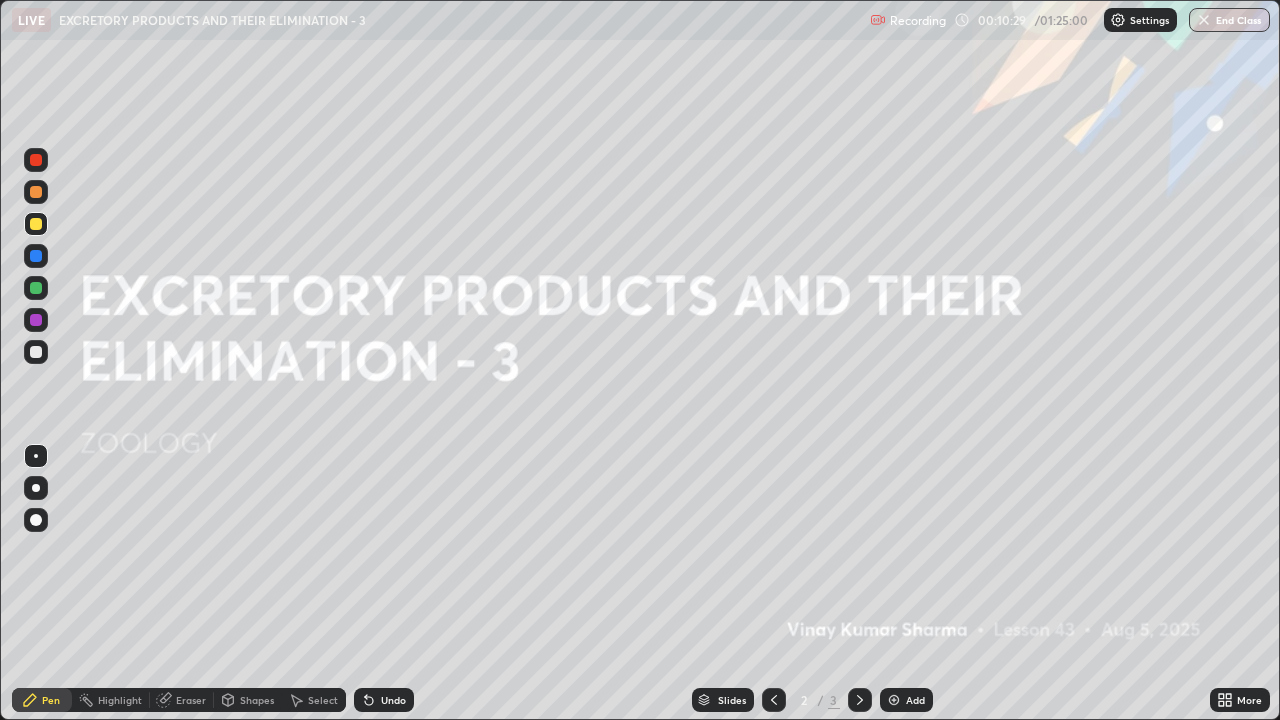 click 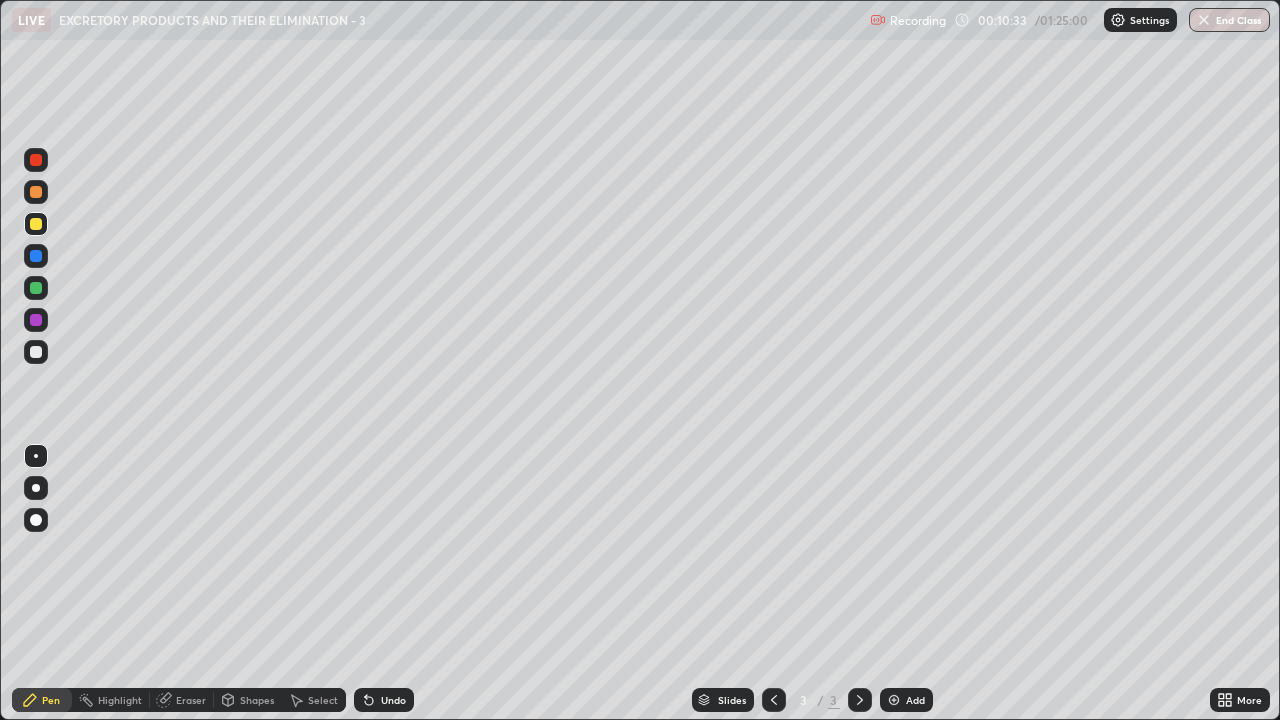 click at bounding box center [36, 352] 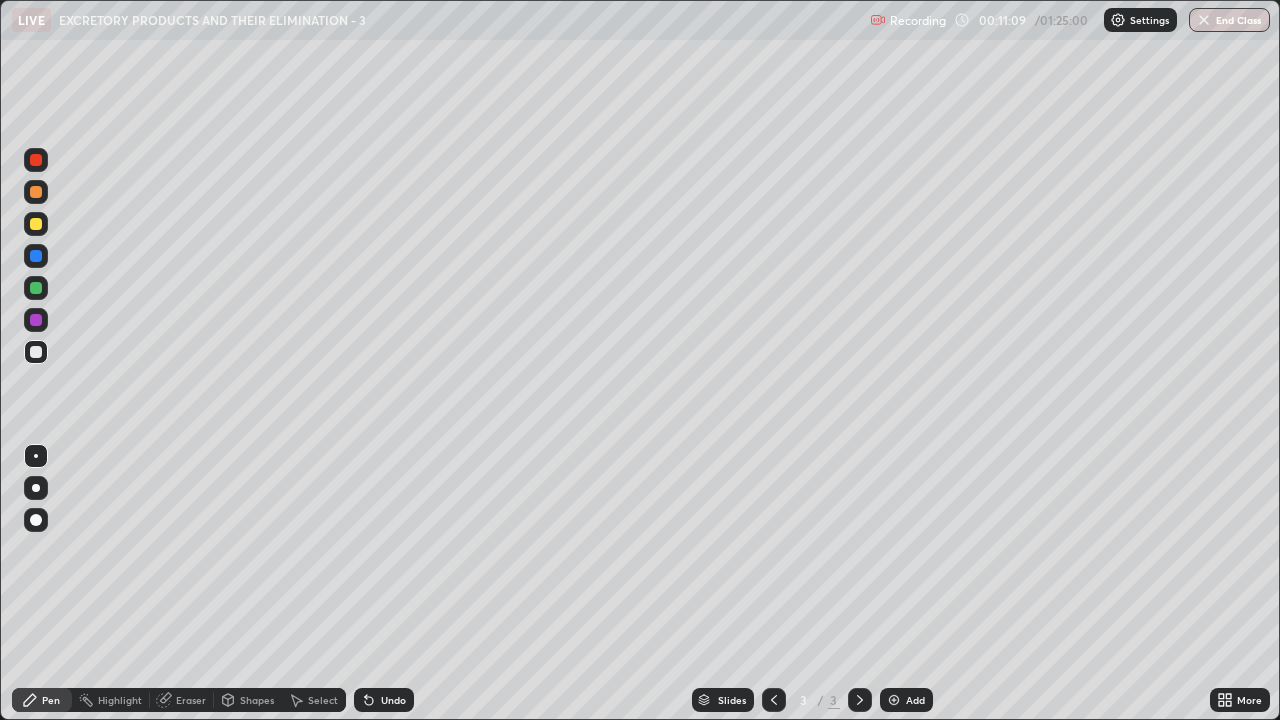 click at bounding box center (36, 224) 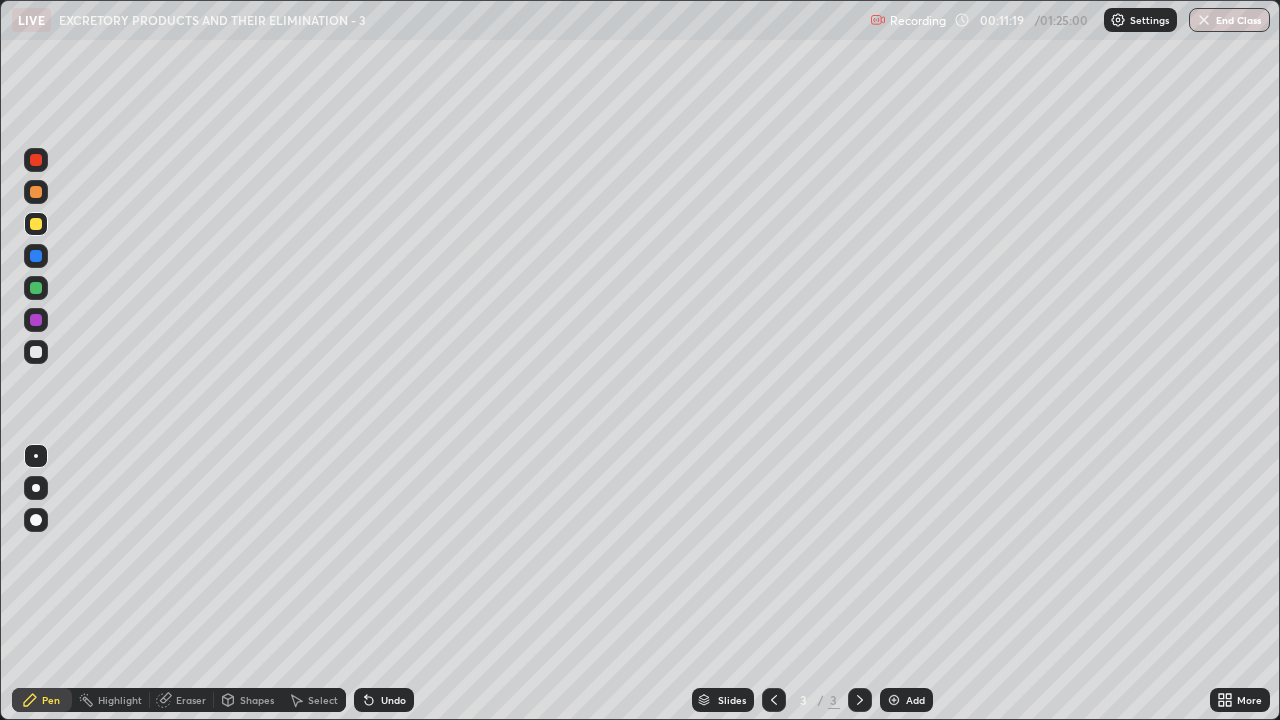 click at bounding box center (36, 192) 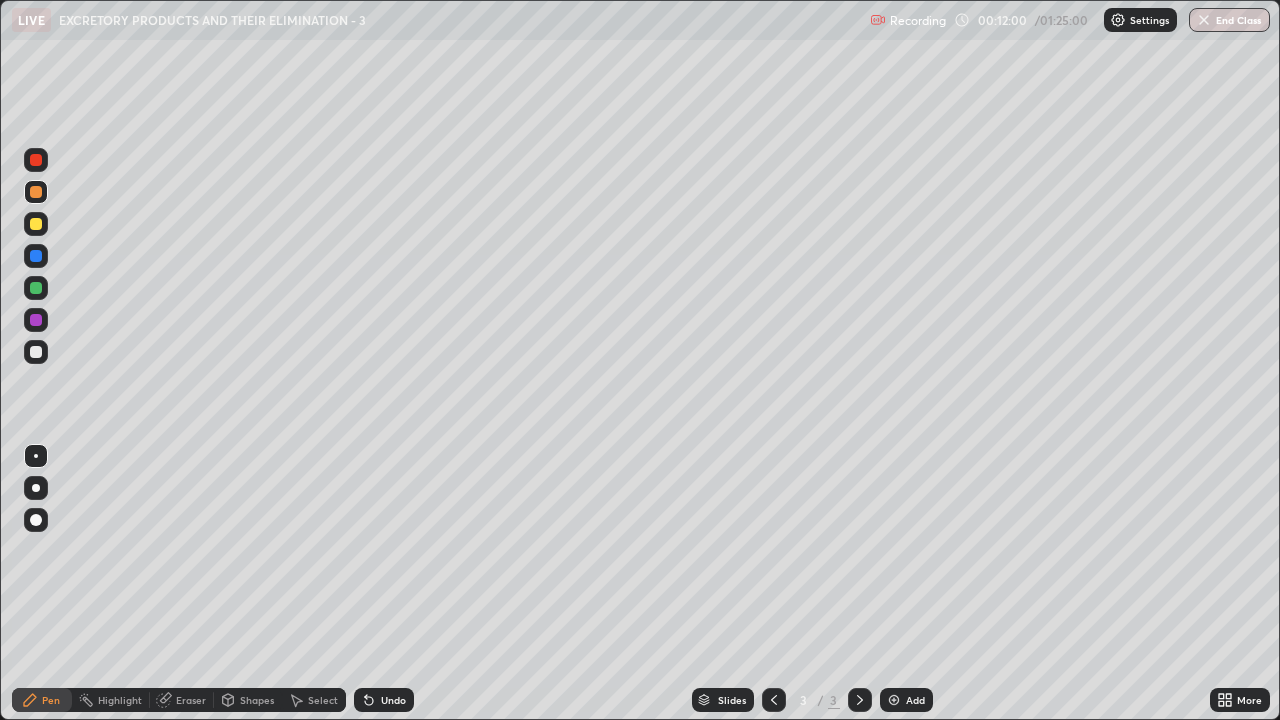 click at bounding box center [36, 288] 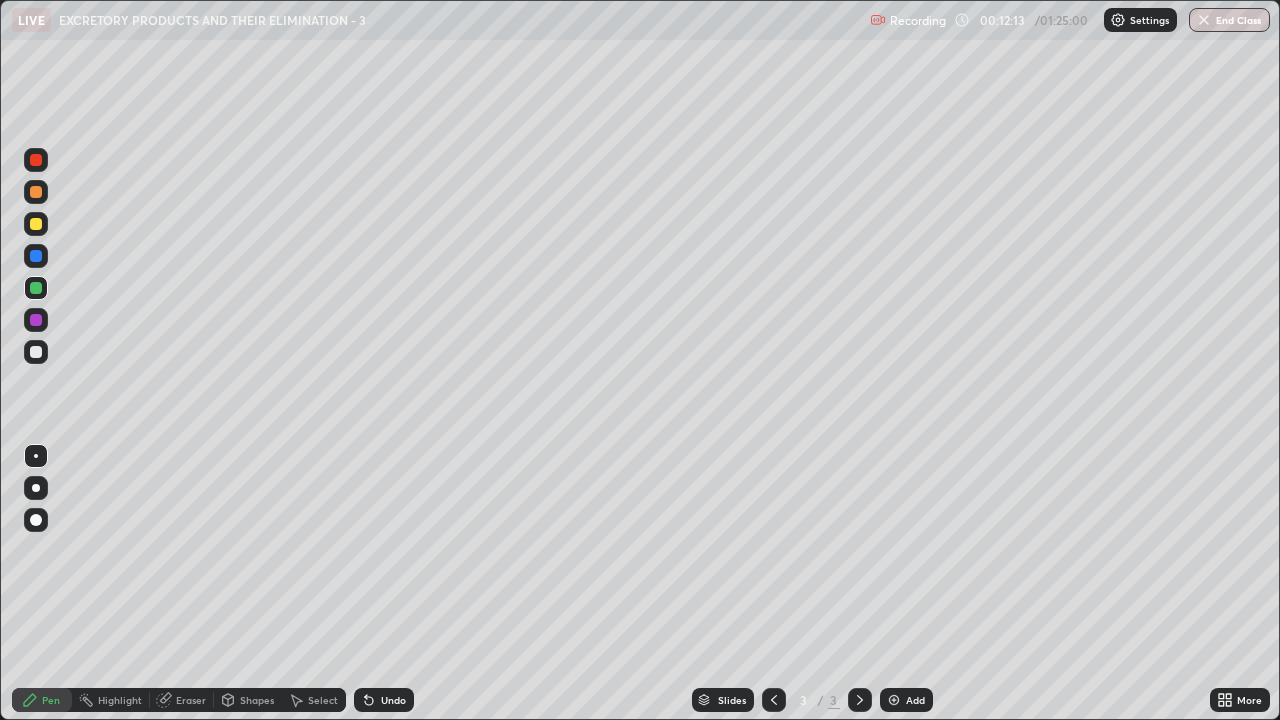 click at bounding box center (36, 352) 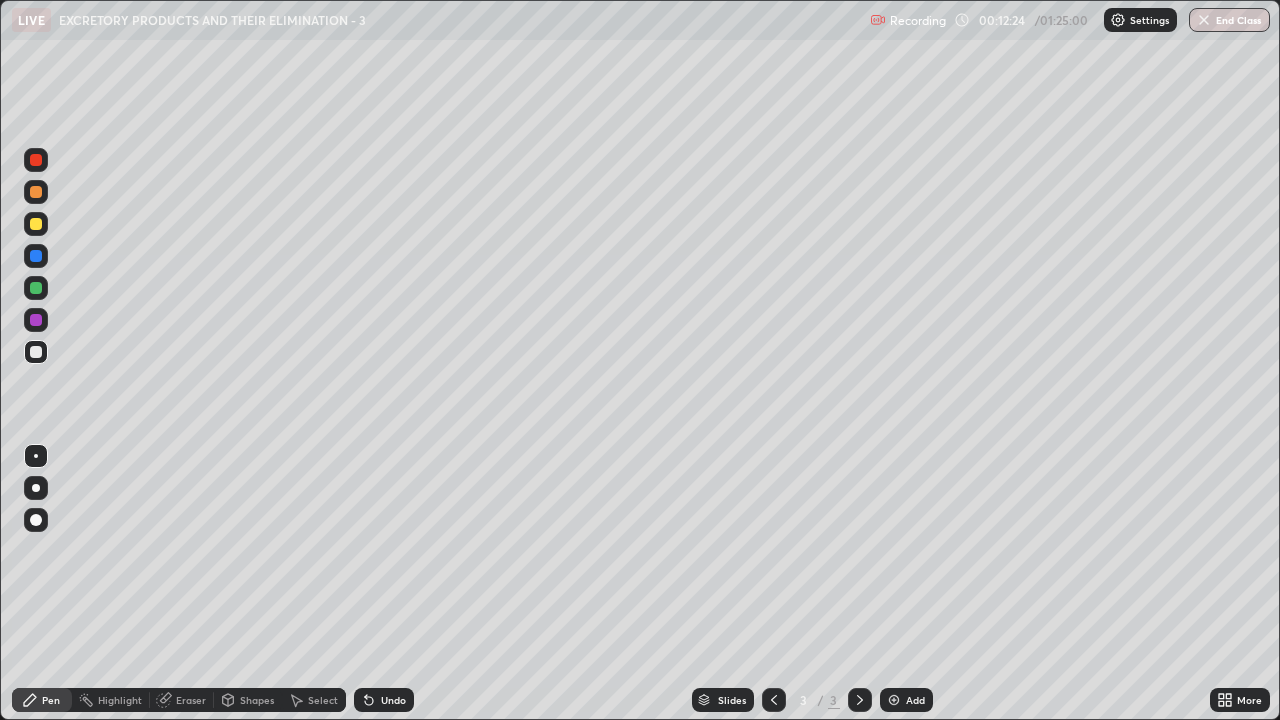 click at bounding box center (36, 288) 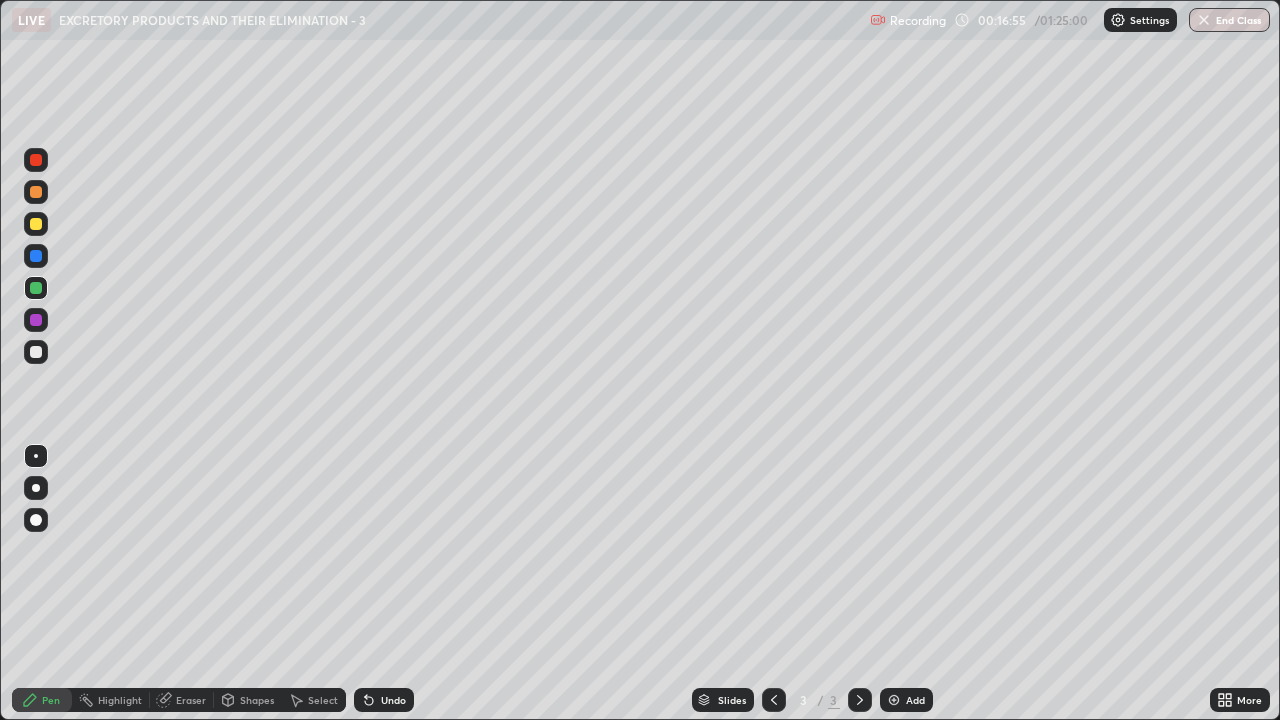 click at bounding box center (894, 700) 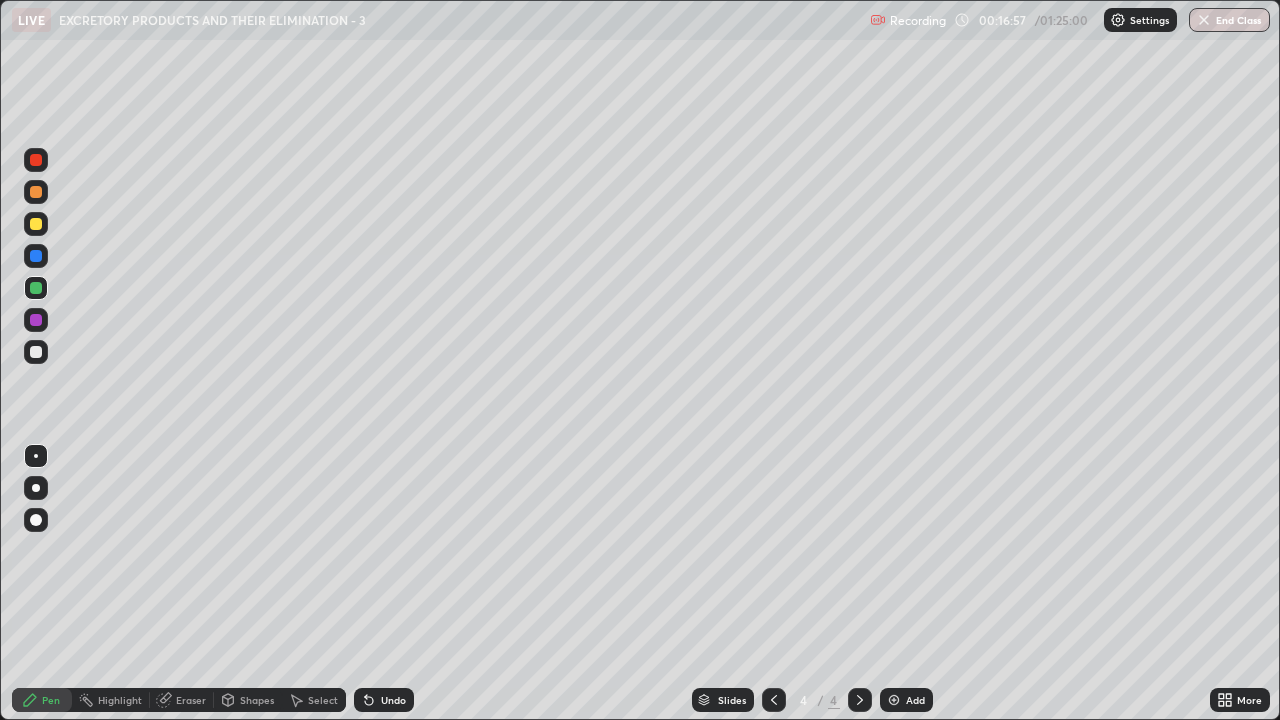 click at bounding box center (36, 352) 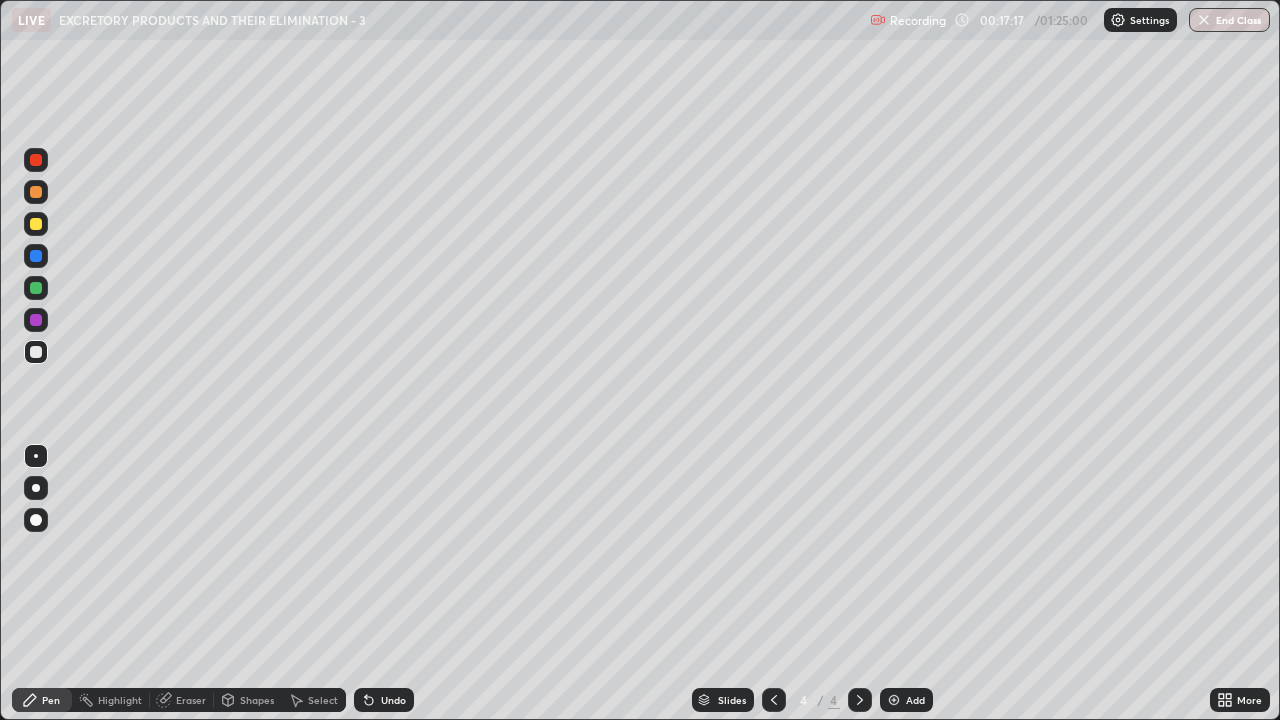click at bounding box center (36, 224) 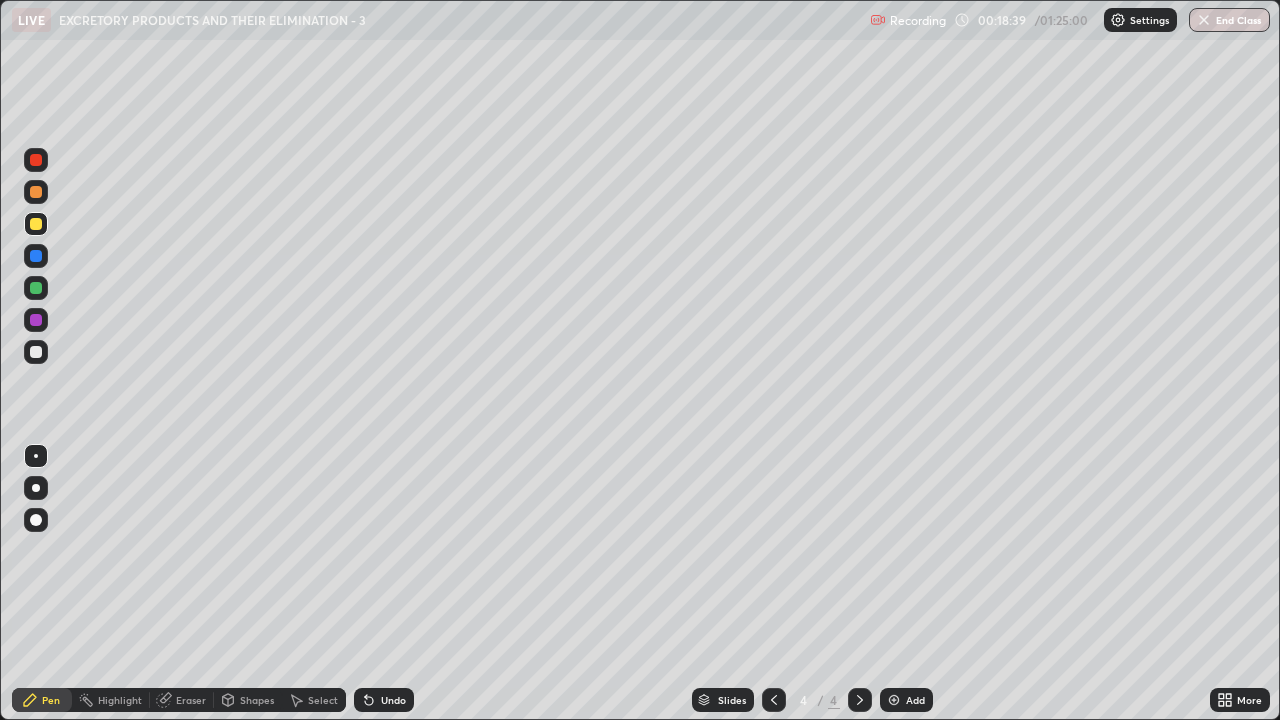 click at bounding box center [36, 352] 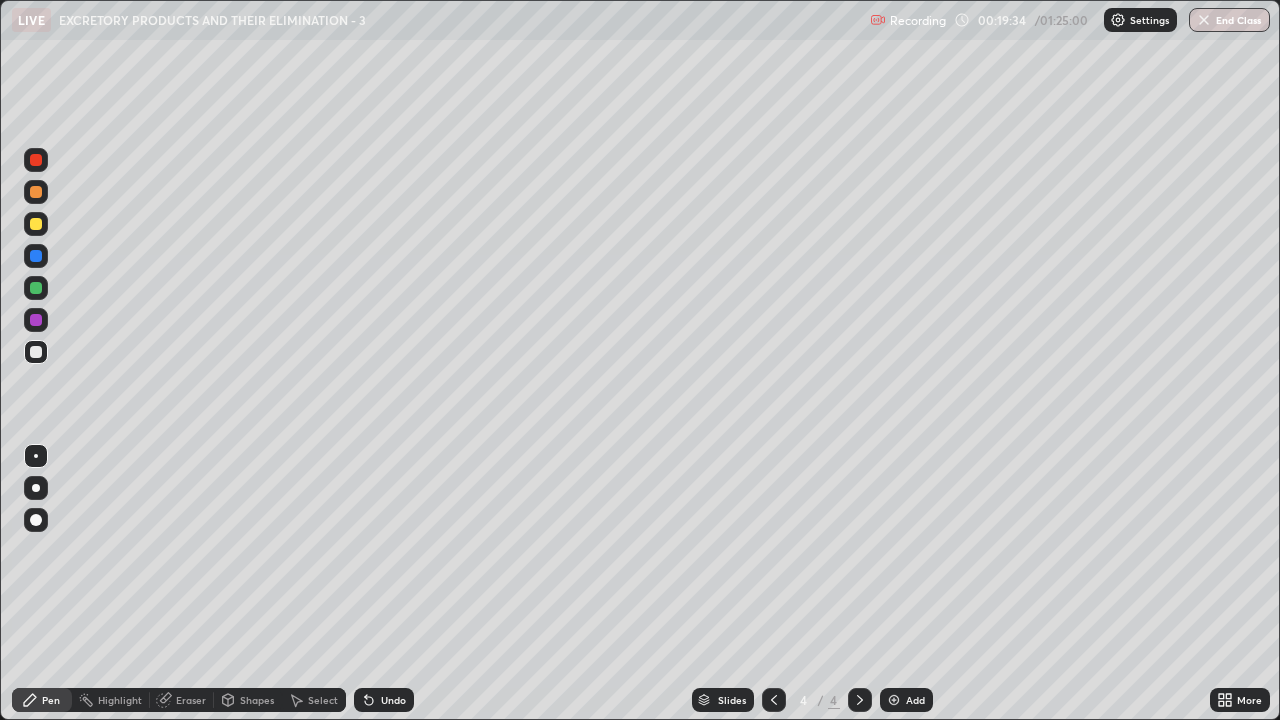 click at bounding box center [36, 288] 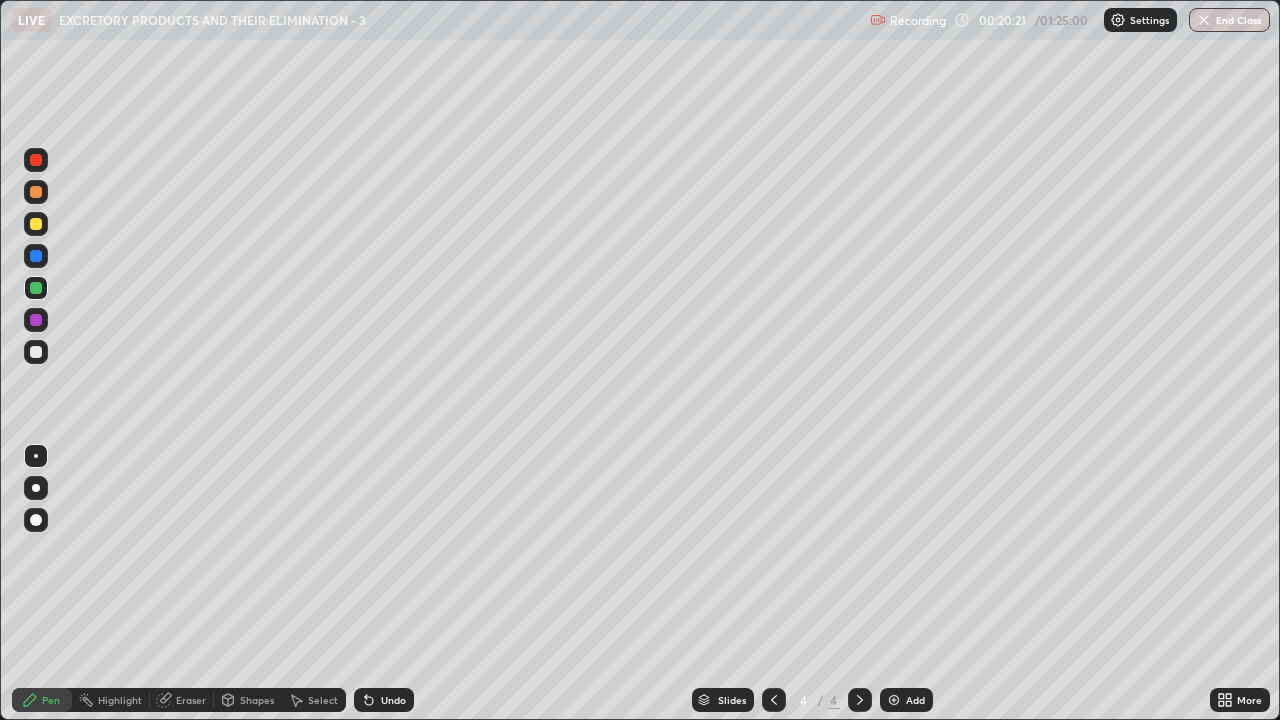 click at bounding box center (36, 352) 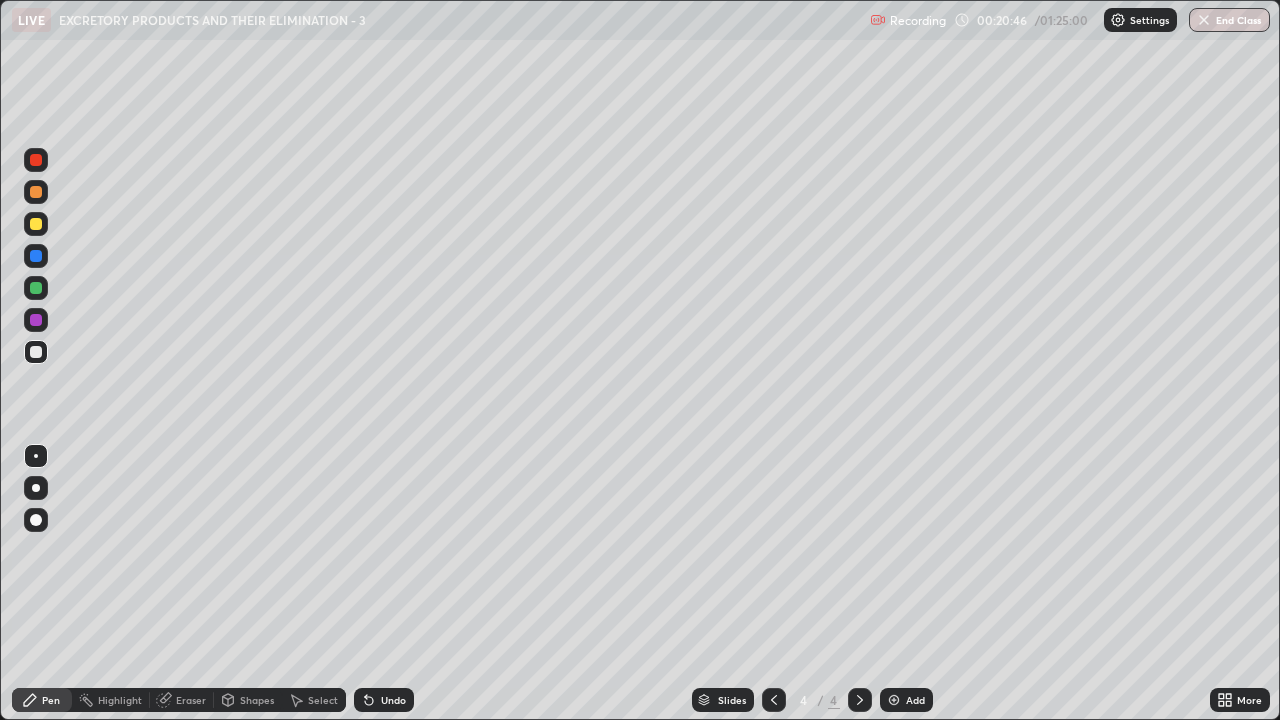 click at bounding box center (36, 224) 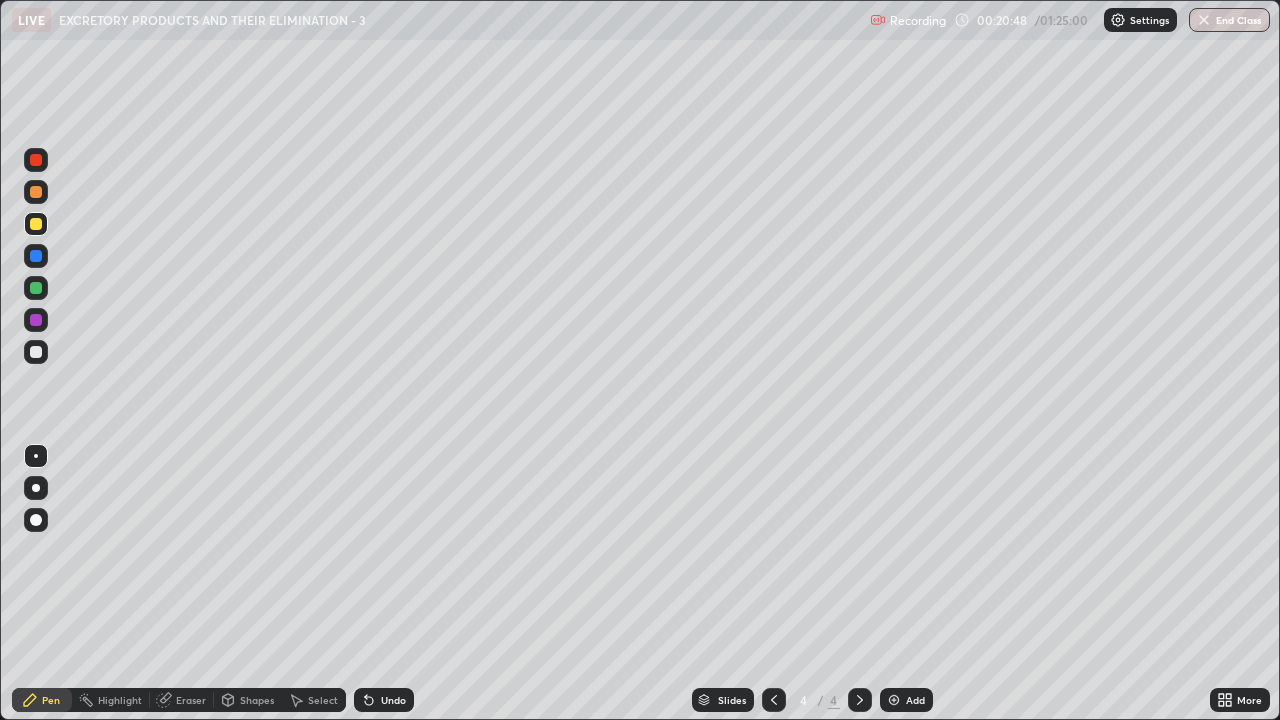 click at bounding box center (36, 192) 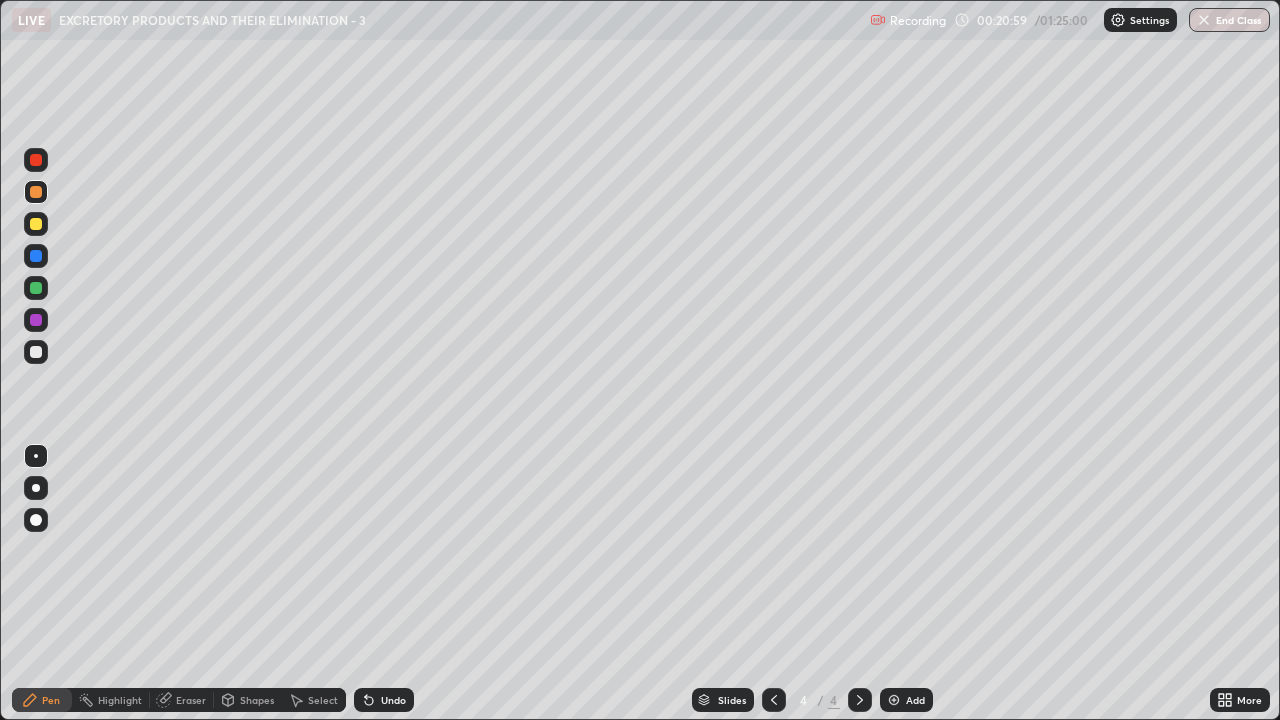 click at bounding box center [36, 352] 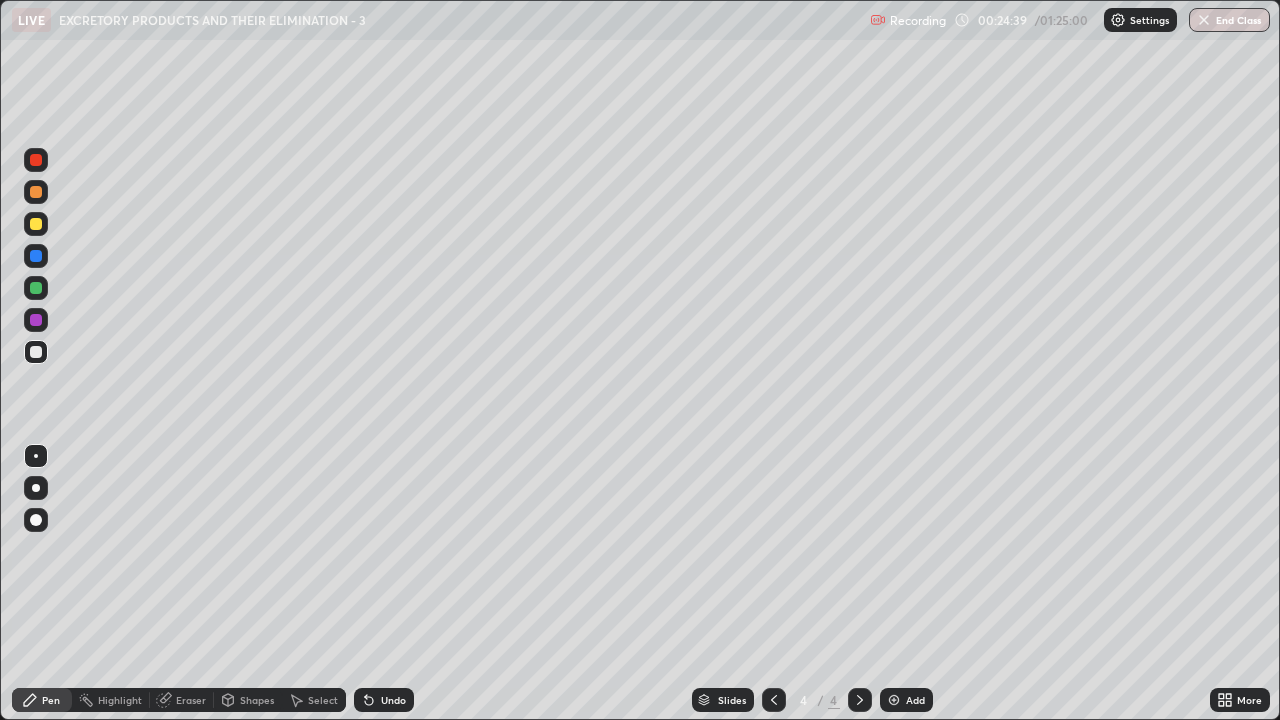 click at bounding box center (36, 192) 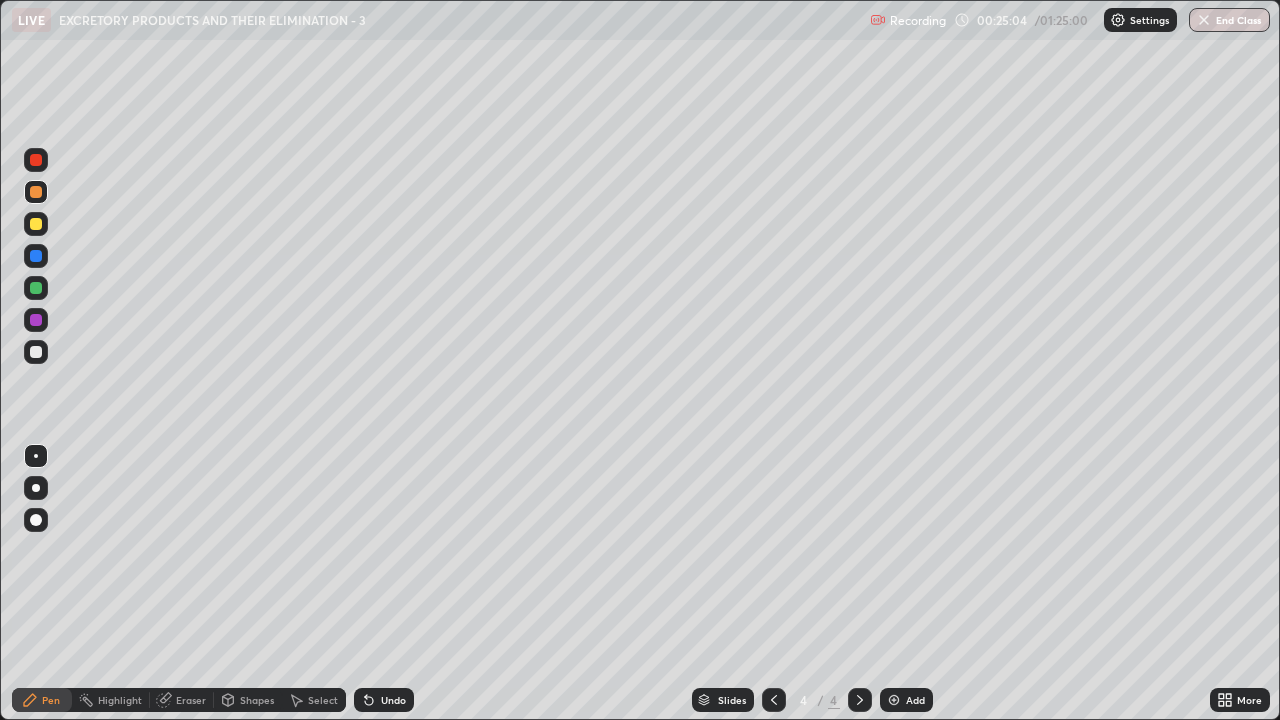 click at bounding box center (36, 224) 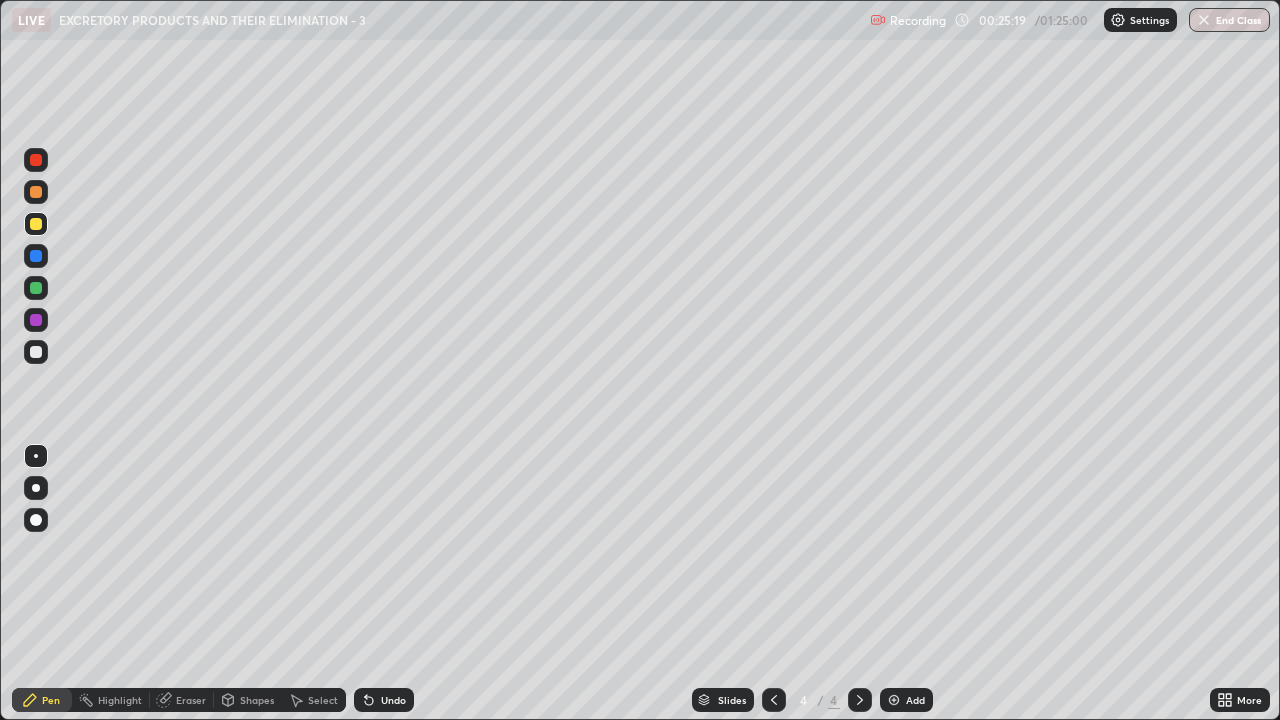 click at bounding box center (36, 192) 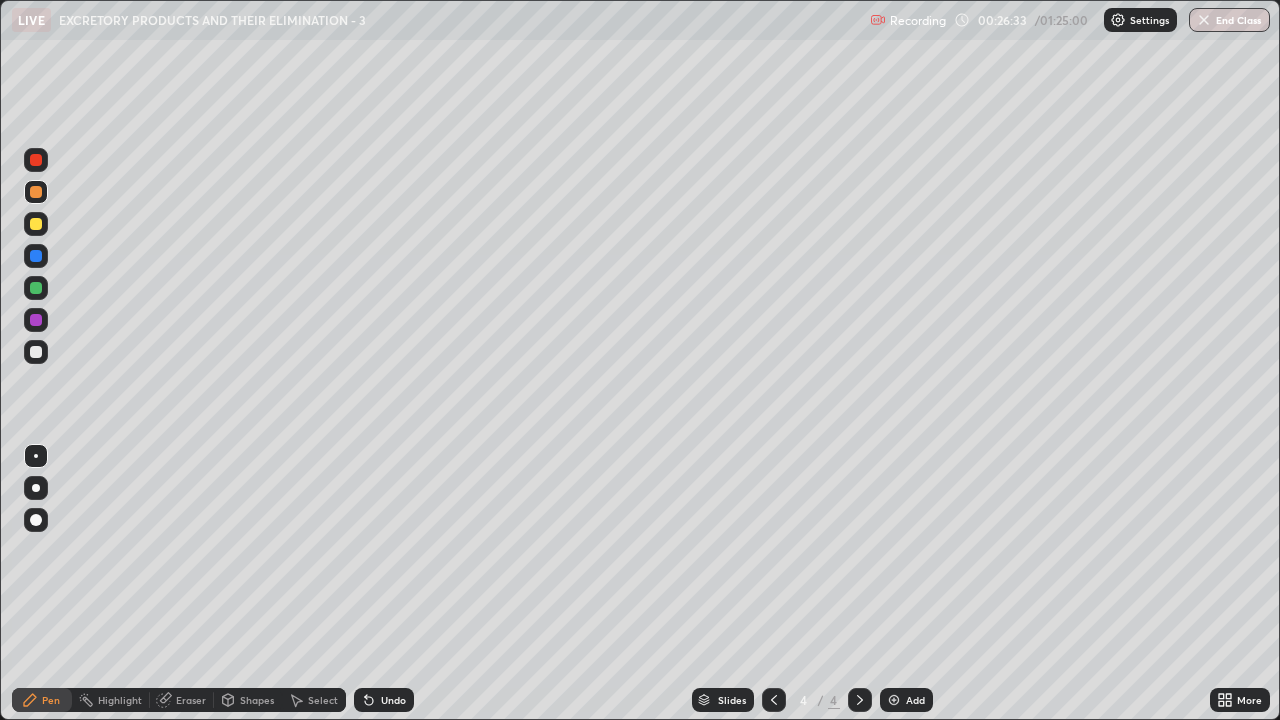 click at bounding box center [36, 320] 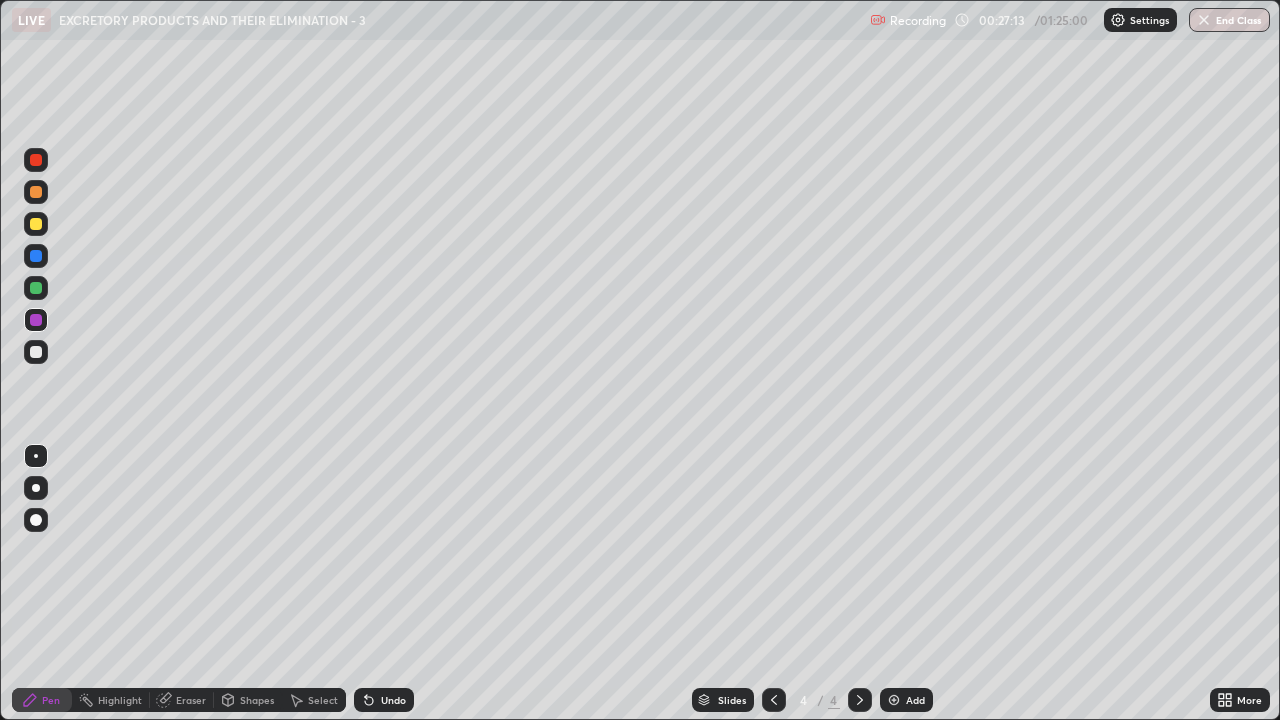 click at bounding box center (36, 288) 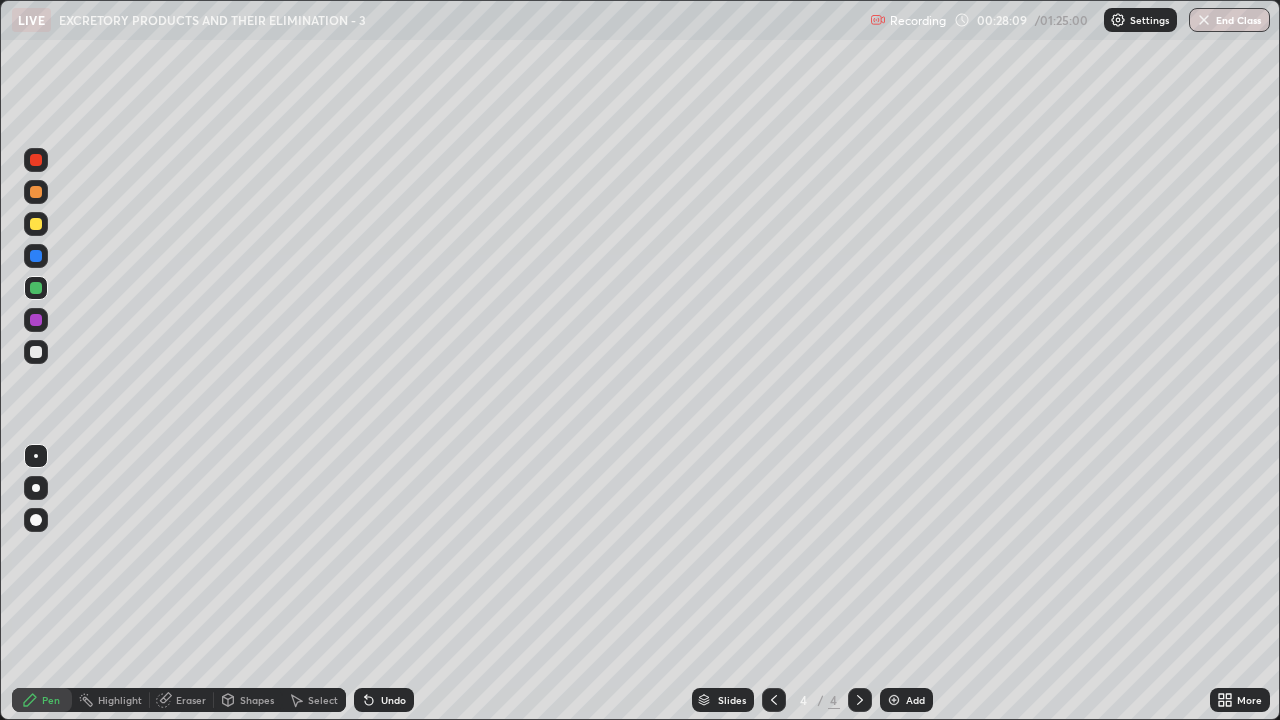 click at bounding box center [36, 224] 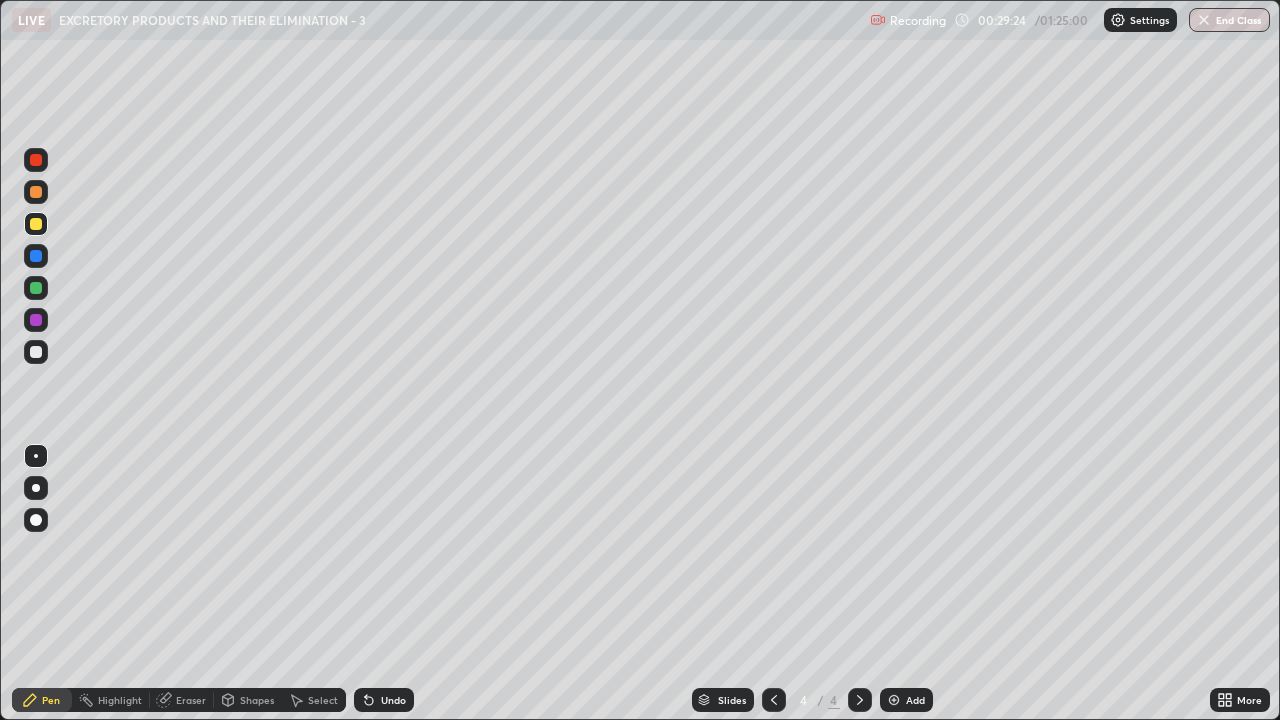 click at bounding box center [36, 160] 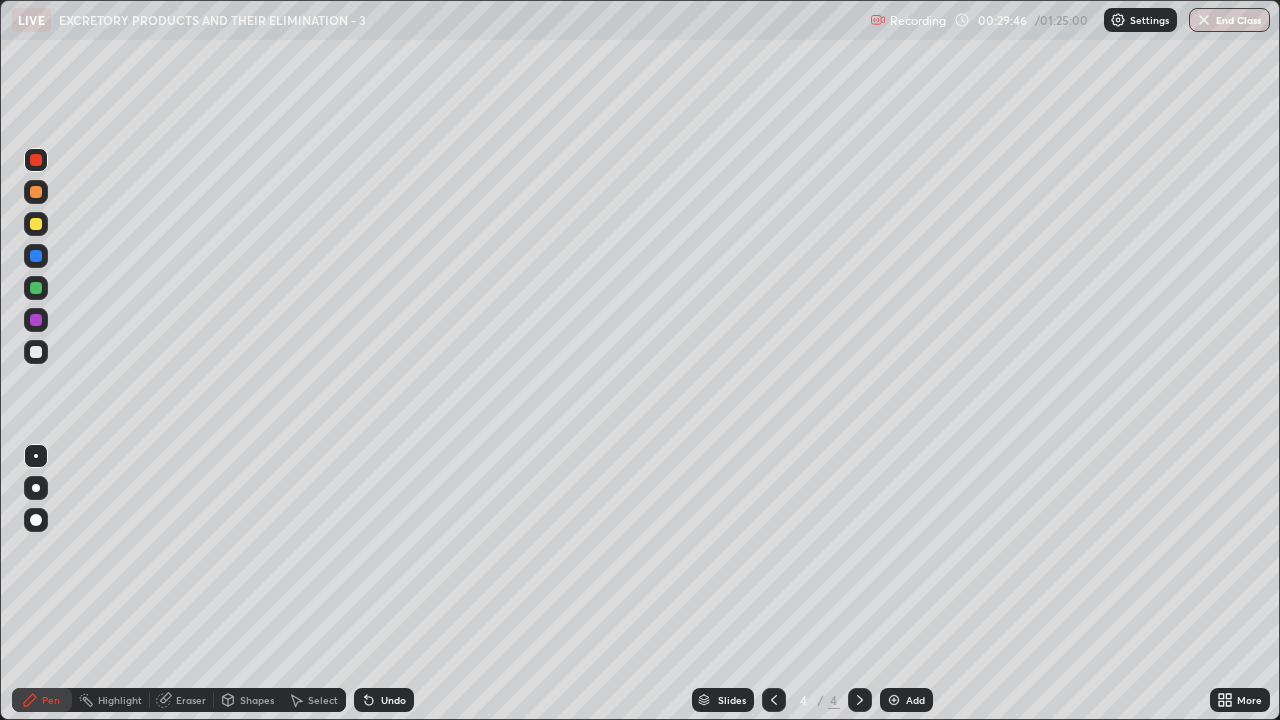 click at bounding box center [36, 224] 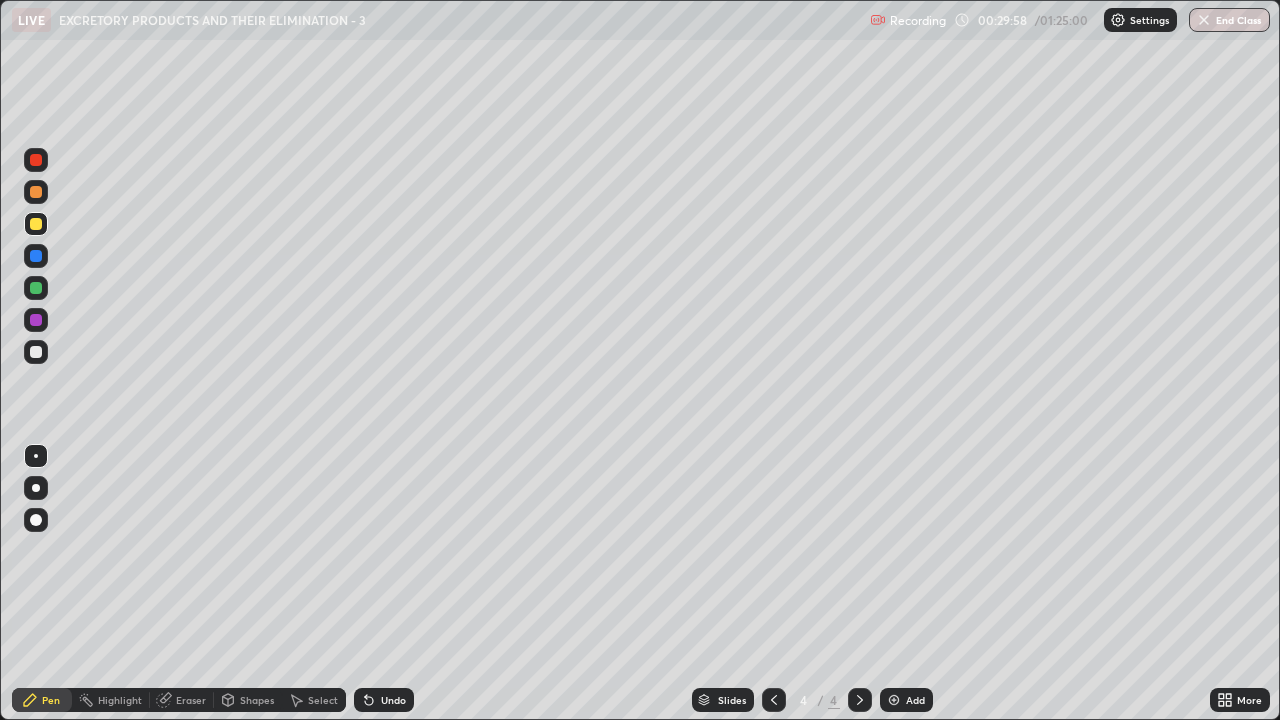 click at bounding box center (36, 352) 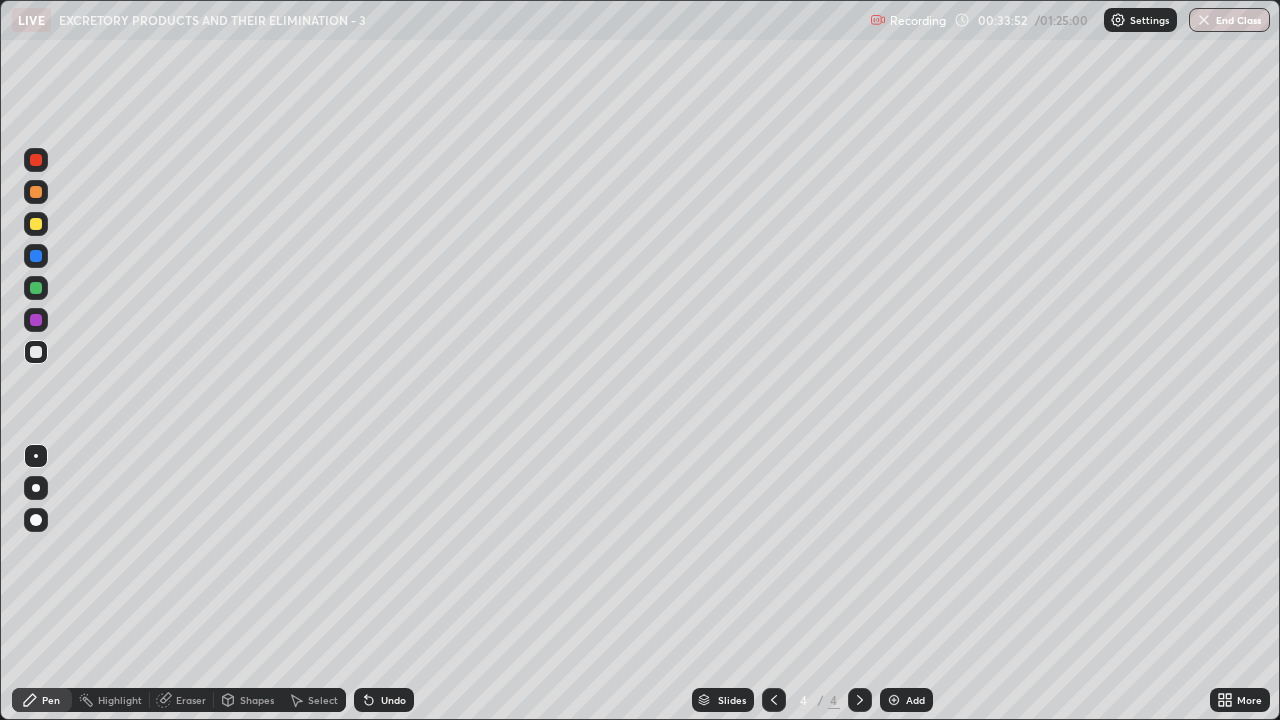 click at bounding box center (894, 700) 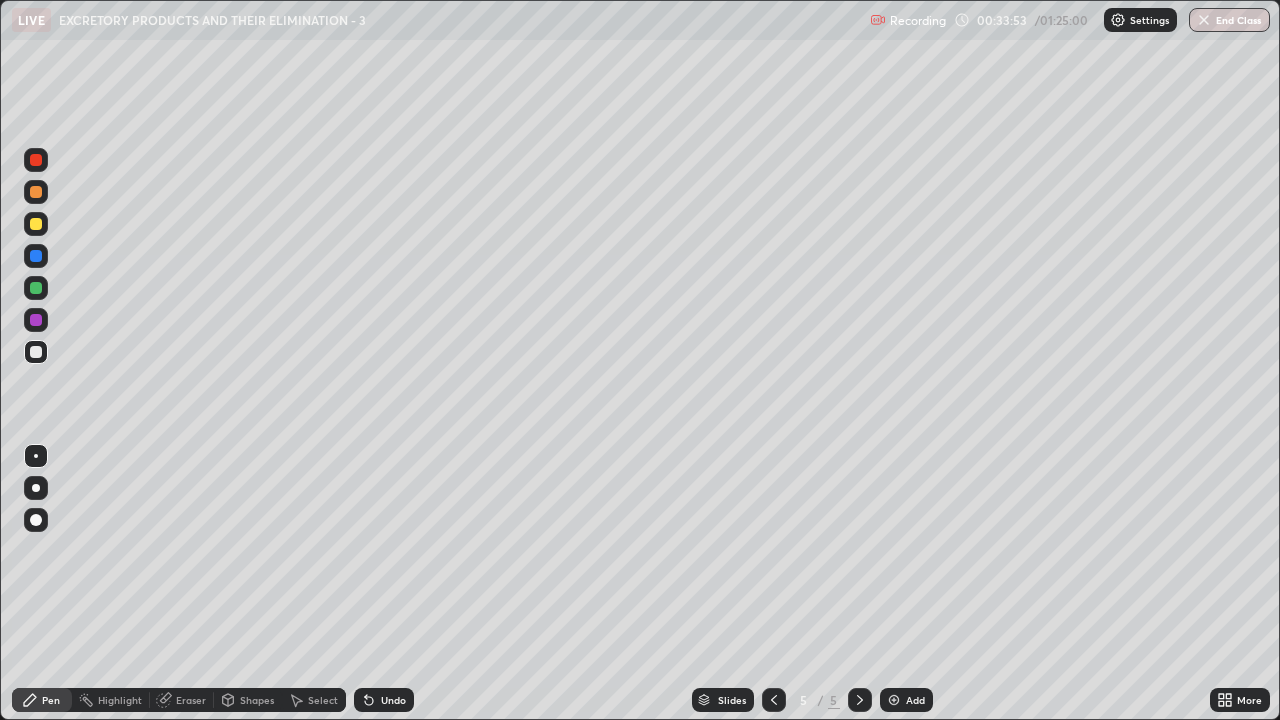 click at bounding box center [36, 352] 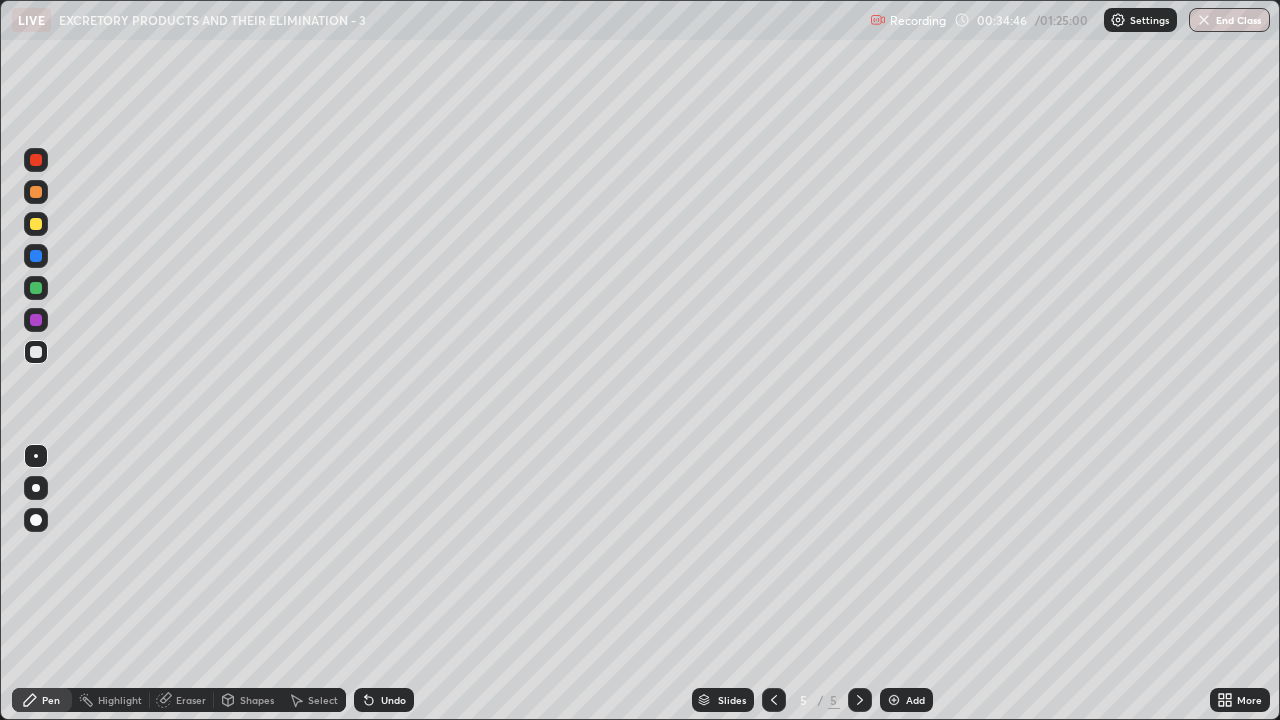 click at bounding box center [36, 224] 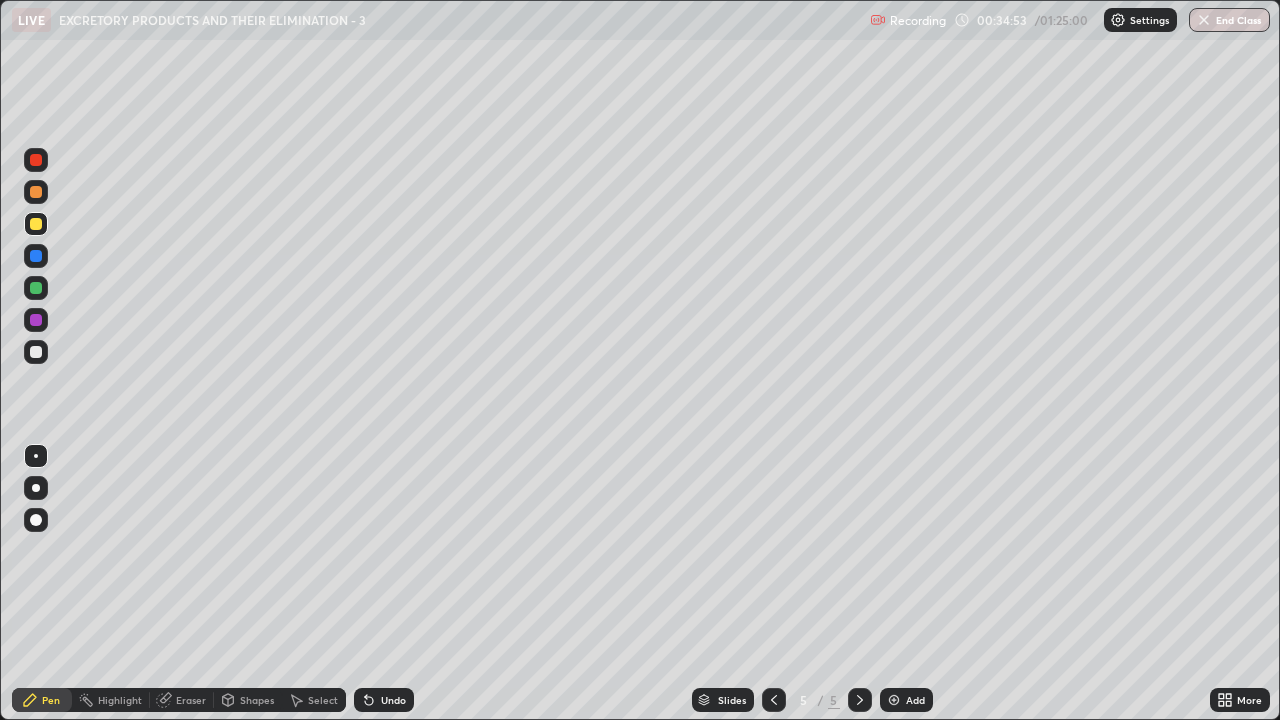 click at bounding box center (36, 352) 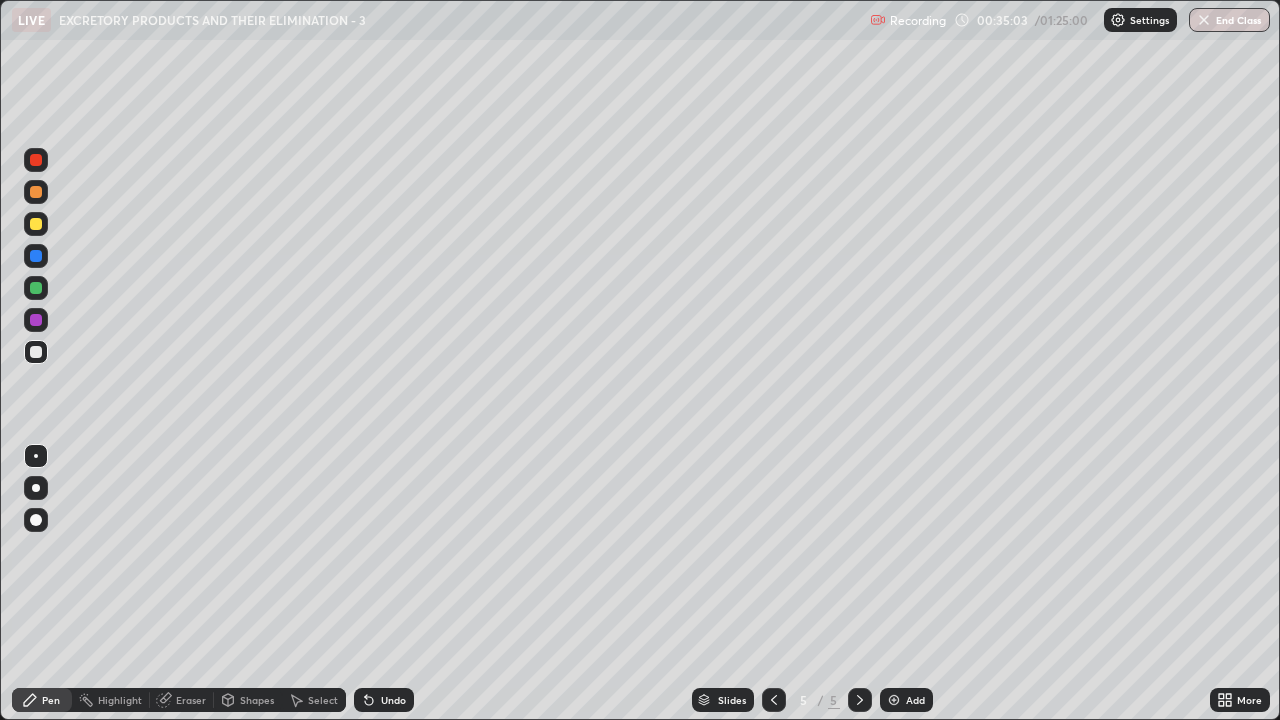 click at bounding box center (36, 224) 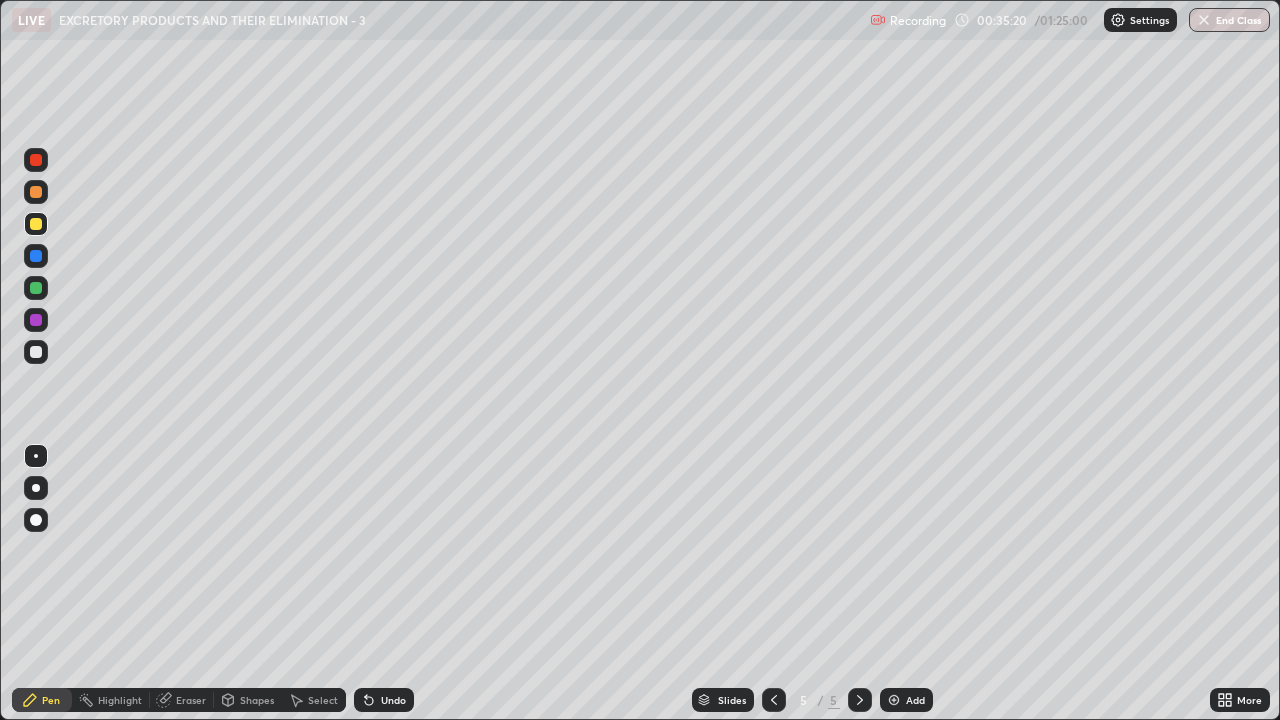 click at bounding box center [36, 192] 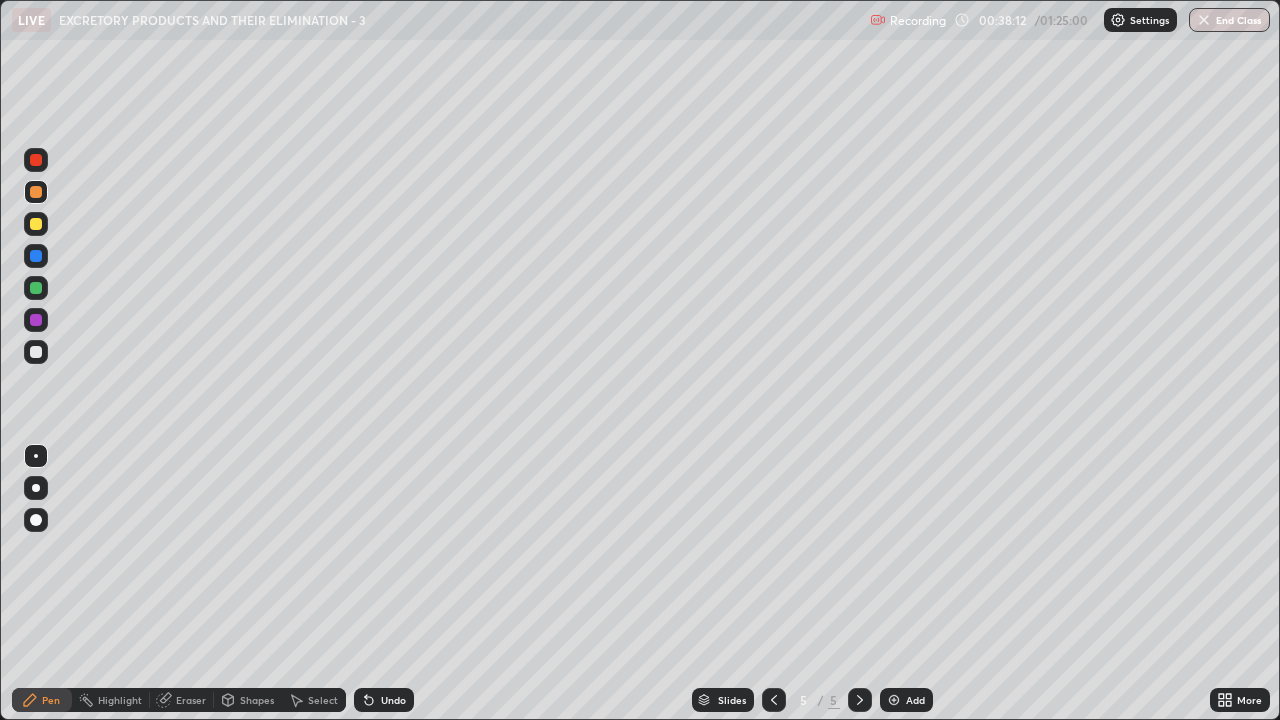 click 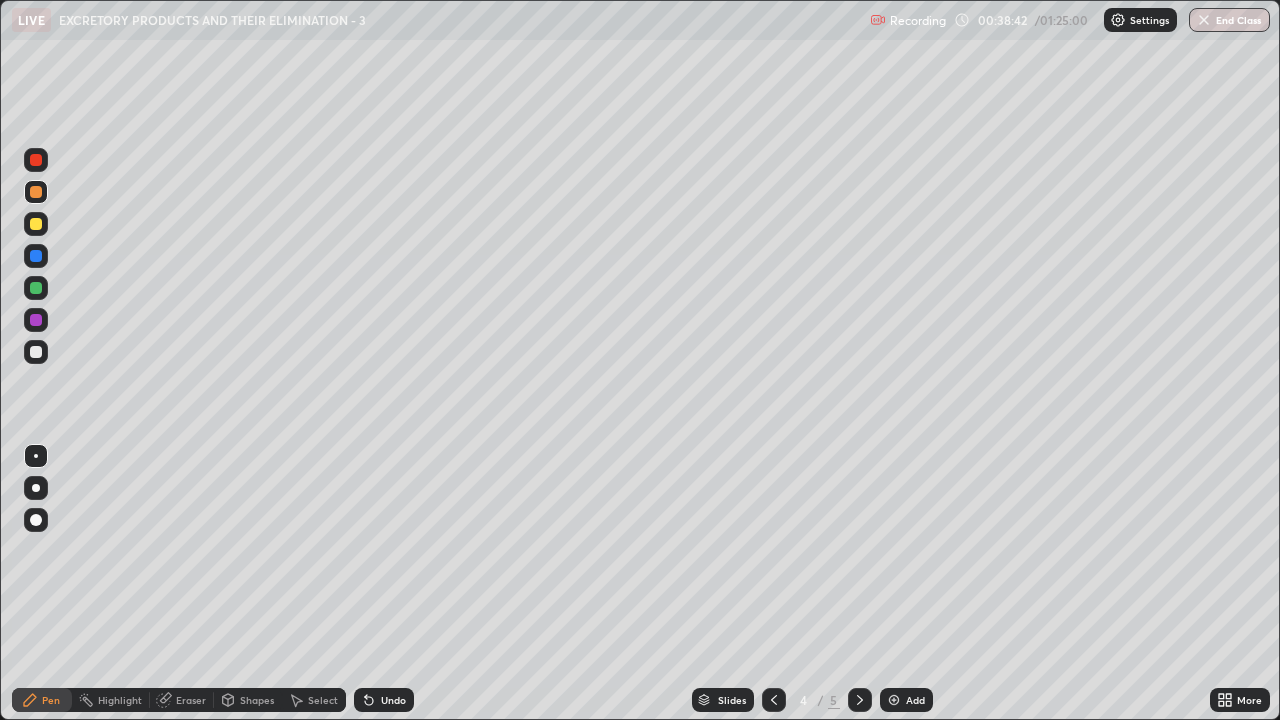 click 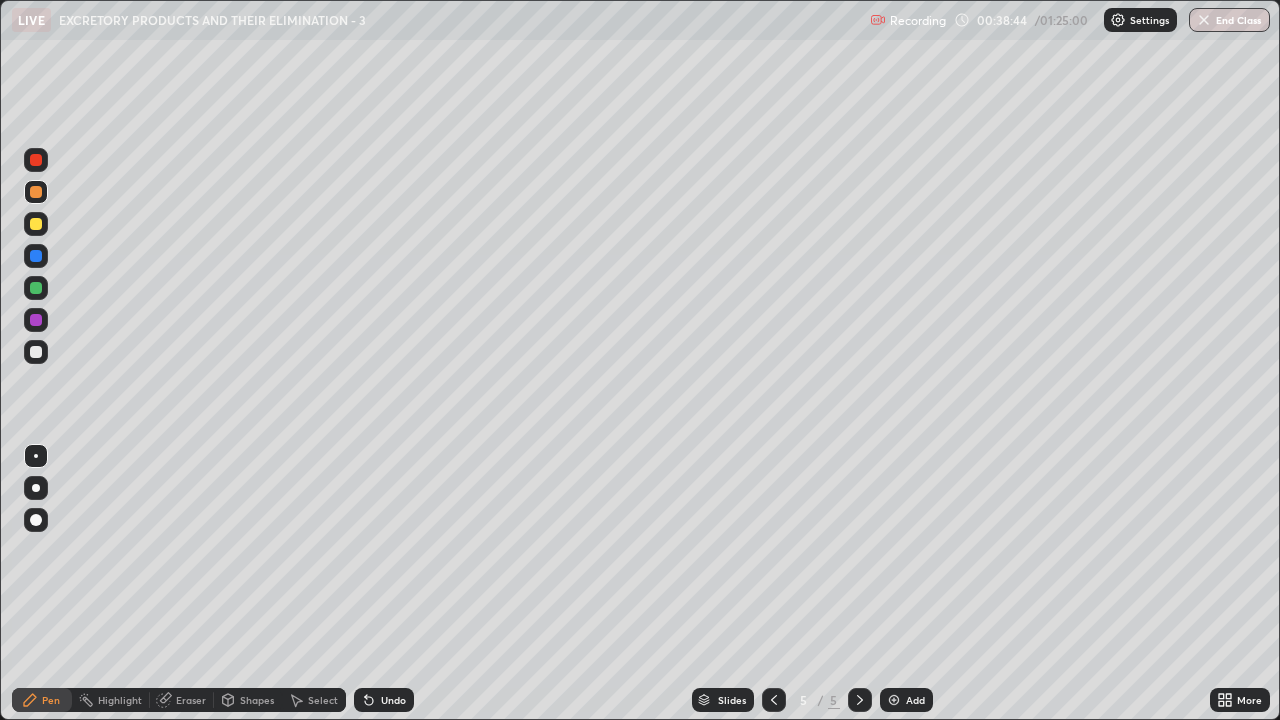click at bounding box center (894, 700) 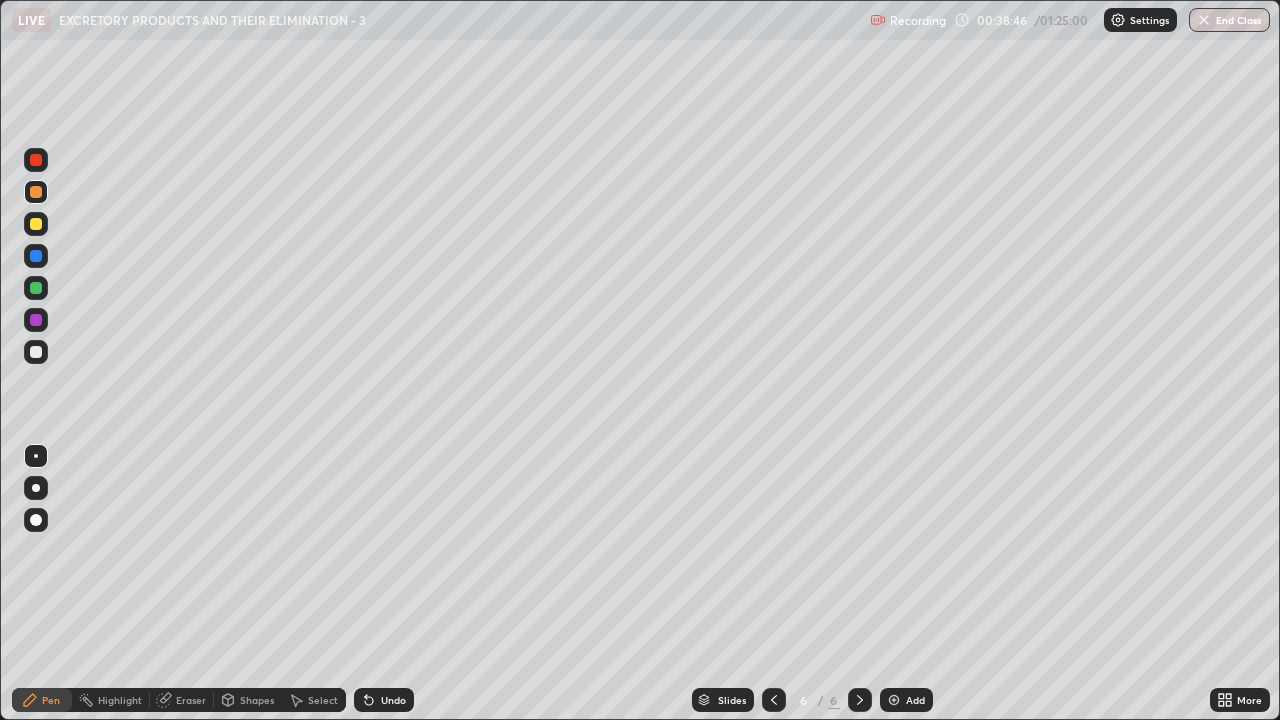 click at bounding box center (36, 352) 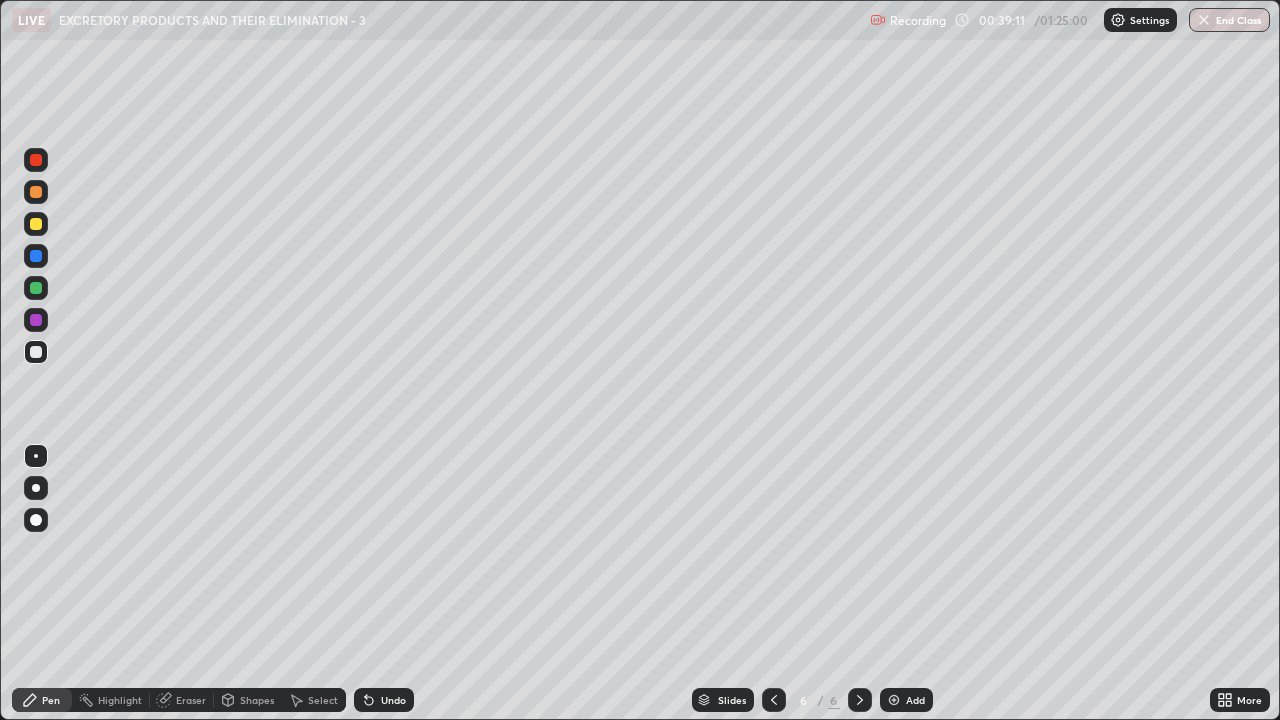 click at bounding box center [36, 192] 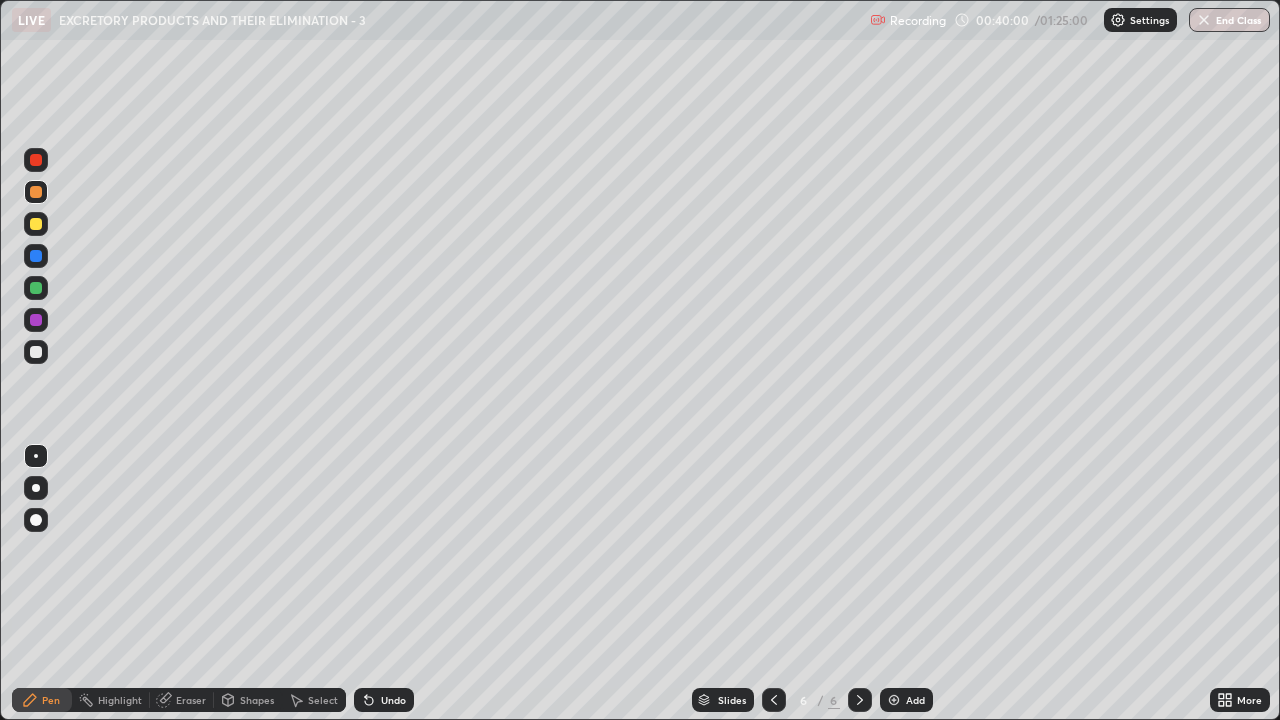 click at bounding box center (36, 224) 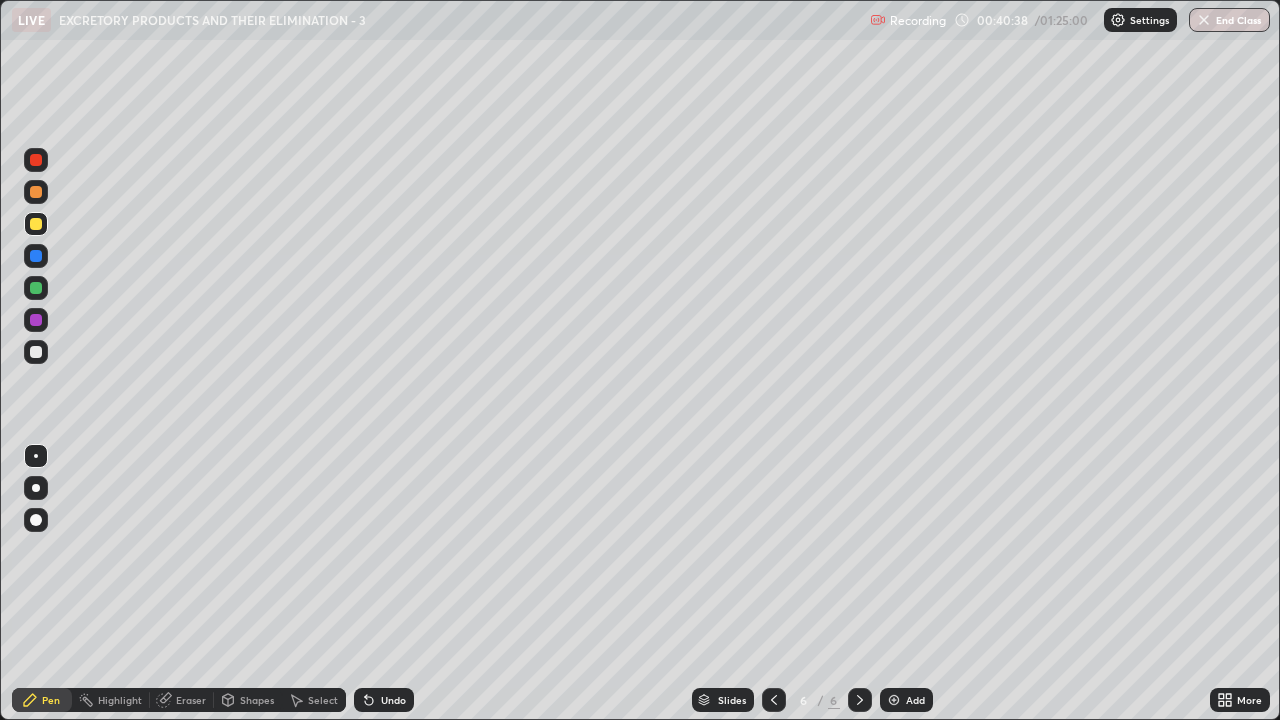 click at bounding box center (36, 224) 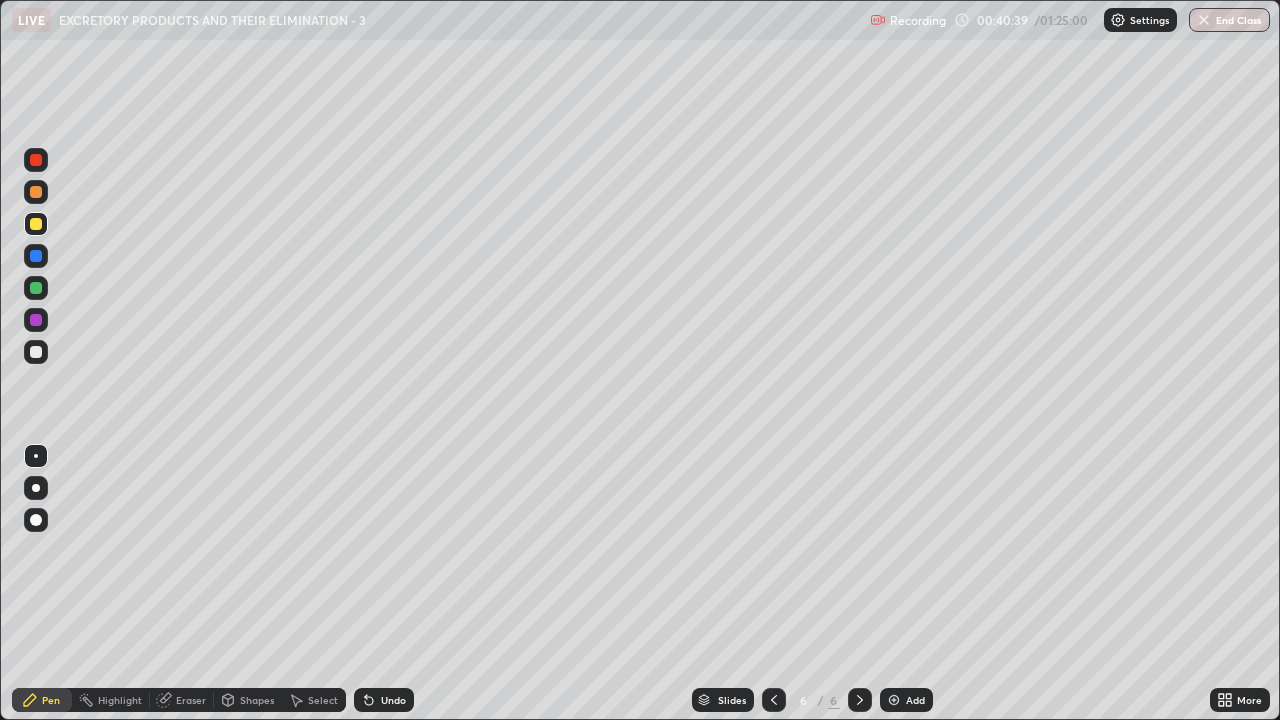 click at bounding box center (36, 352) 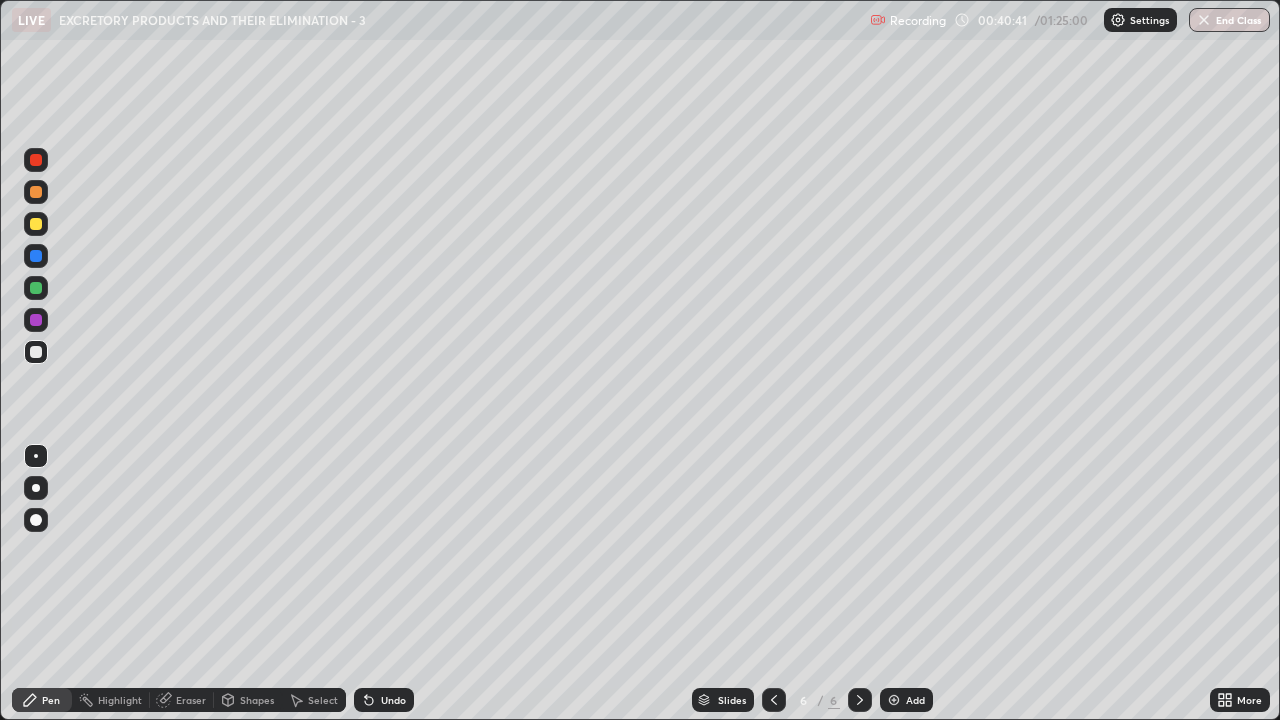 click at bounding box center [36, 192] 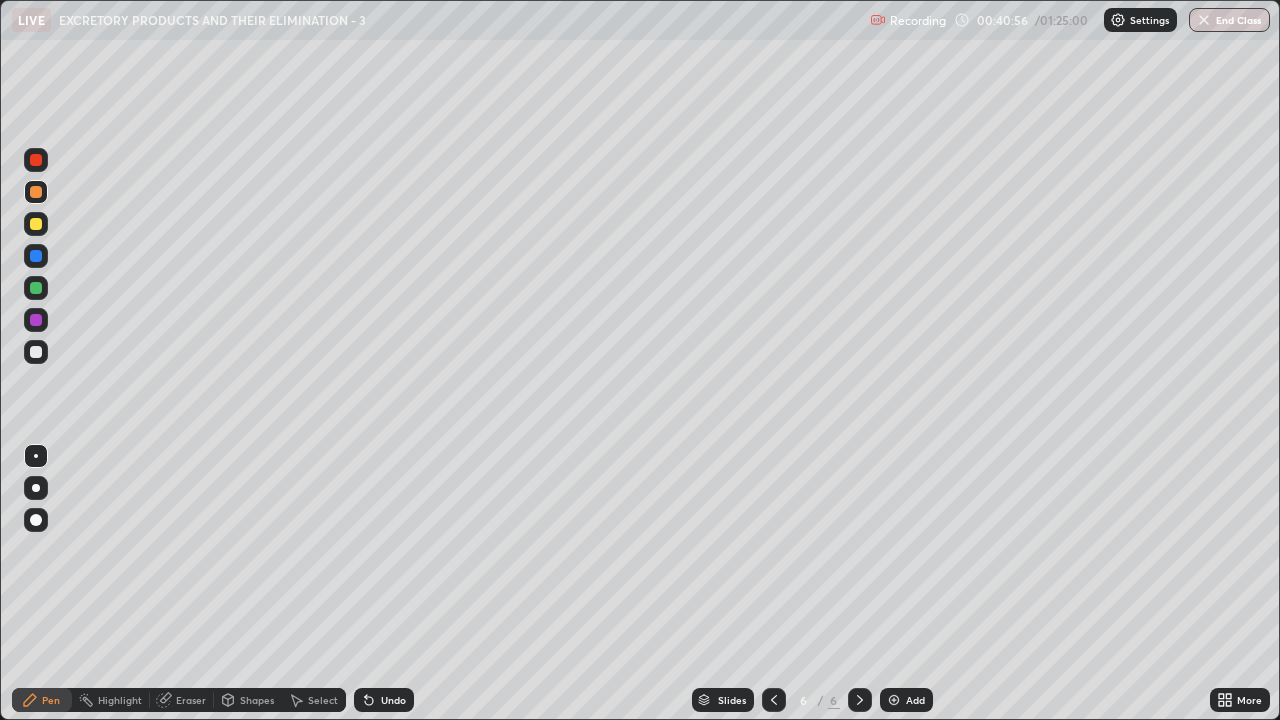 click on "Eraser" at bounding box center (191, 700) 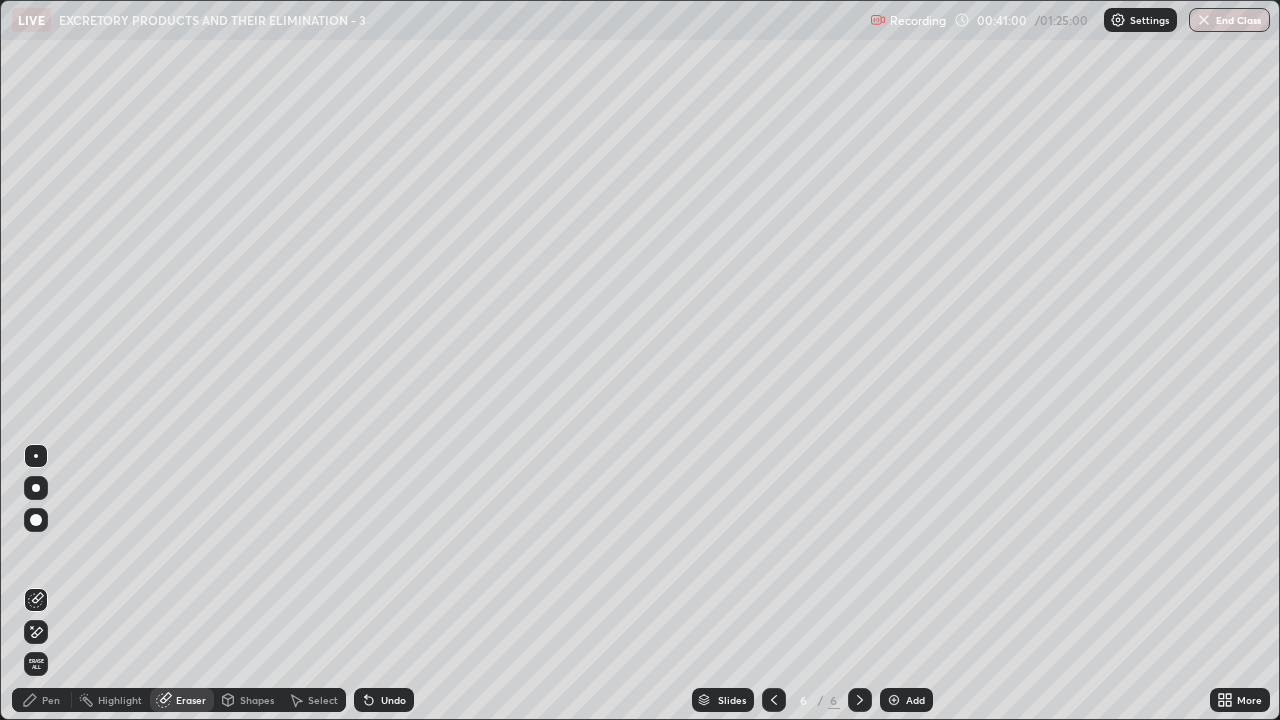 click on "Pen" at bounding box center [51, 700] 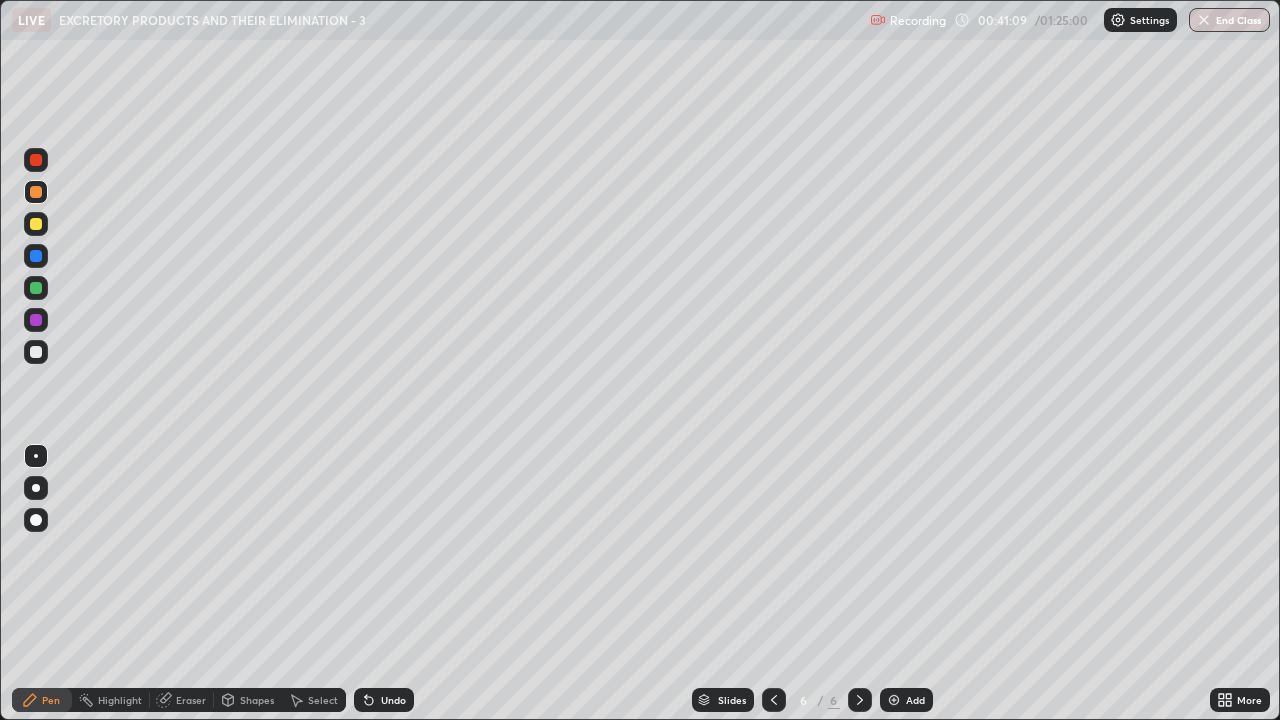 click at bounding box center (36, 288) 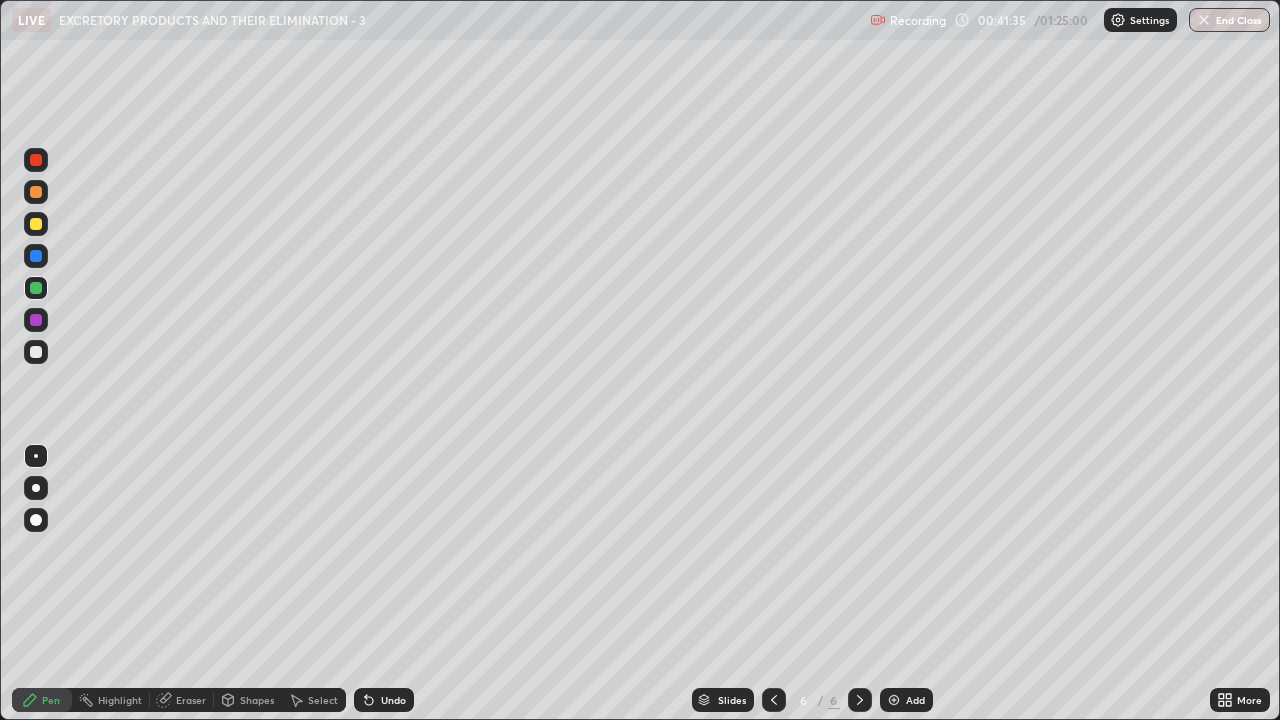 click at bounding box center [36, 320] 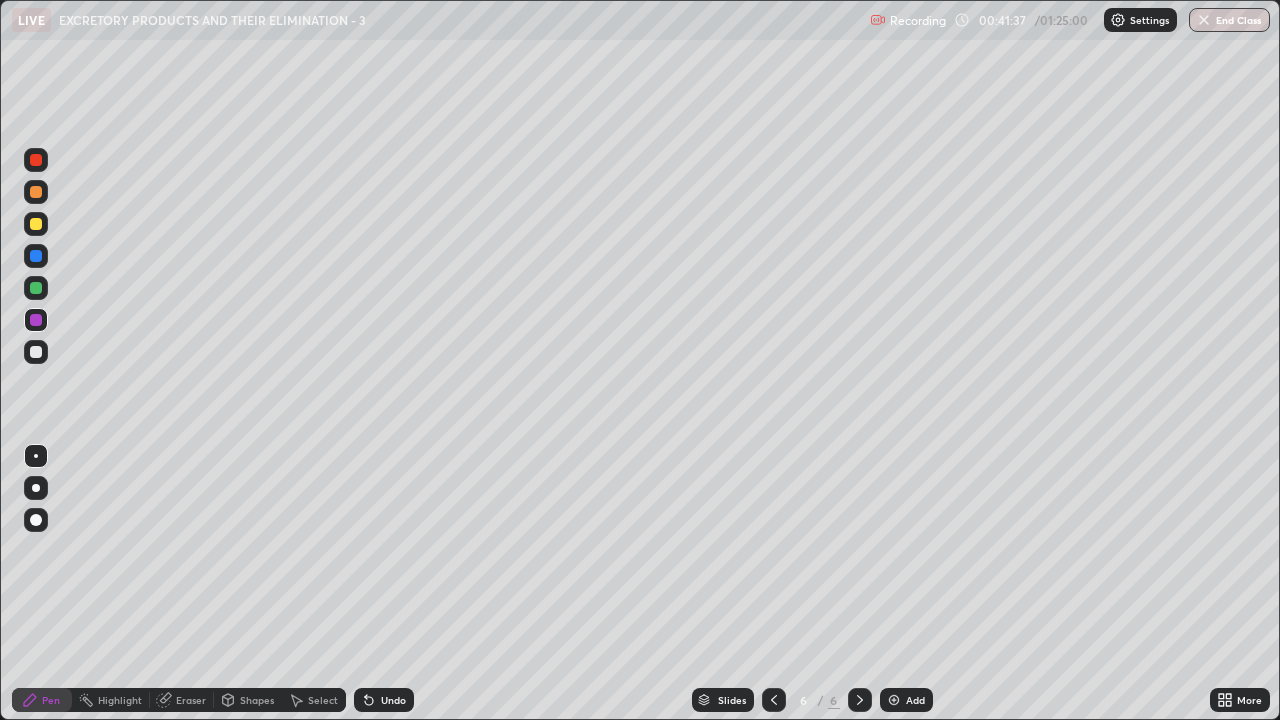 click at bounding box center [36, 224] 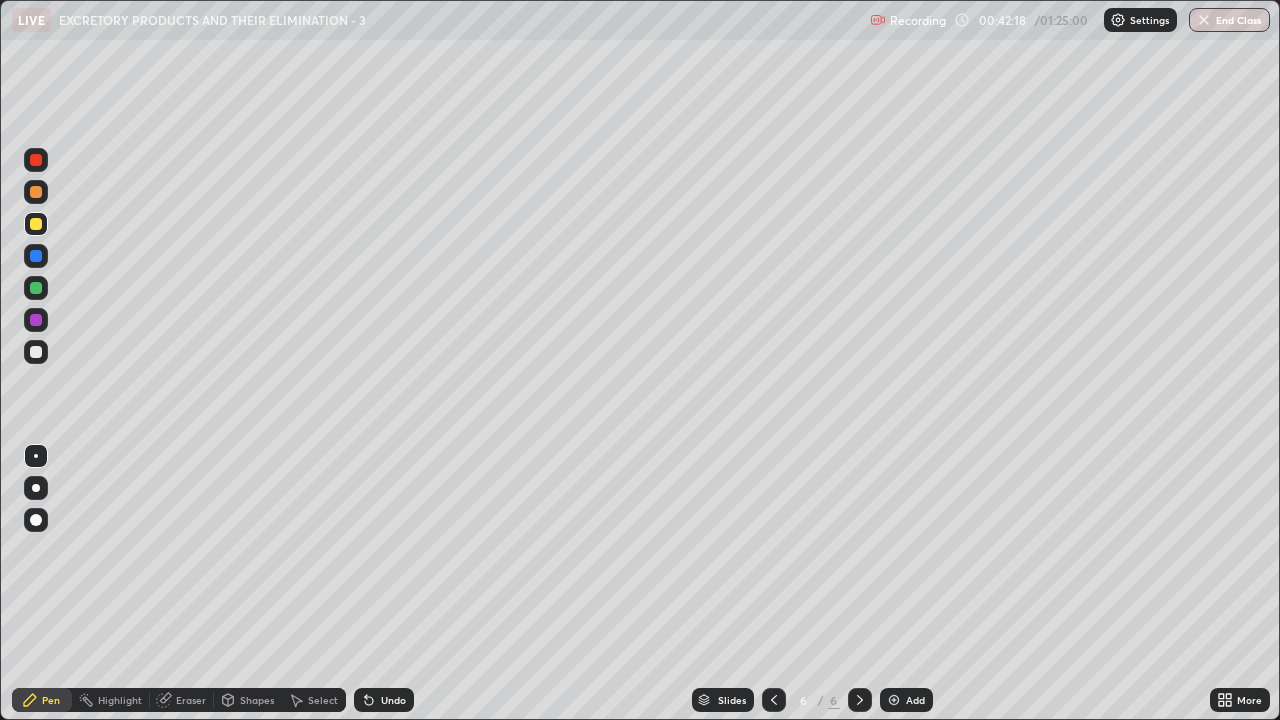 click on "Eraser" at bounding box center (191, 700) 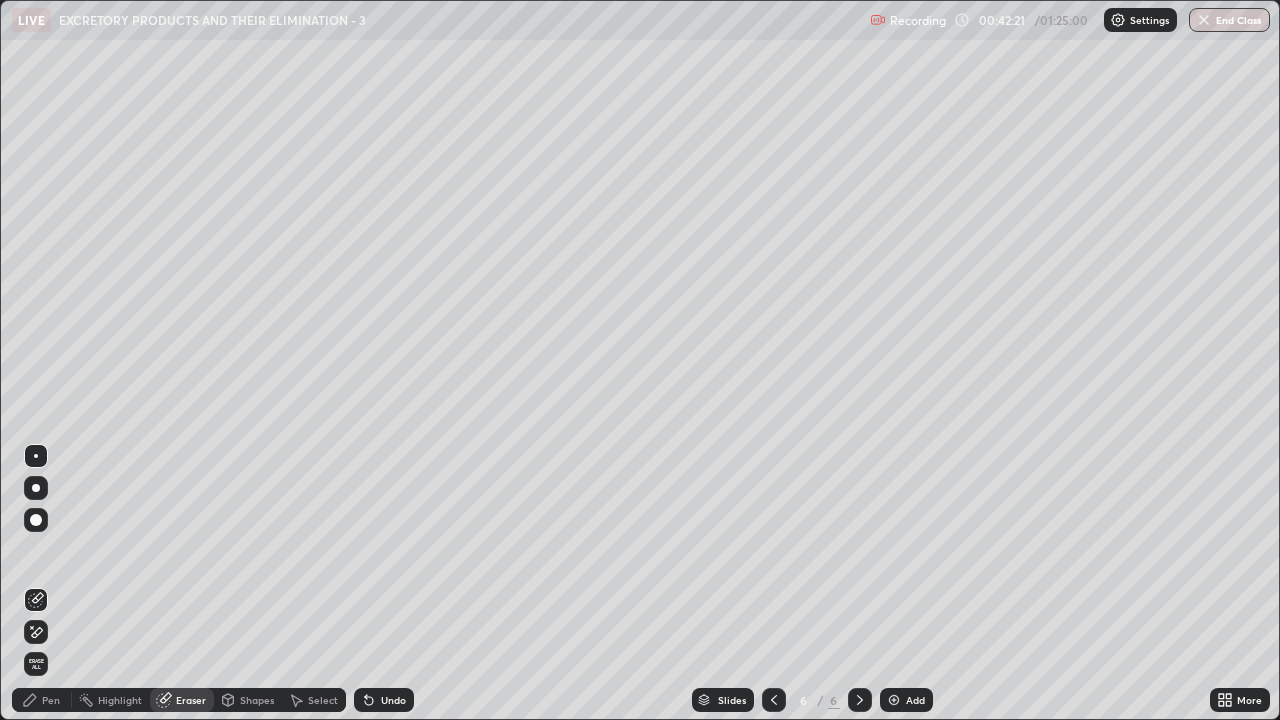 click on "Pen" at bounding box center [51, 700] 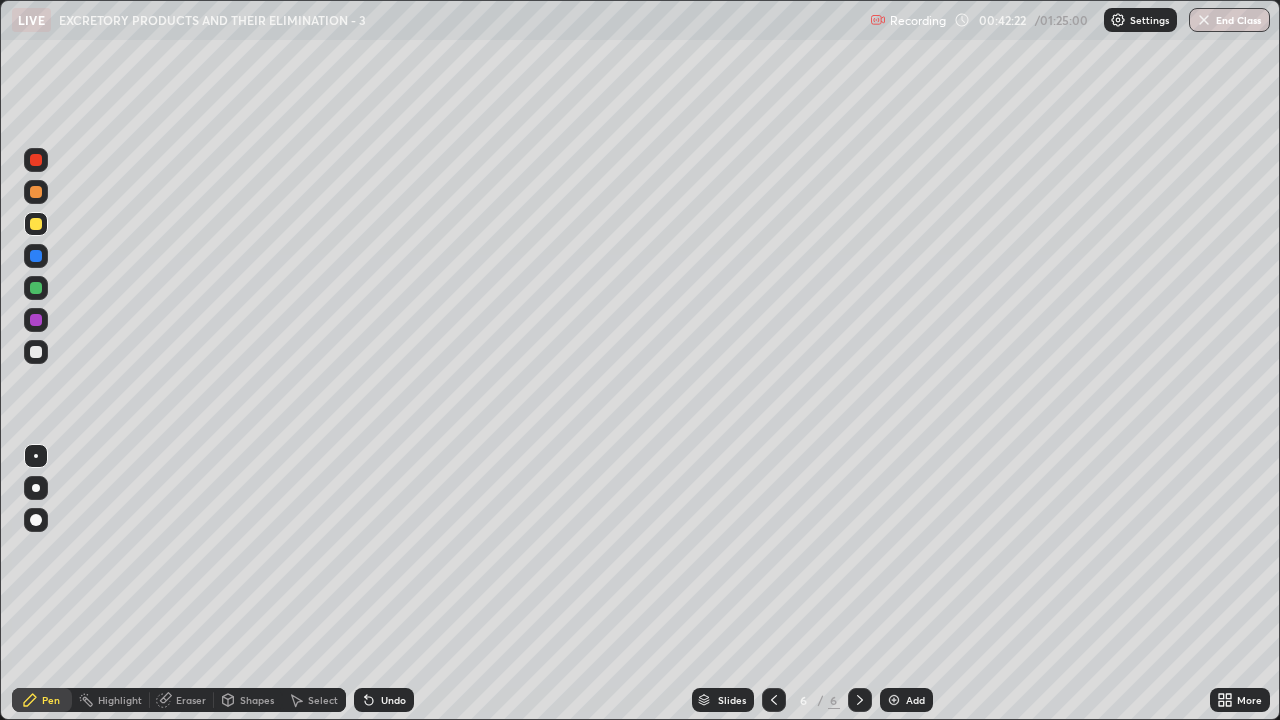 click at bounding box center (36, 288) 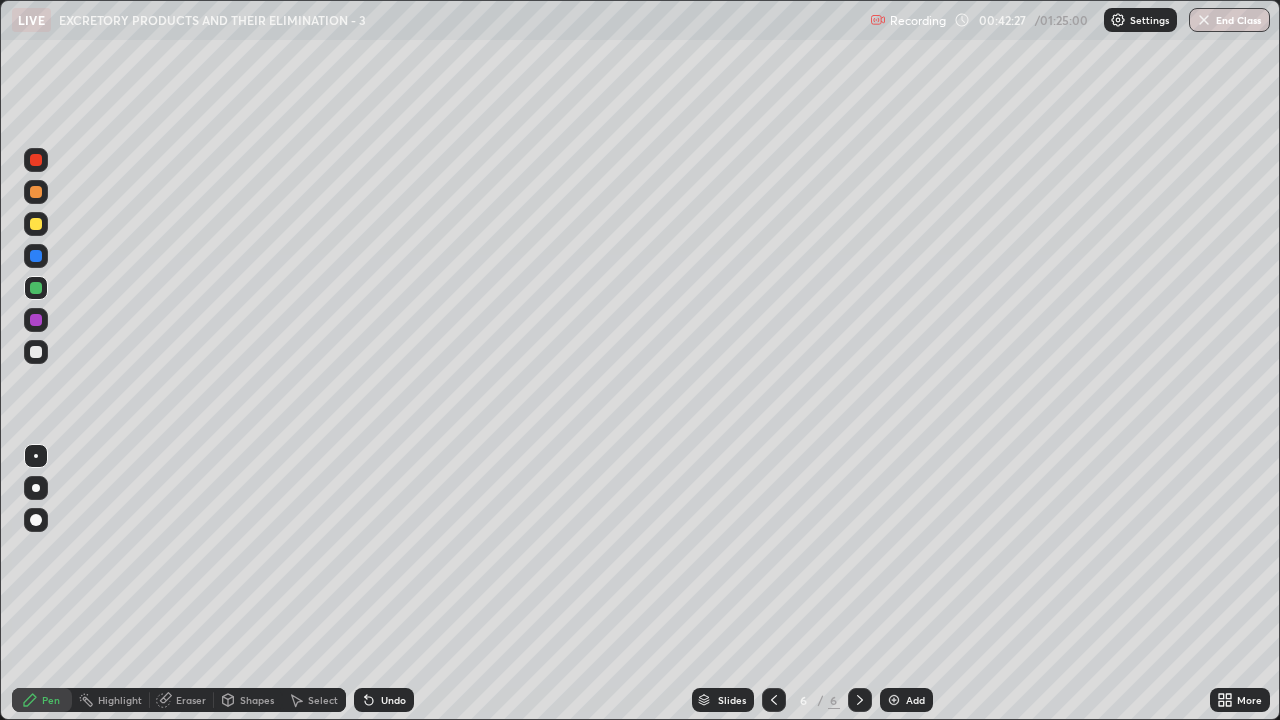 click at bounding box center [36, 352] 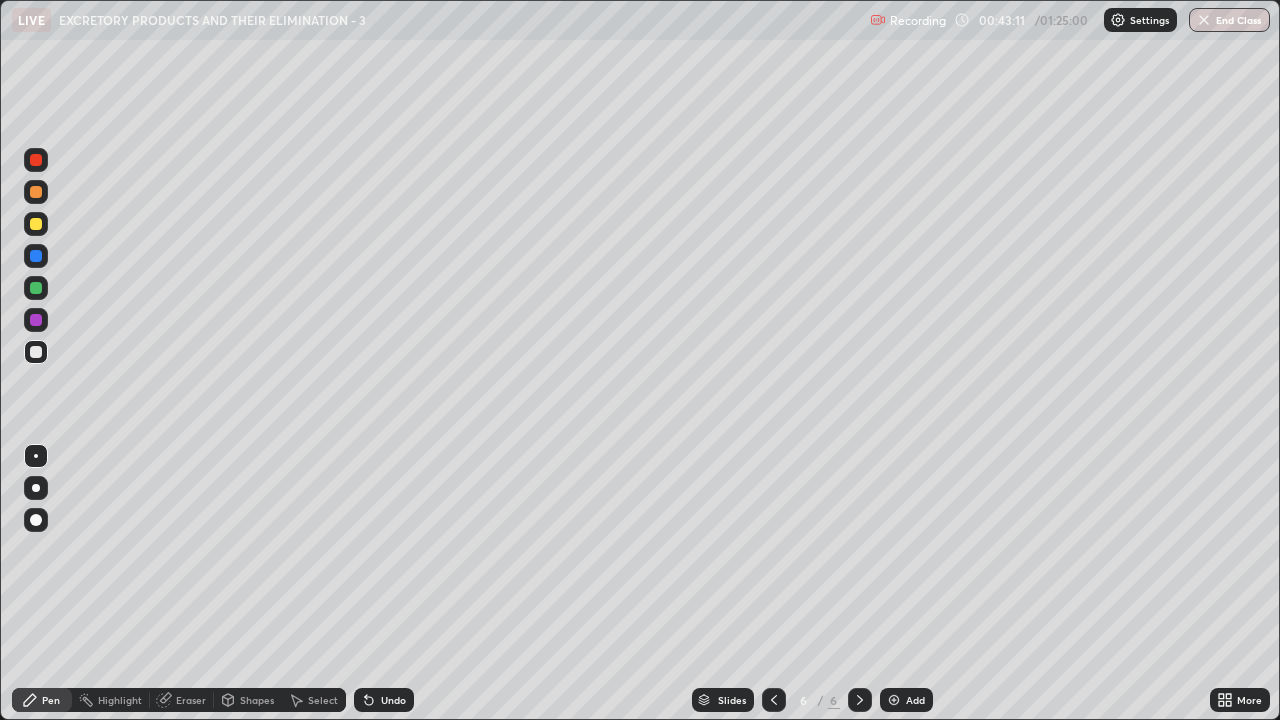click on "Eraser" at bounding box center (191, 700) 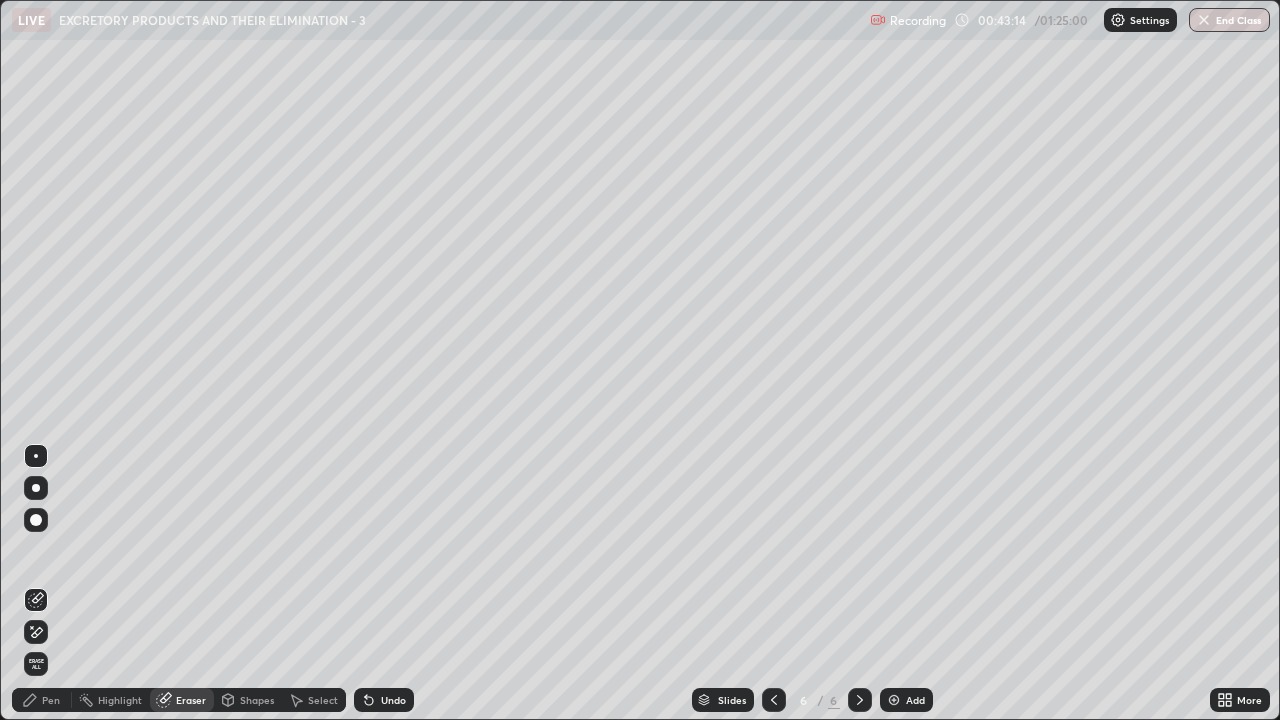 click on "Pen" at bounding box center (51, 700) 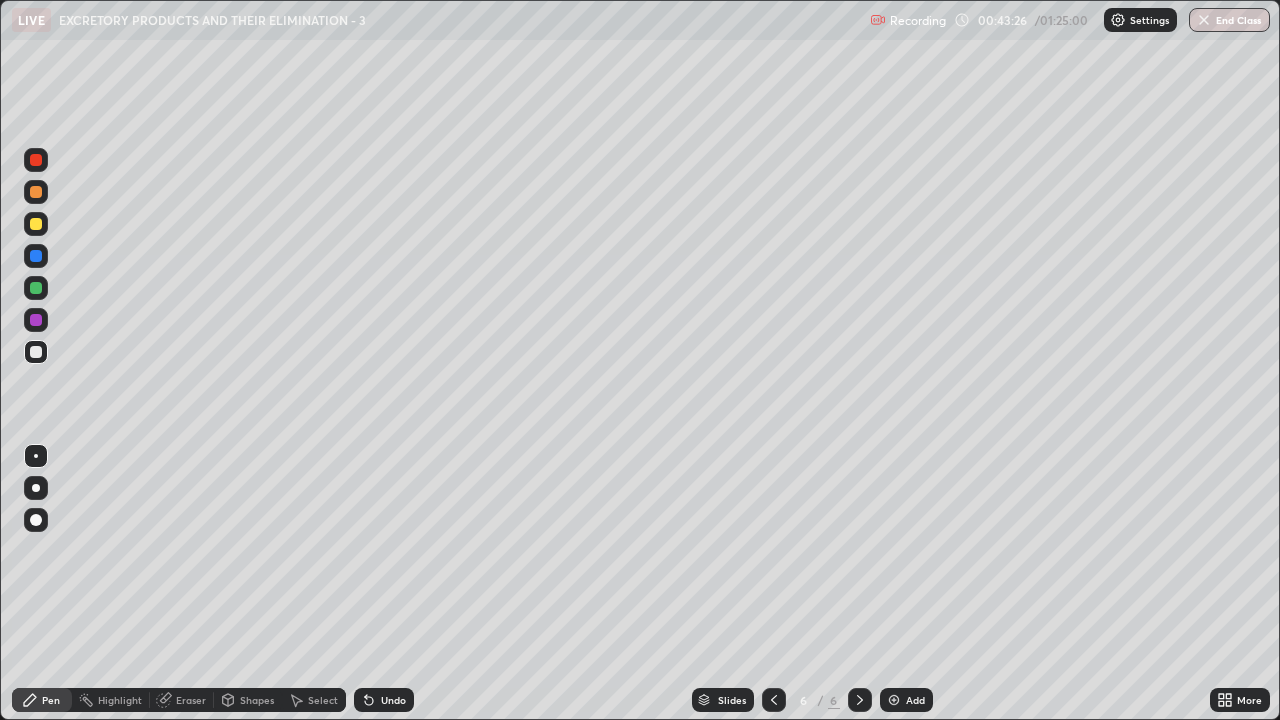 click at bounding box center [36, 288] 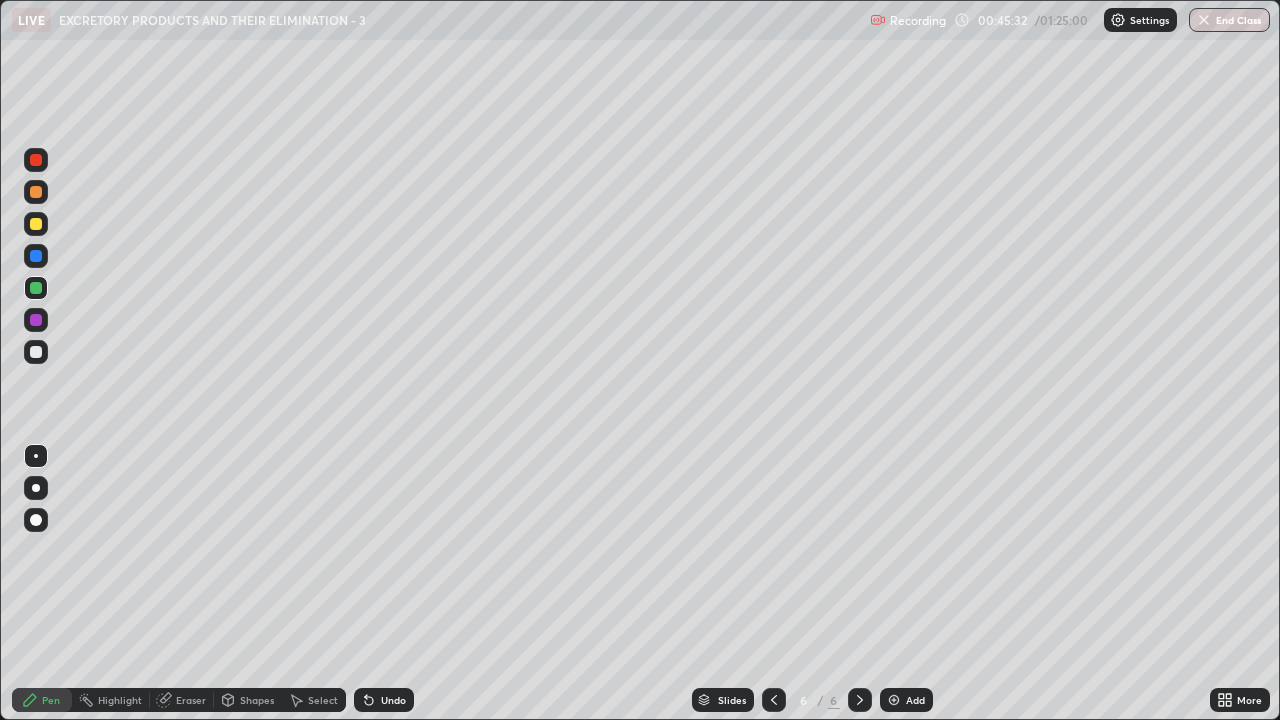 click at bounding box center [36, 224] 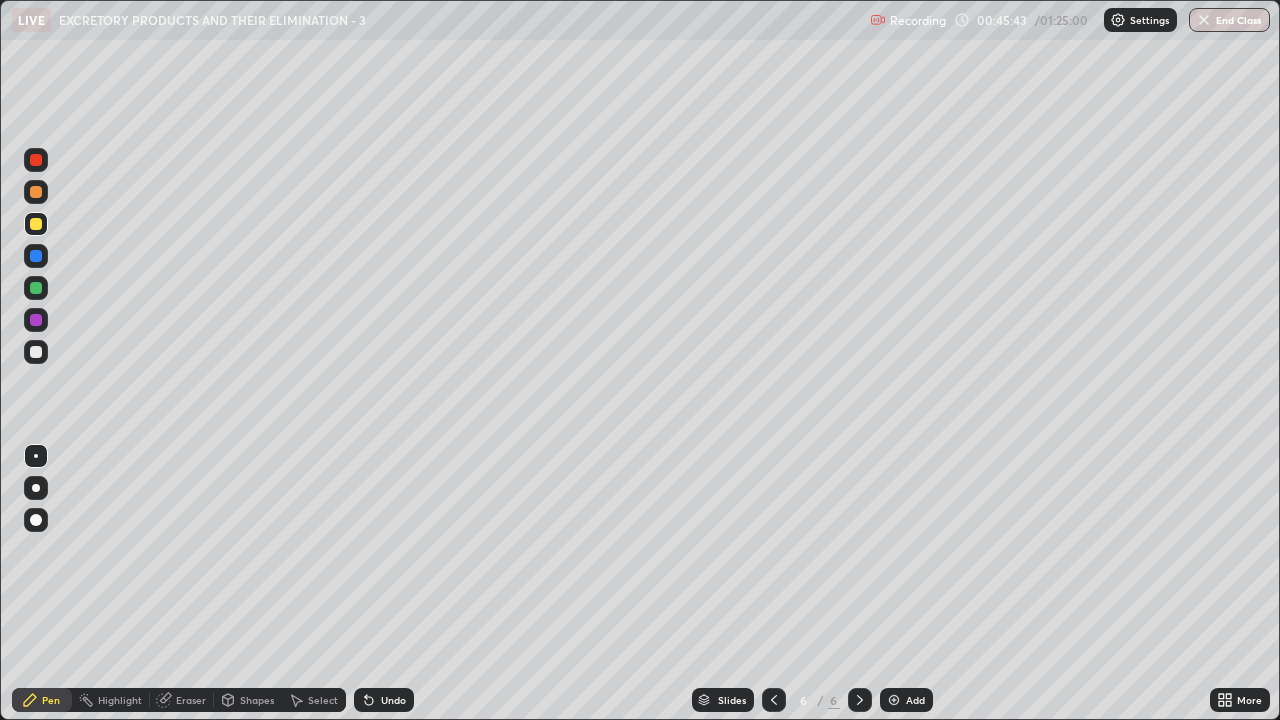 click at bounding box center [36, 192] 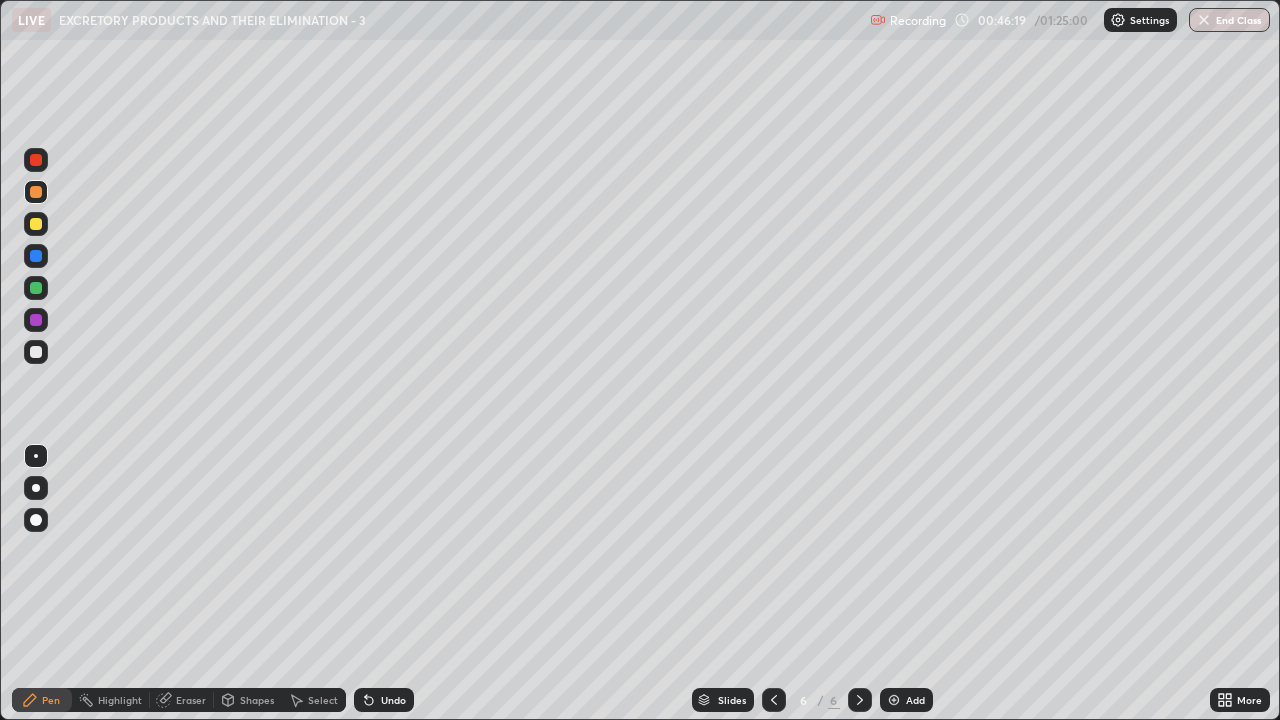 click at bounding box center (36, 352) 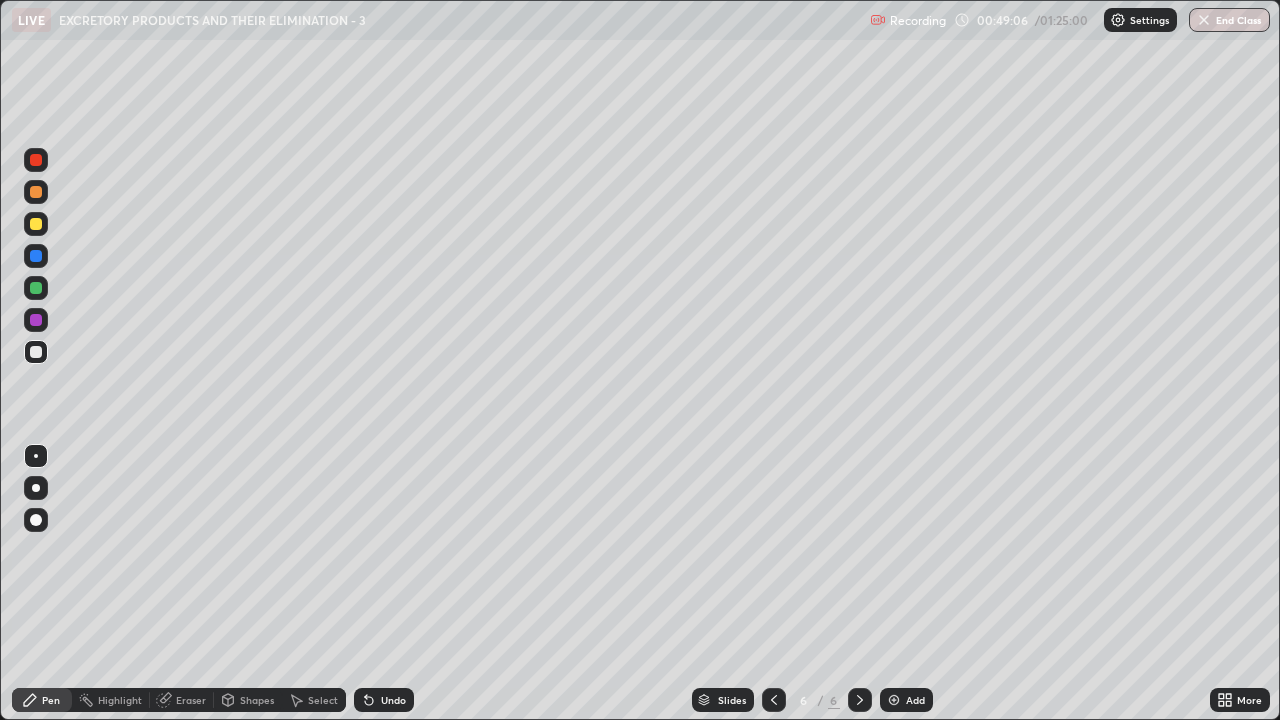 click on "Add" at bounding box center (906, 700) 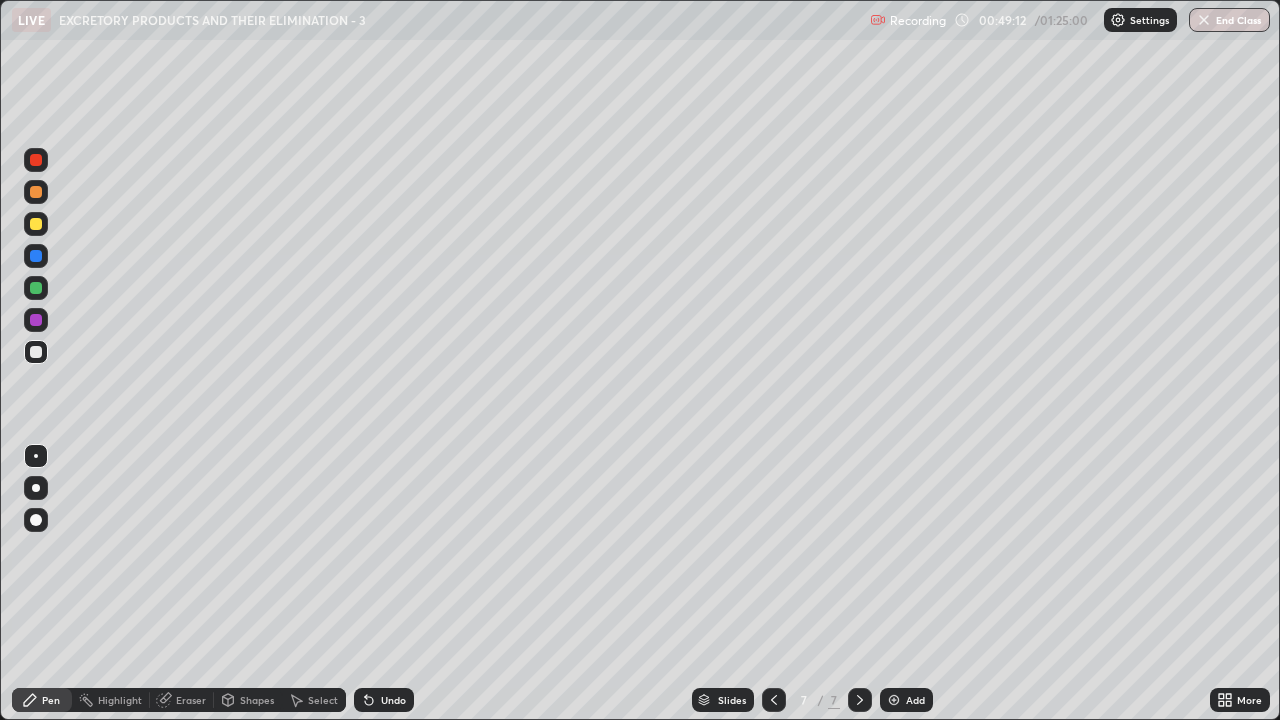 click at bounding box center [36, 224] 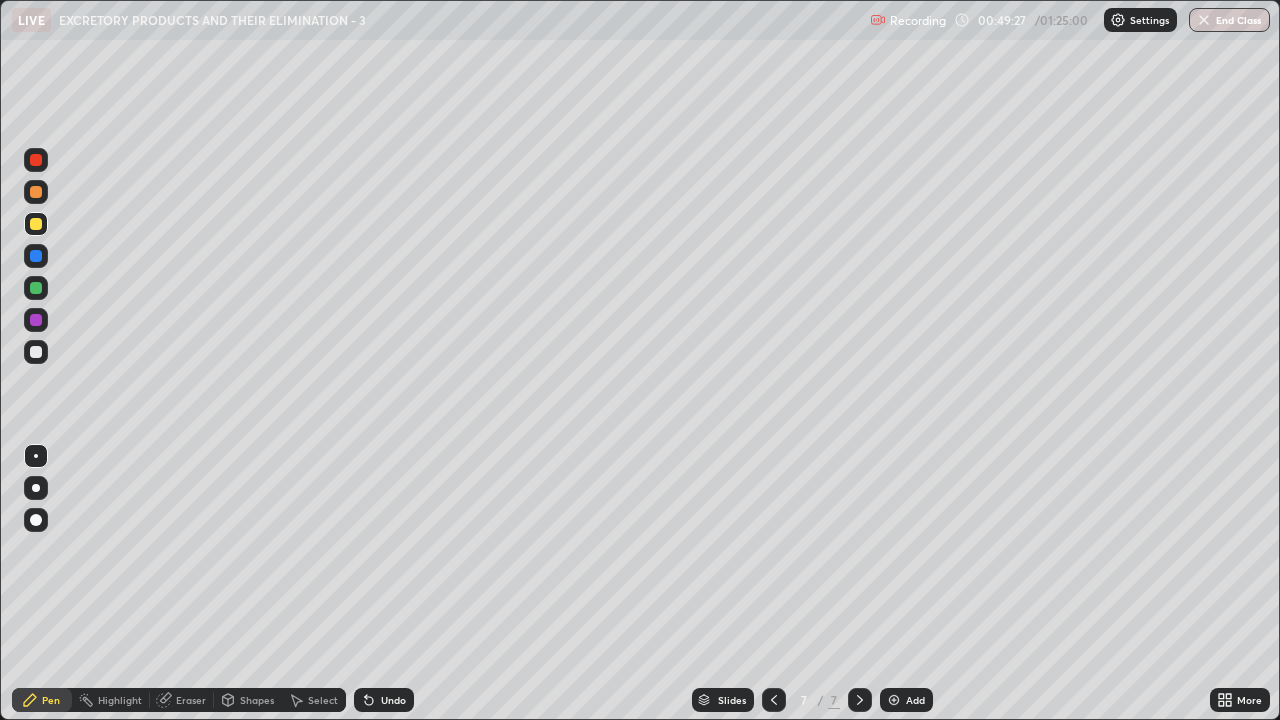 click at bounding box center [36, 288] 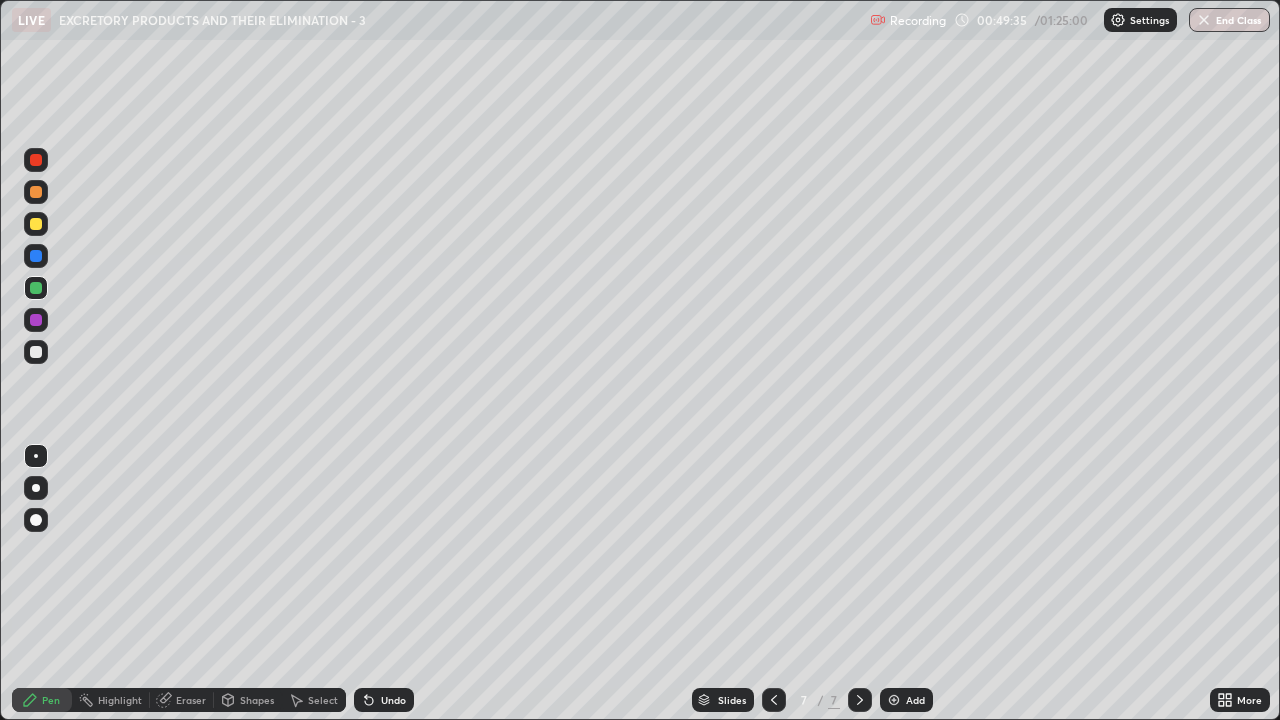 click at bounding box center (36, 192) 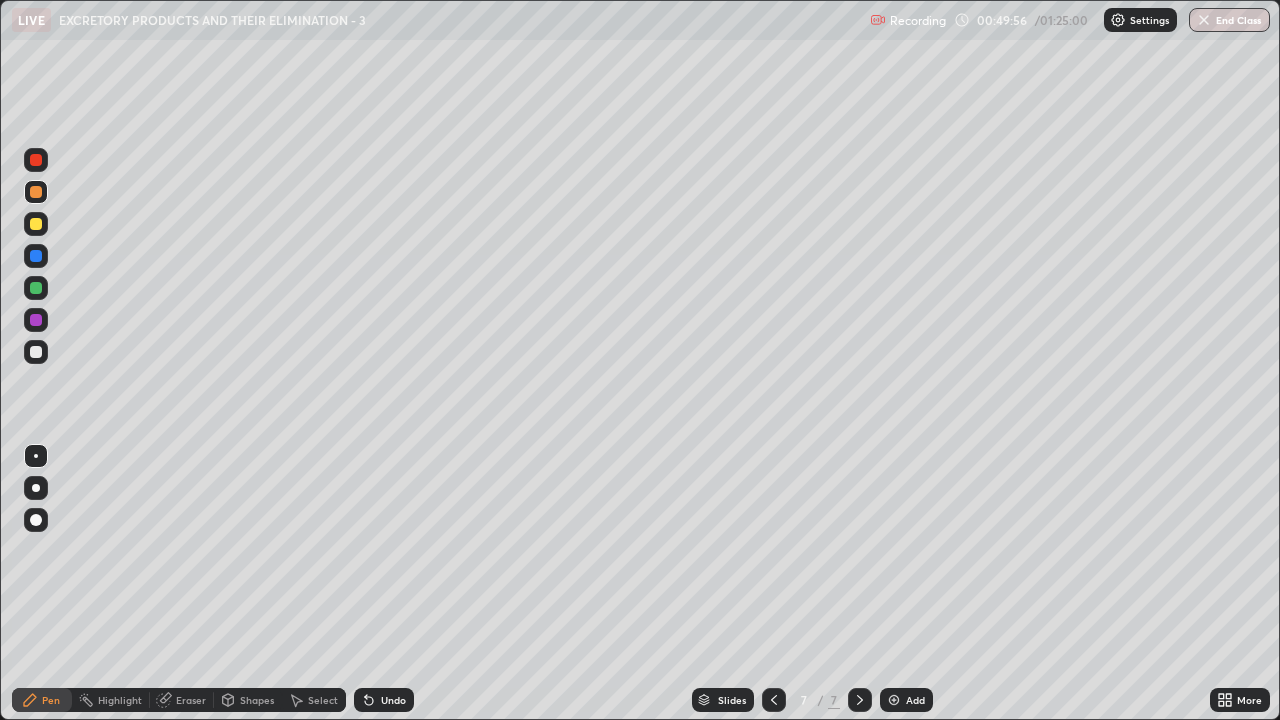 click on "Eraser" at bounding box center (191, 700) 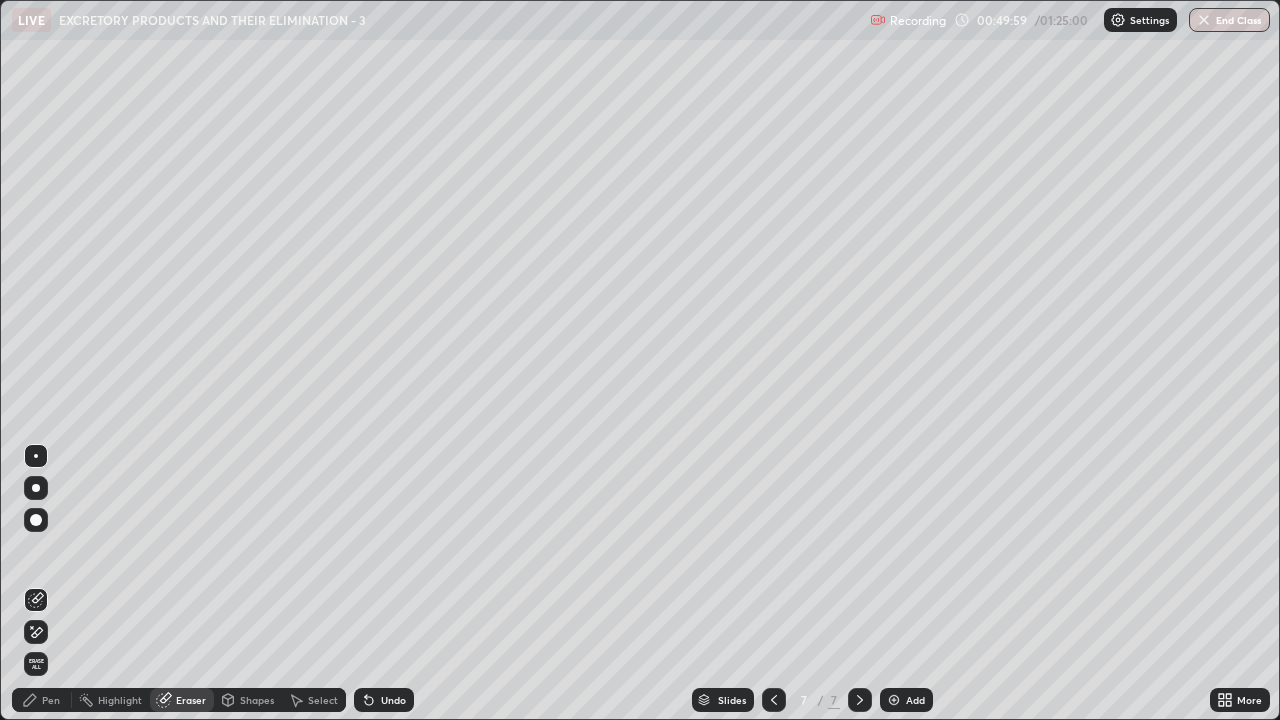 click on "Pen" at bounding box center [42, 700] 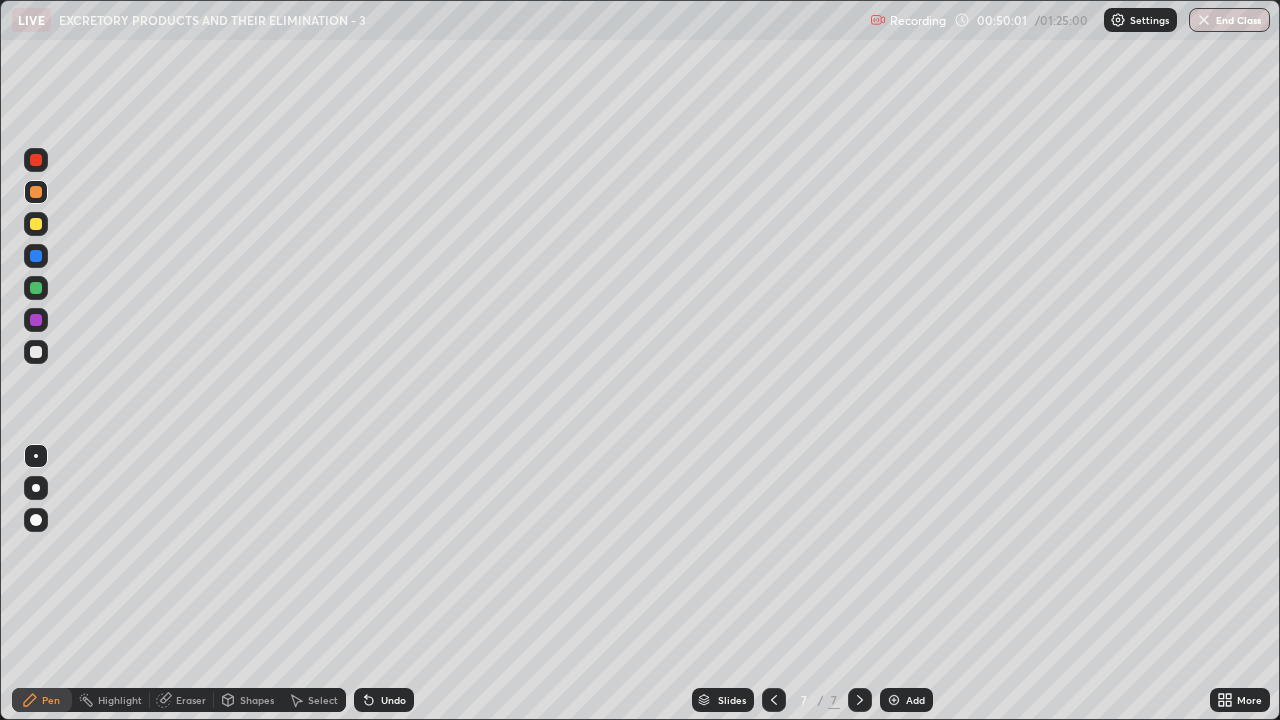 click at bounding box center [36, 224] 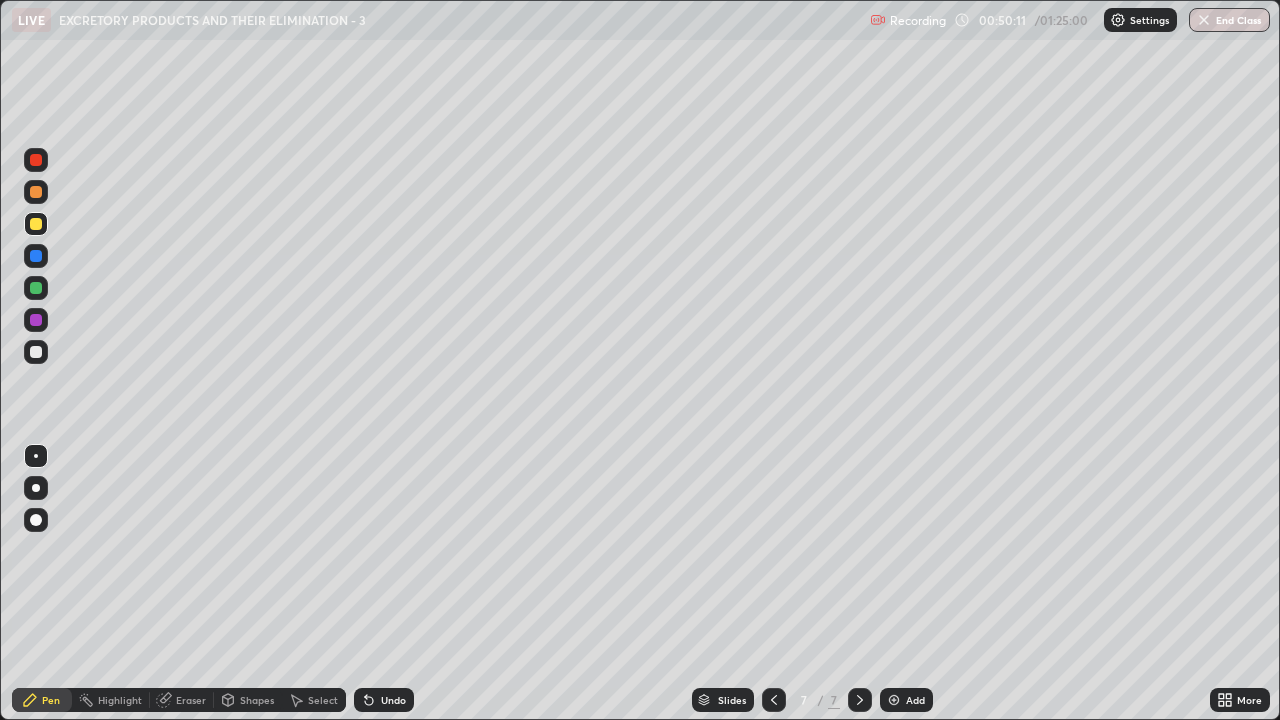 click at bounding box center (36, 288) 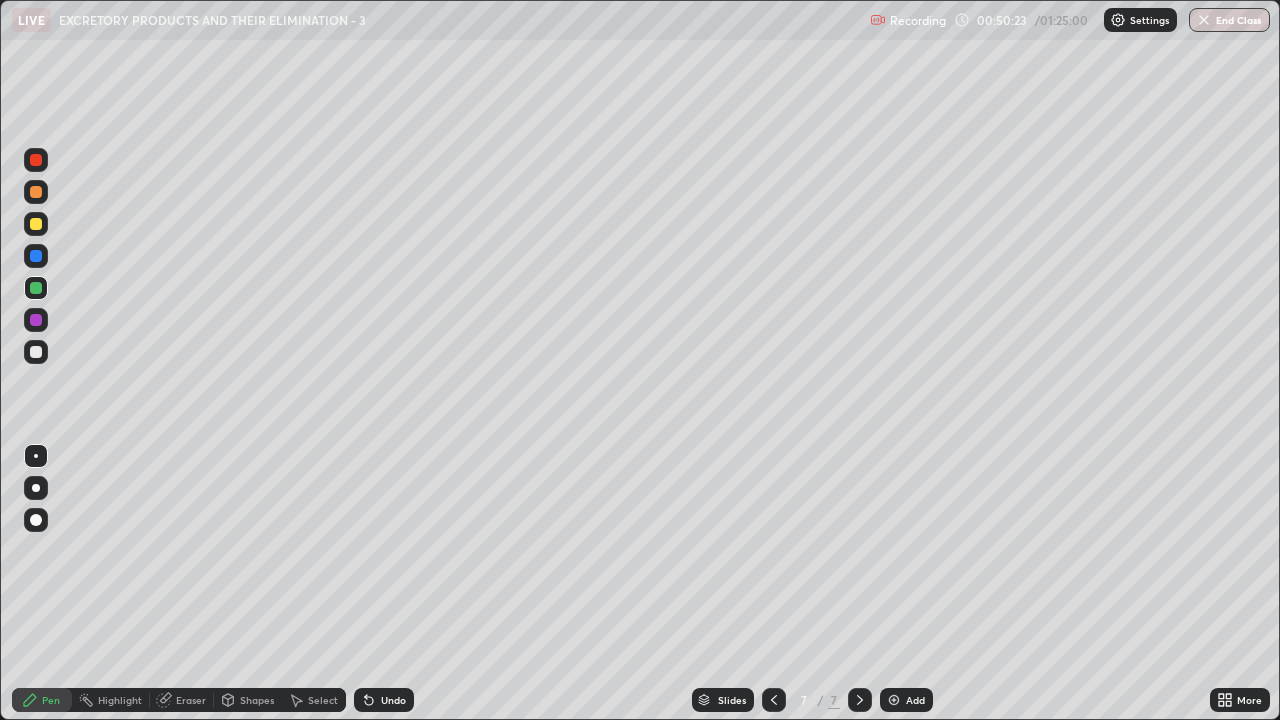 click at bounding box center (36, 256) 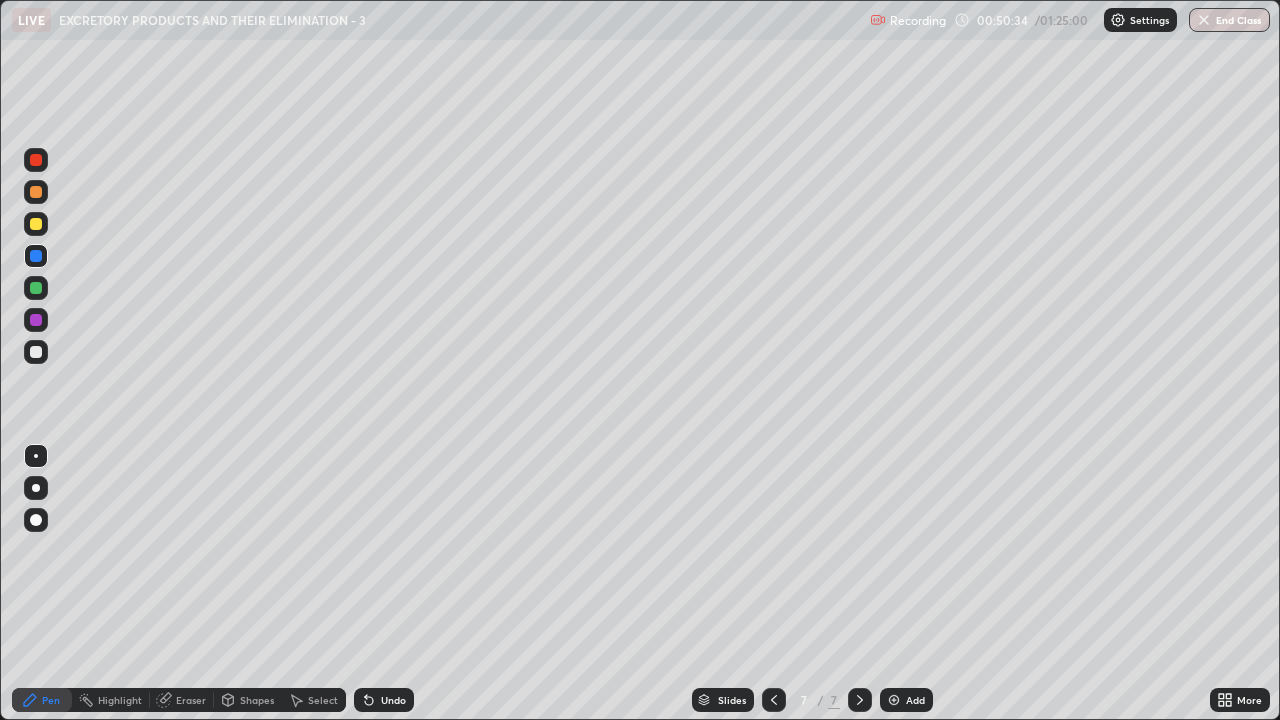 click at bounding box center (36, 160) 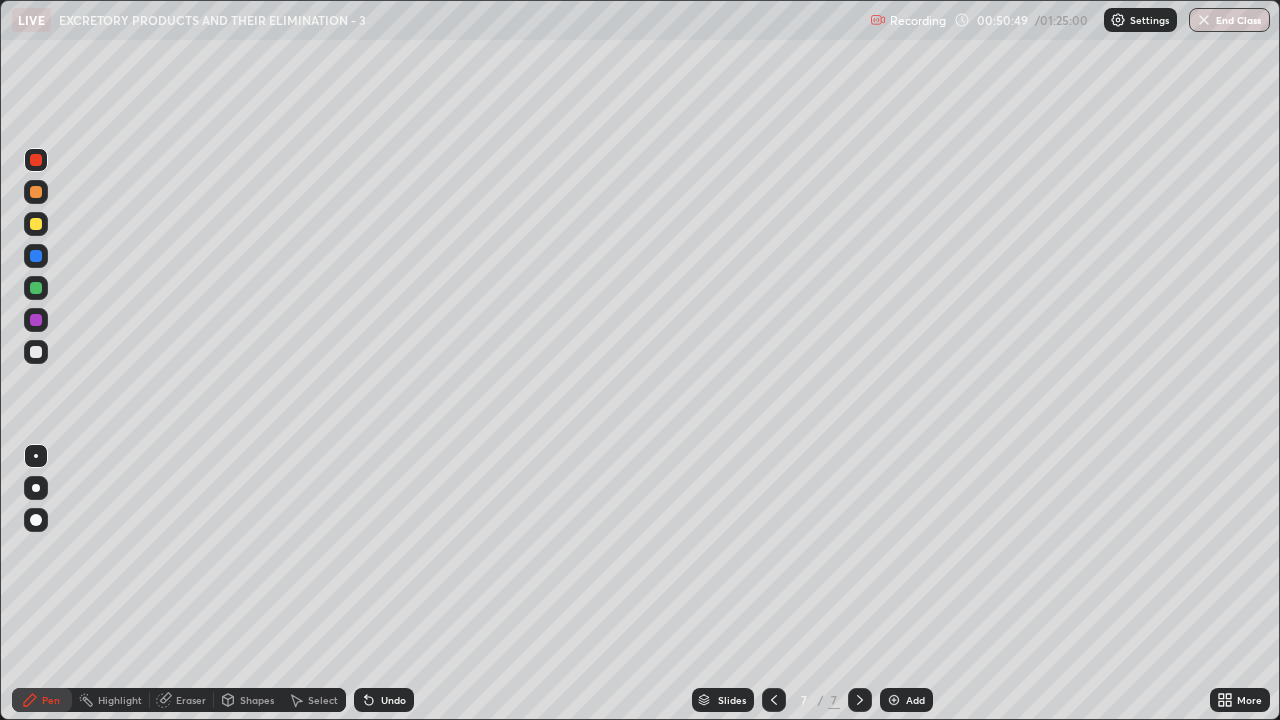 click at bounding box center (36, 256) 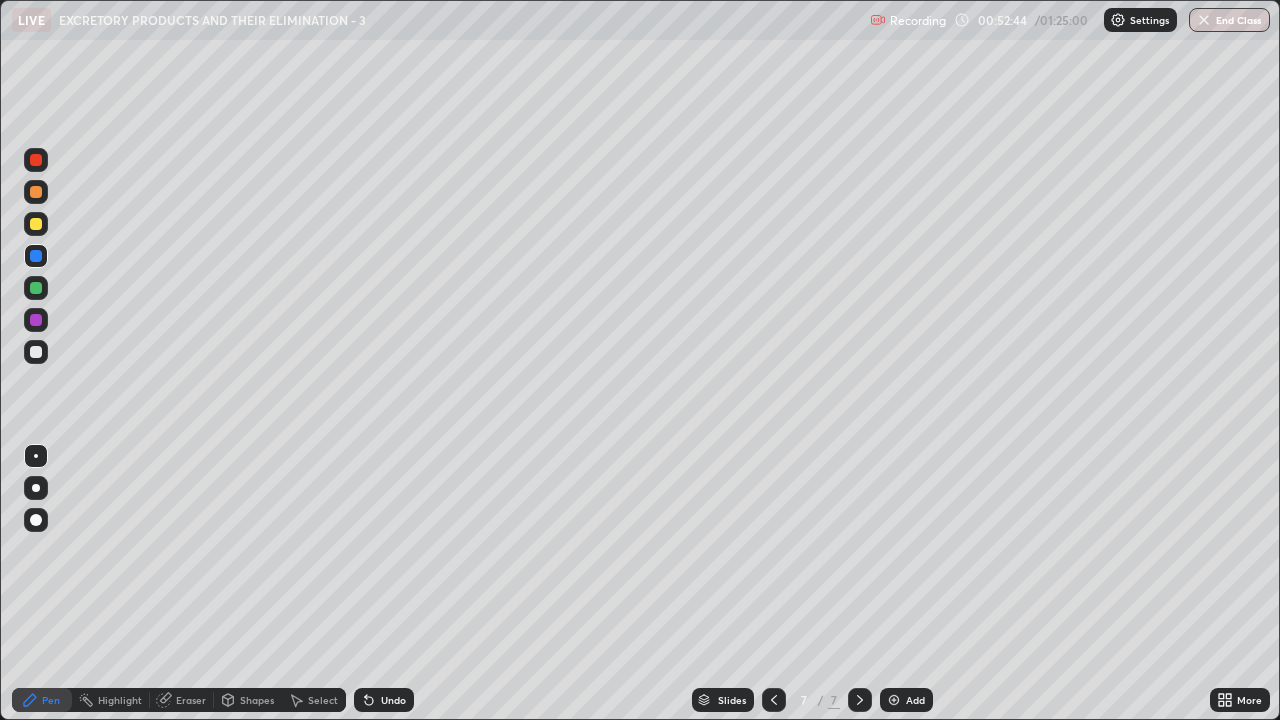 click at bounding box center [36, 352] 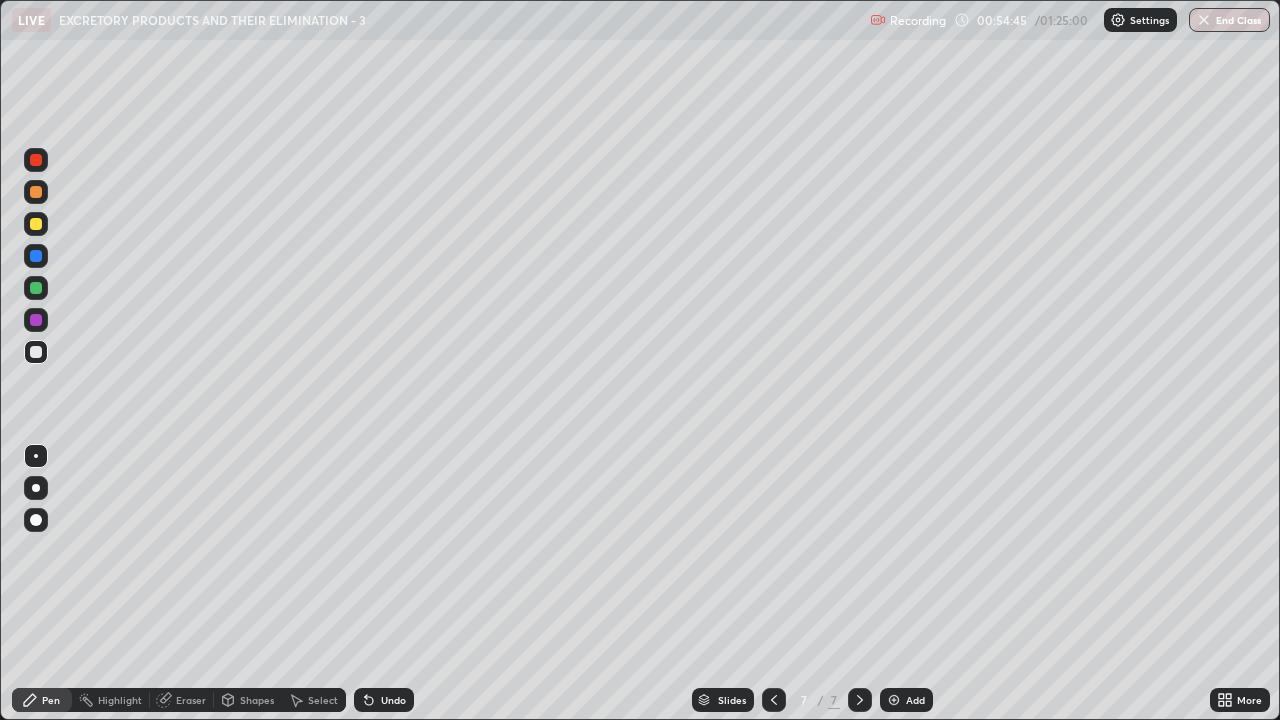 click at bounding box center [36, 224] 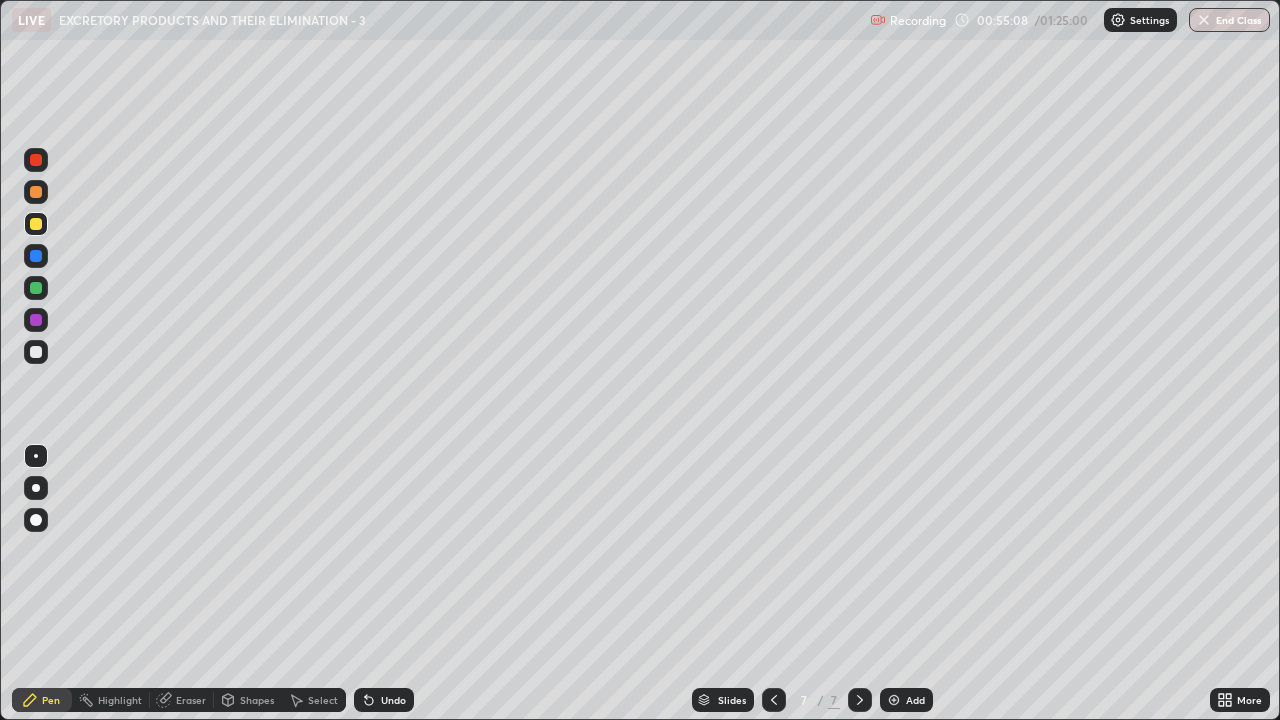 click at bounding box center [36, 352] 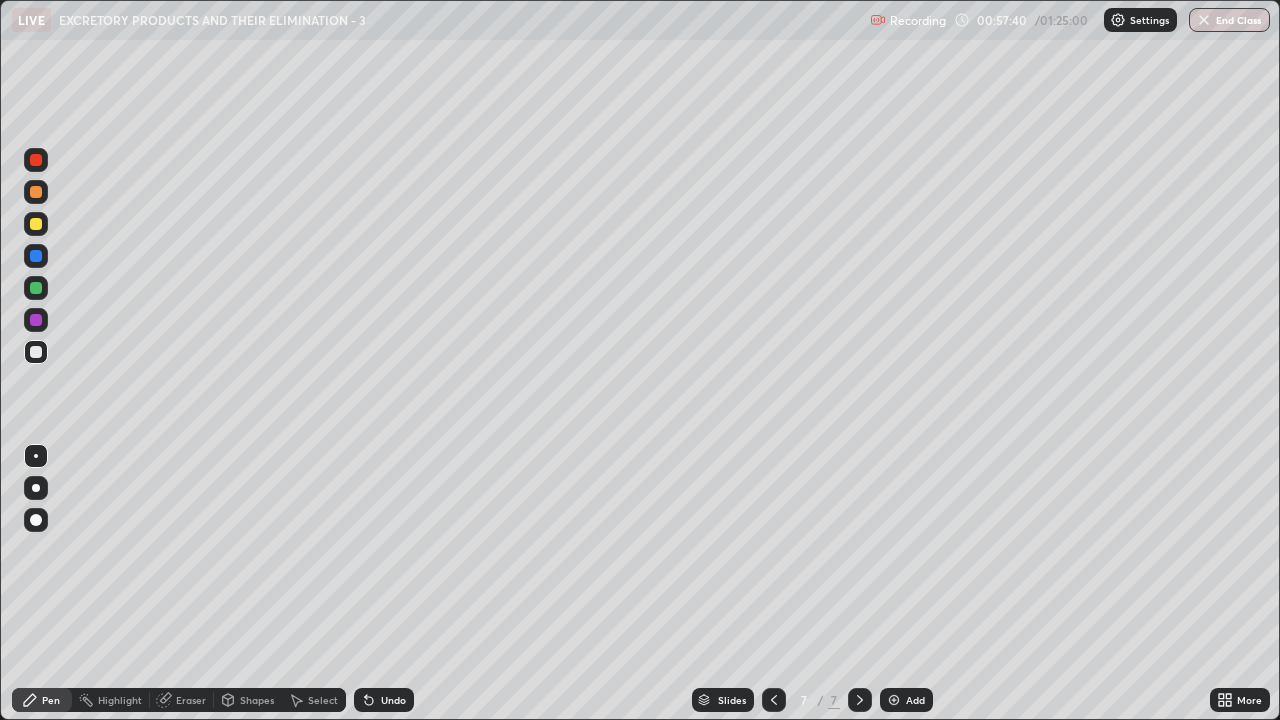 click at bounding box center (36, 224) 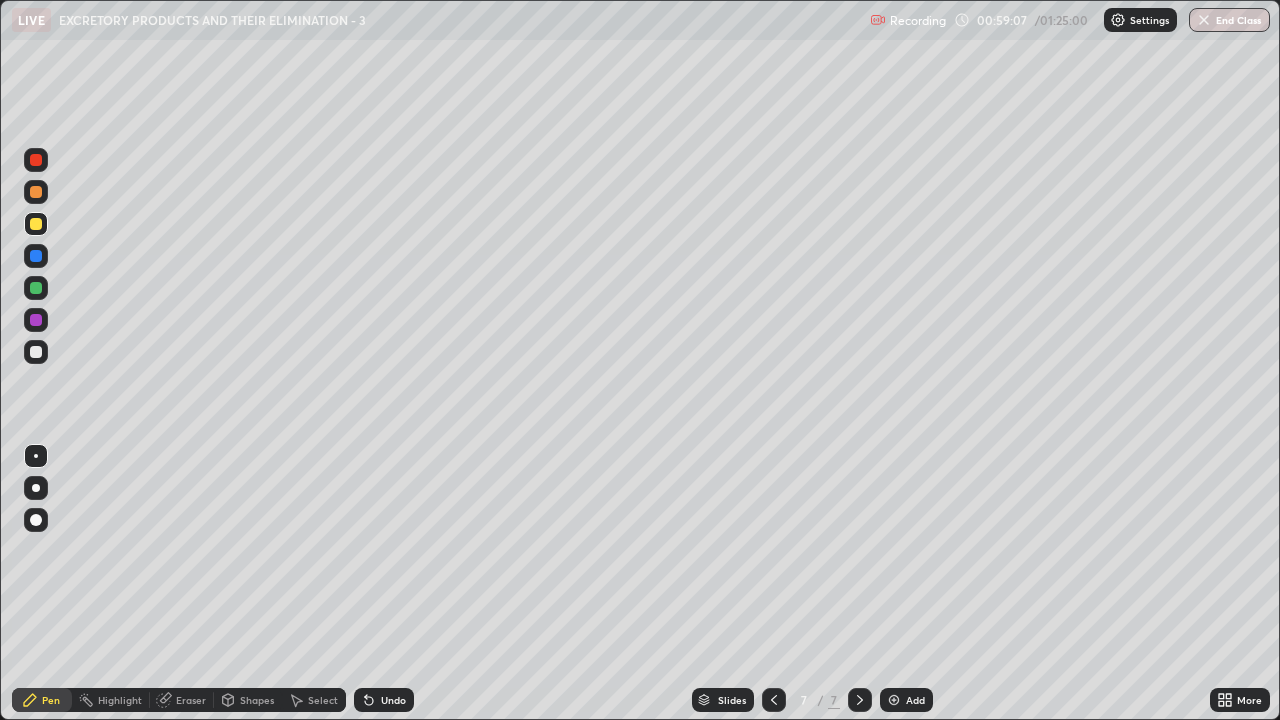 click at bounding box center [36, 160] 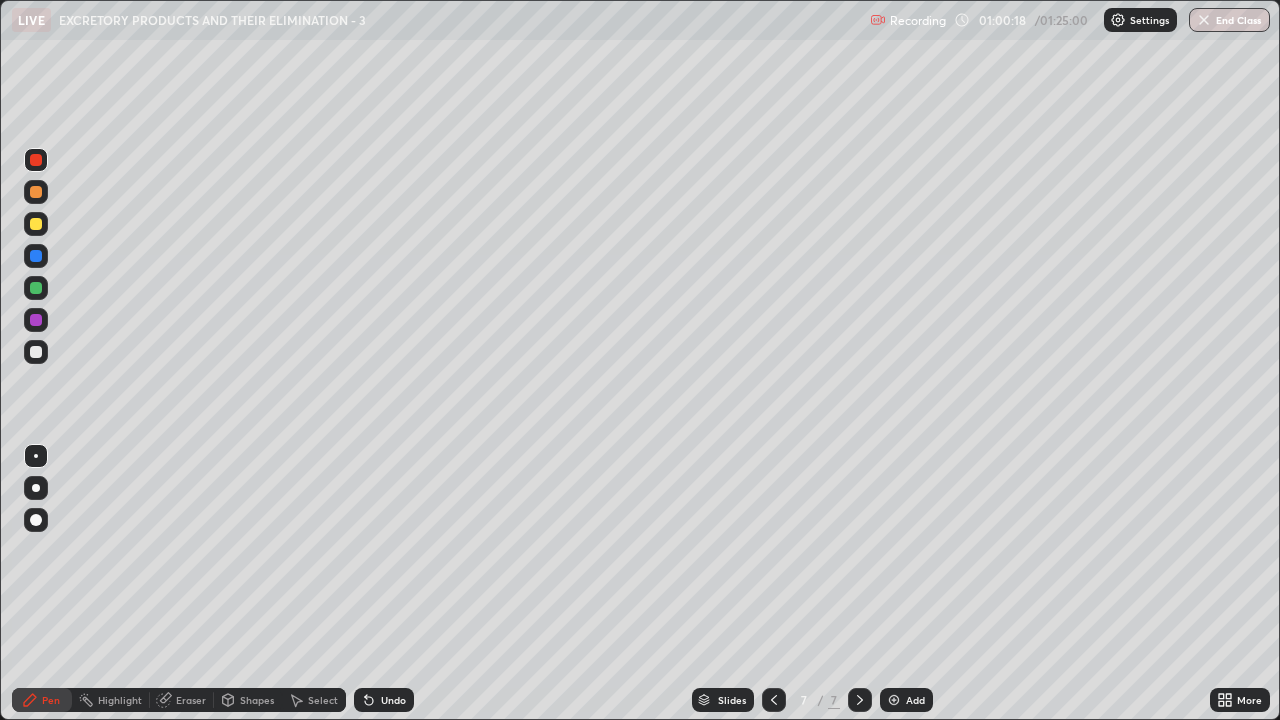 click on "Eraser" at bounding box center (182, 700) 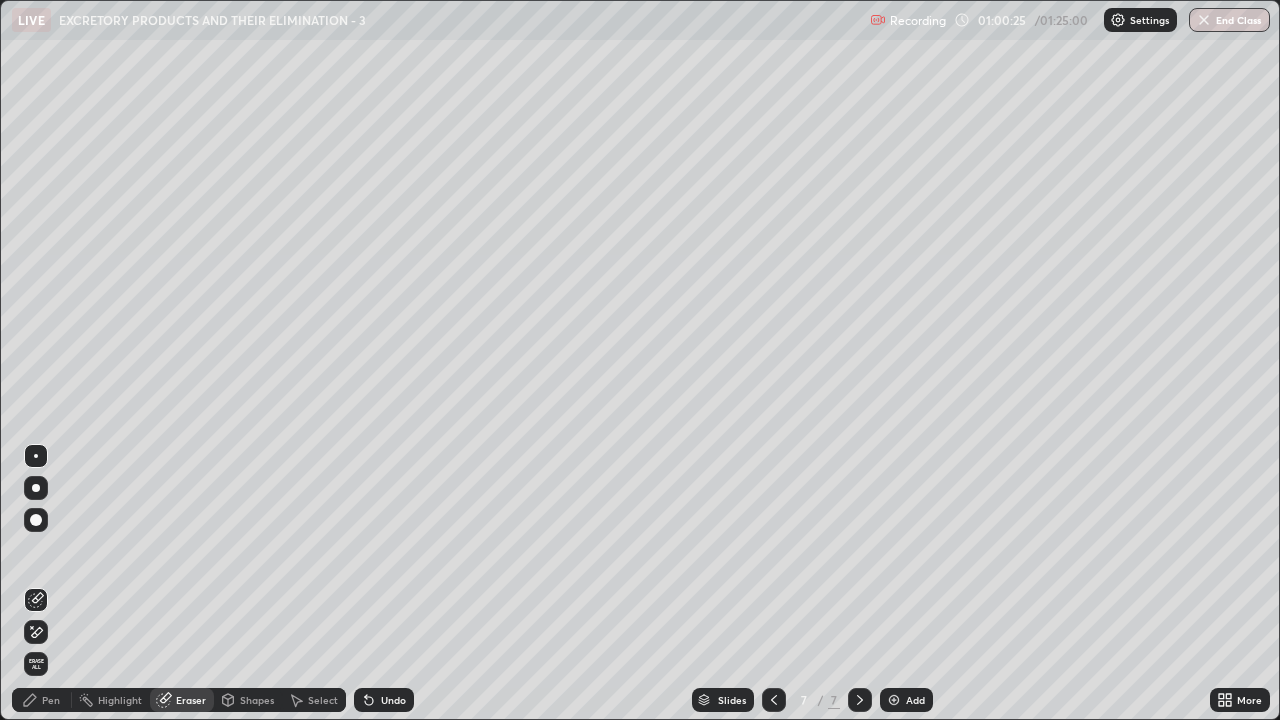 click 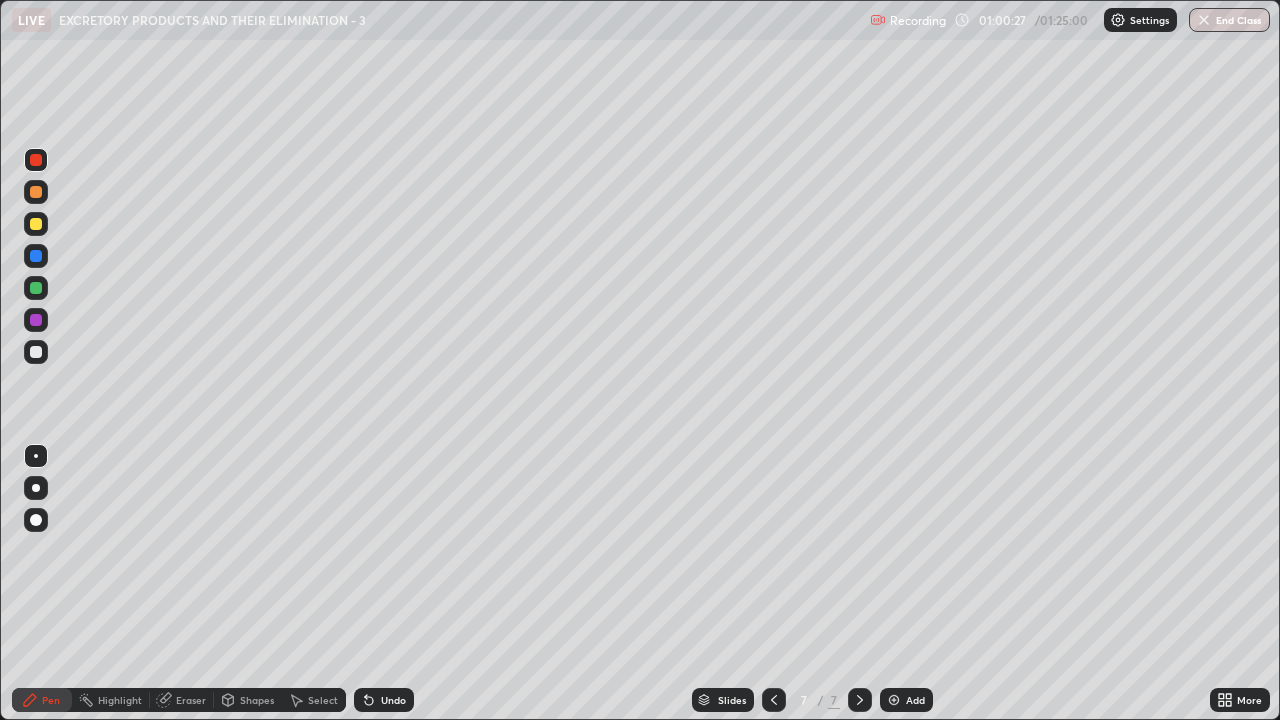 click at bounding box center [36, 288] 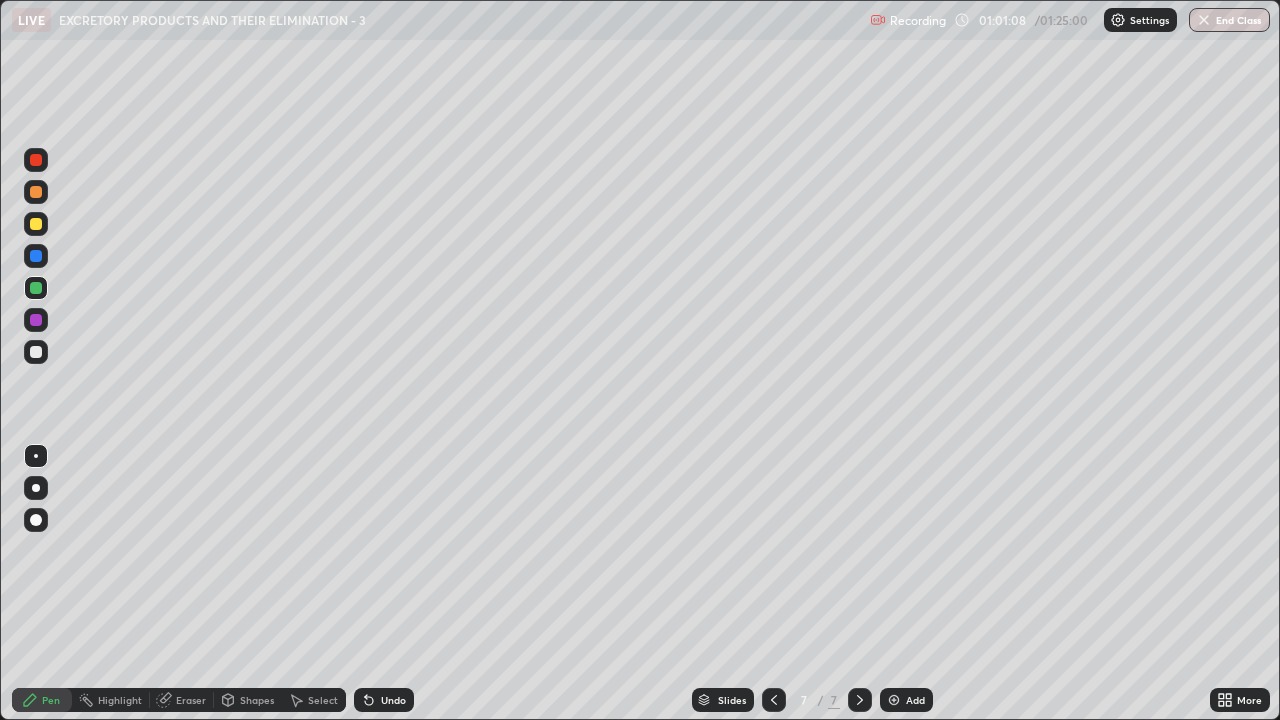 click at bounding box center (36, 224) 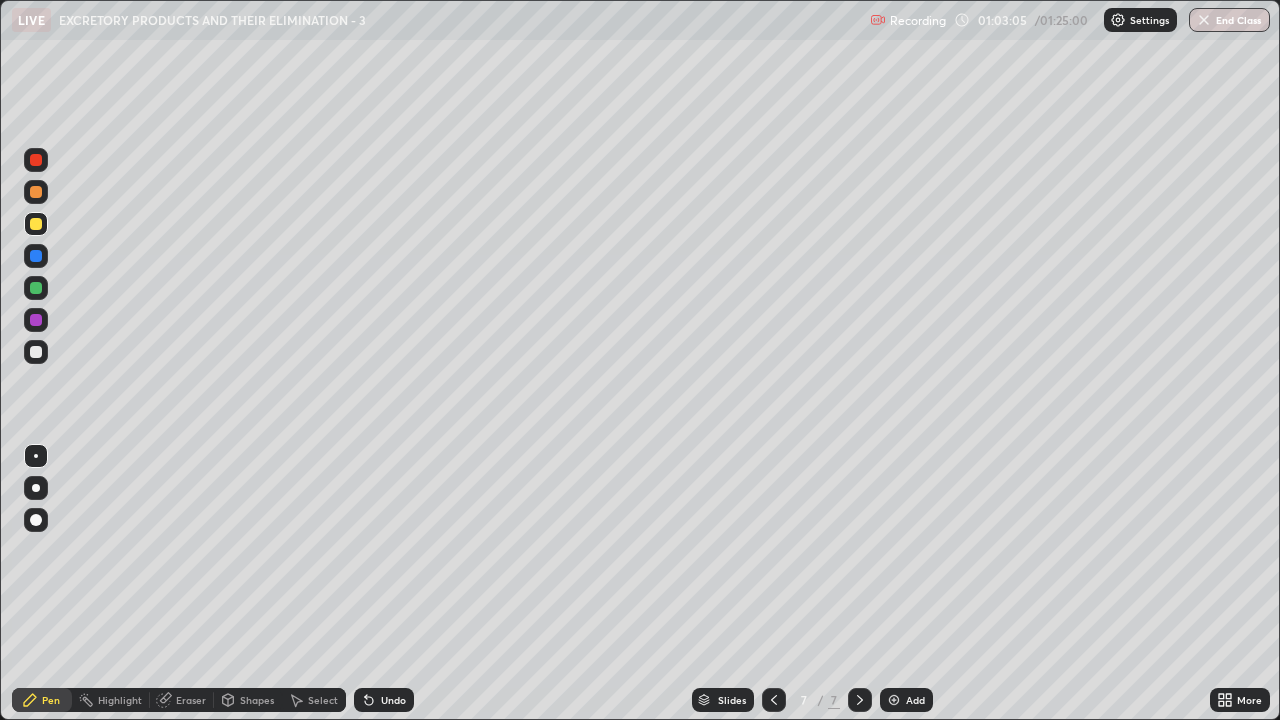click at bounding box center (894, 700) 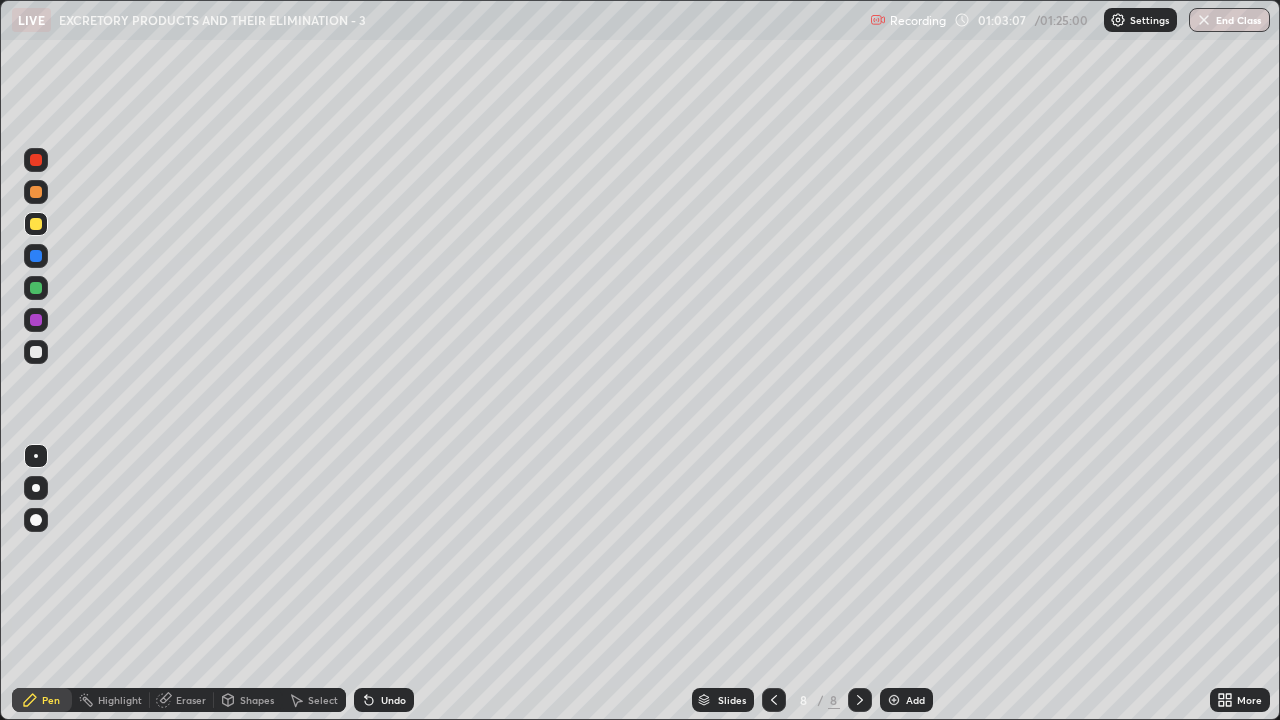 click at bounding box center (36, 192) 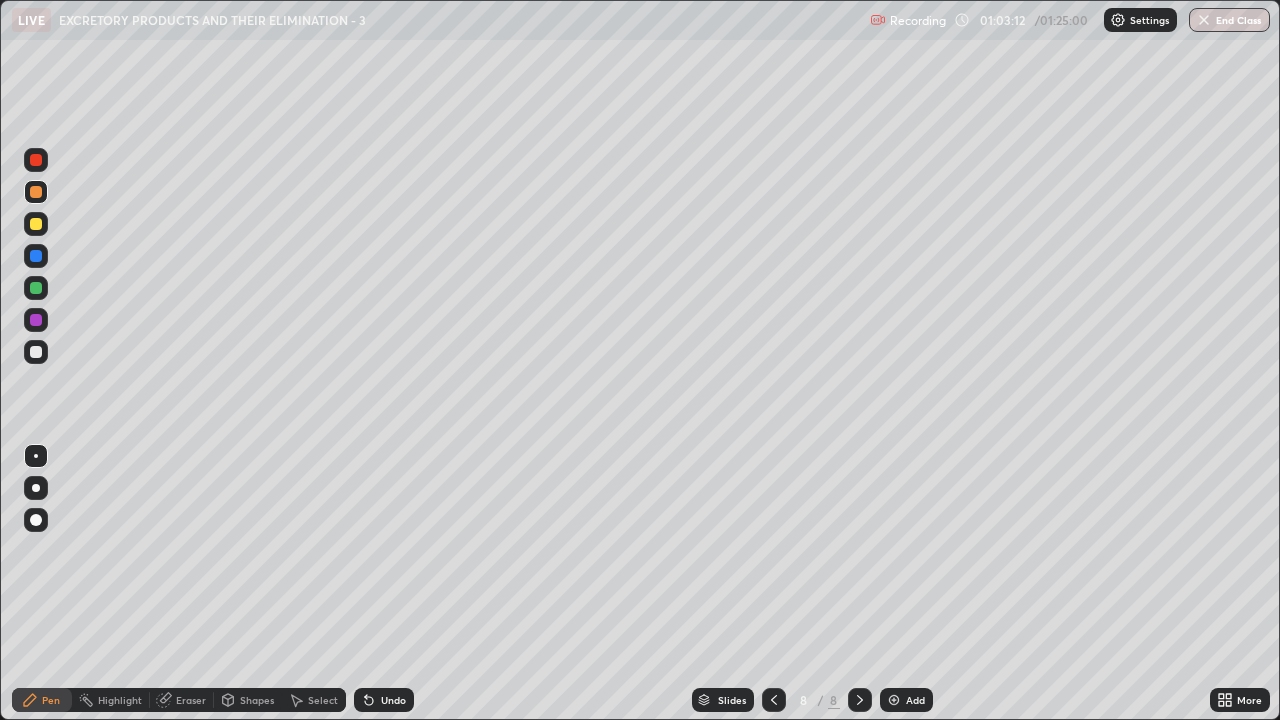 click at bounding box center [36, 224] 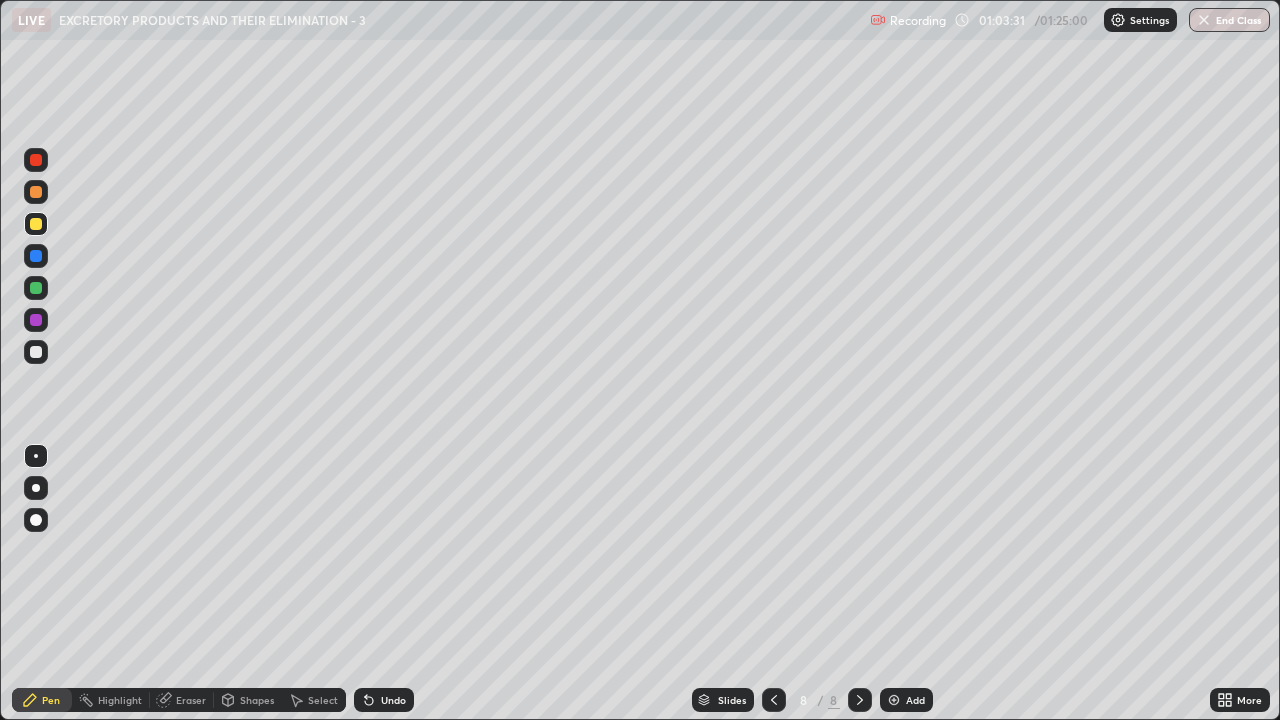 click at bounding box center (36, 192) 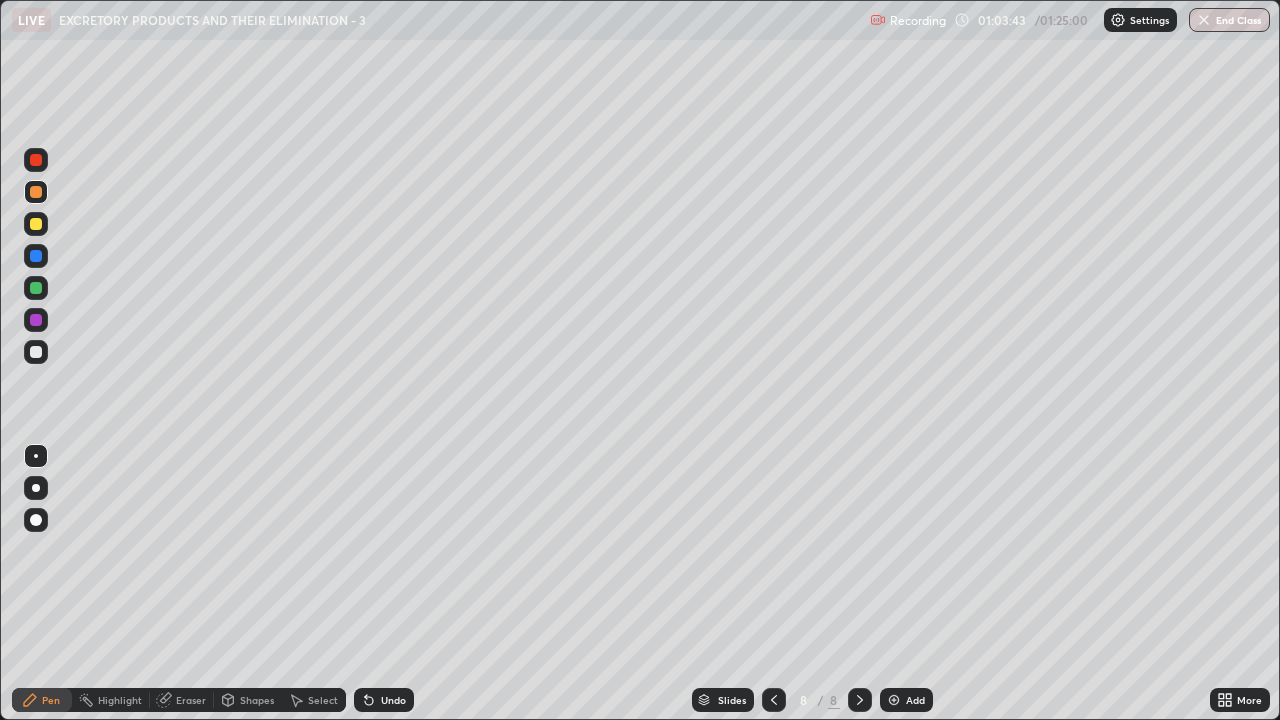 click on "Eraser" at bounding box center [191, 700] 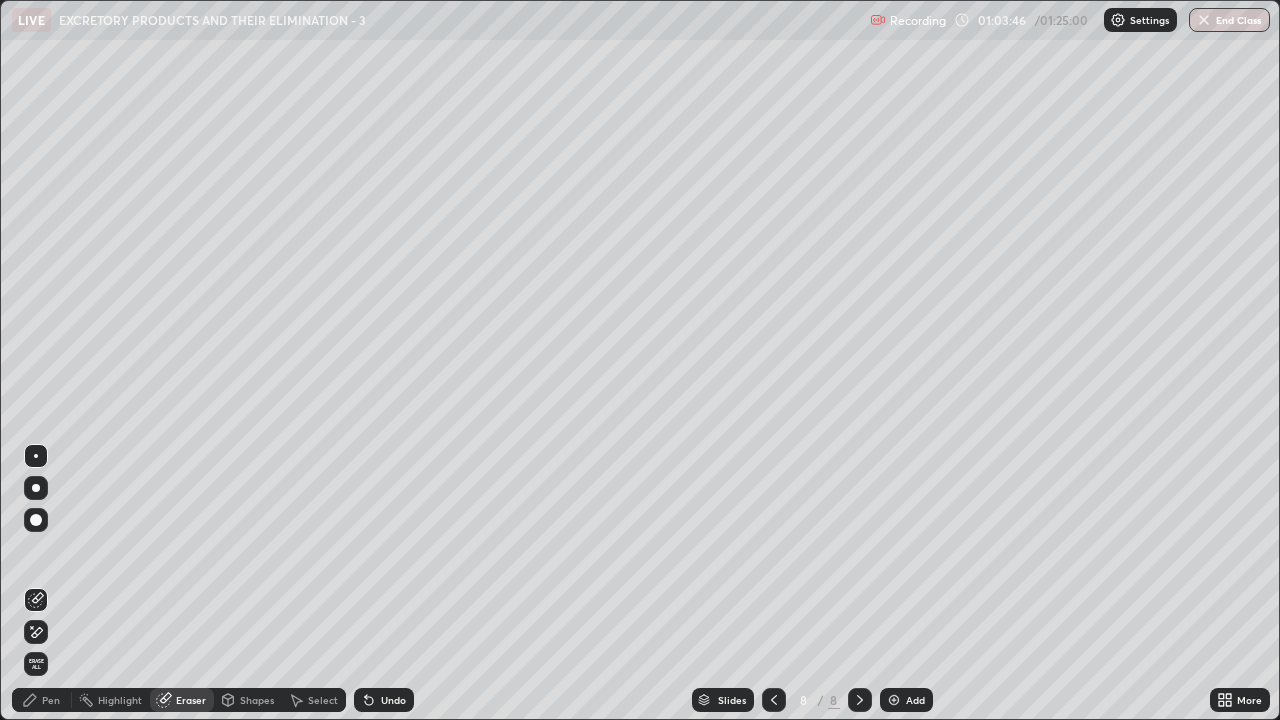 click on "Pen" at bounding box center [51, 700] 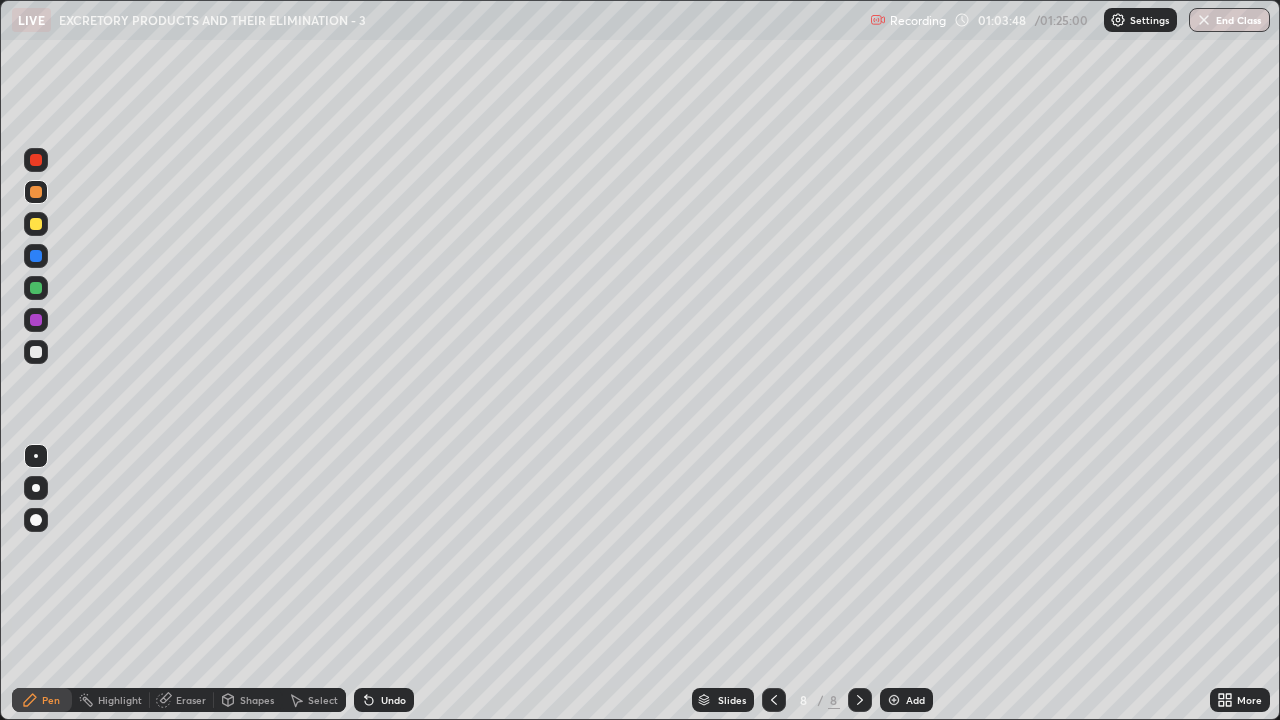 click at bounding box center [36, 192] 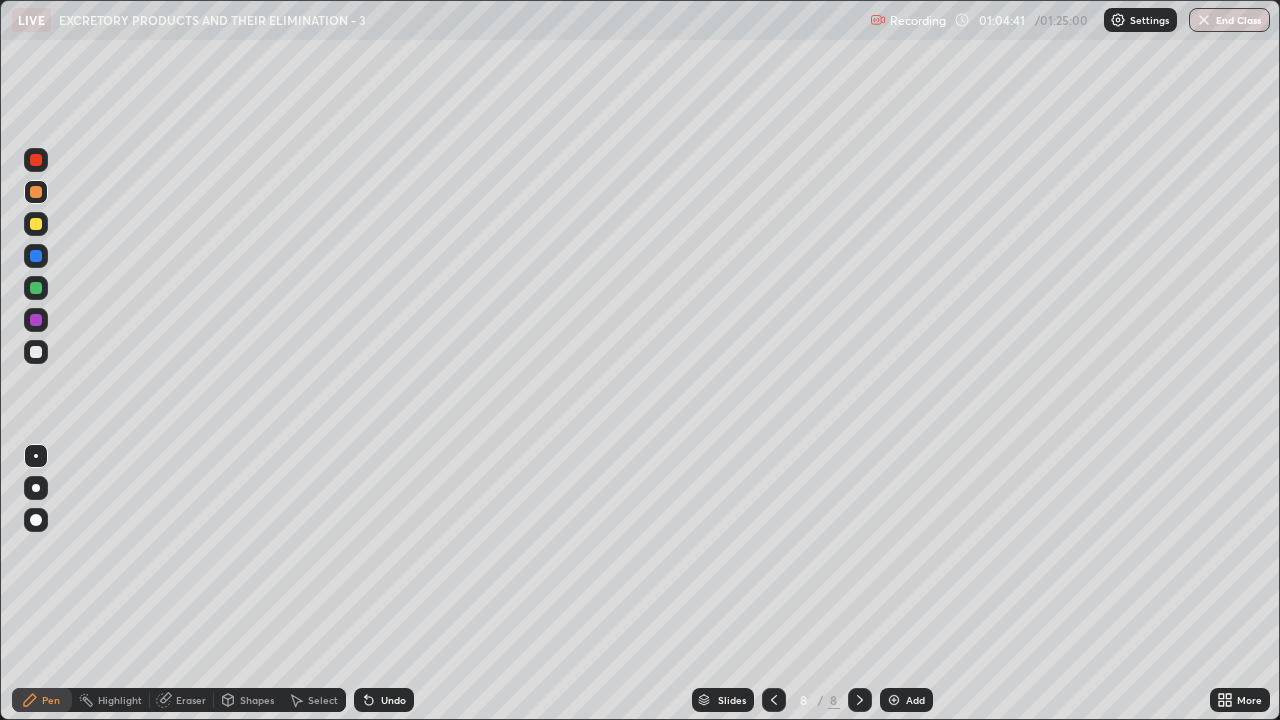 click at bounding box center [36, 288] 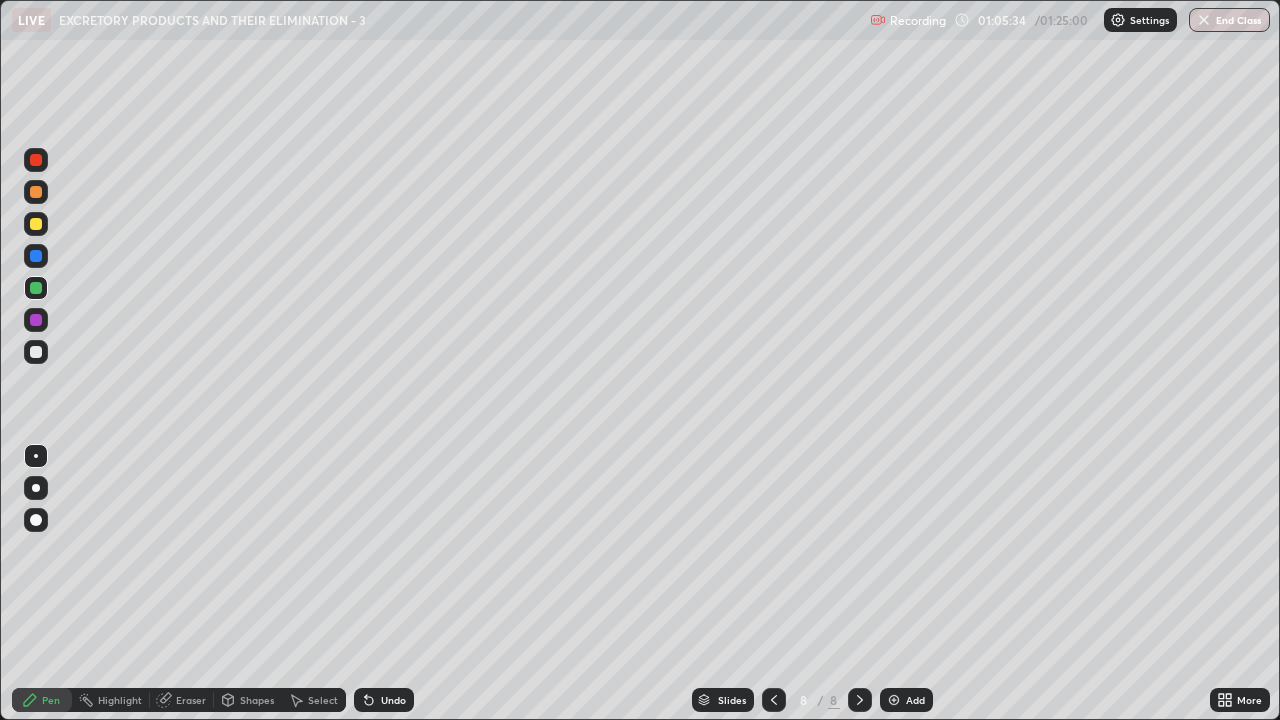 click on "Eraser" at bounding box center (191, 700) 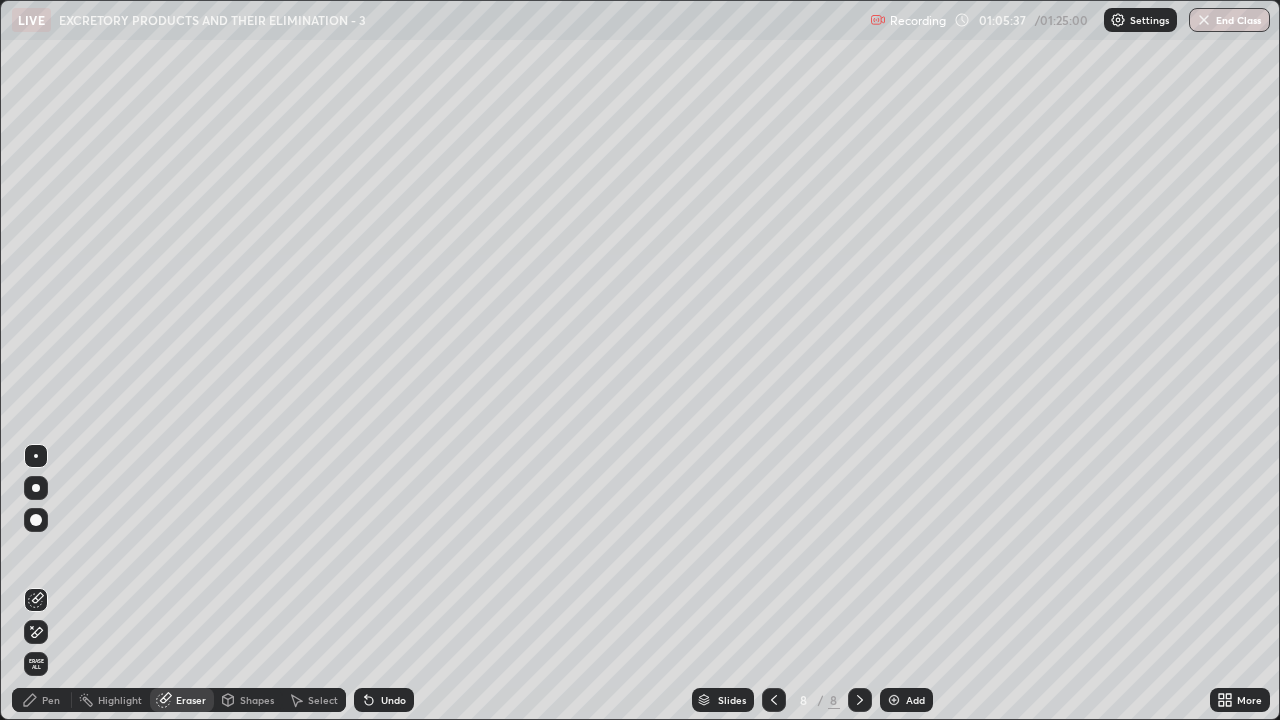 click on "Pen" at bounding box center (51, 700) 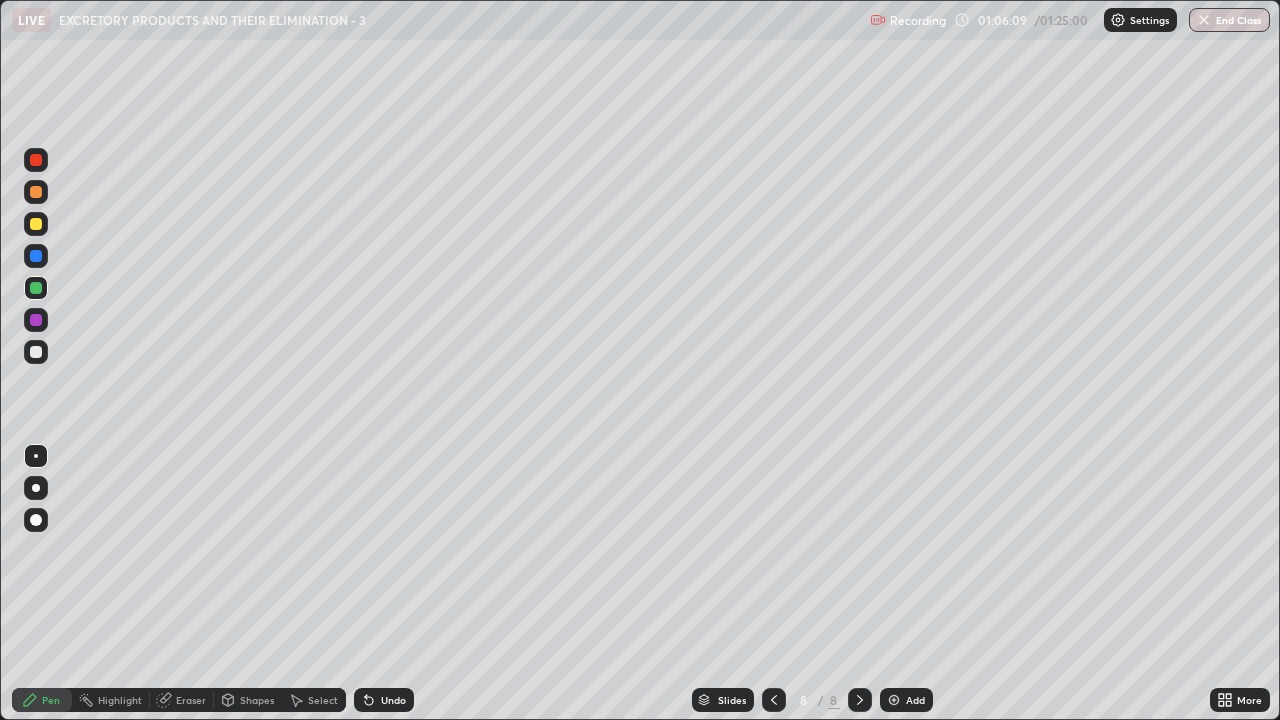 click at bounding box center (36, 160) 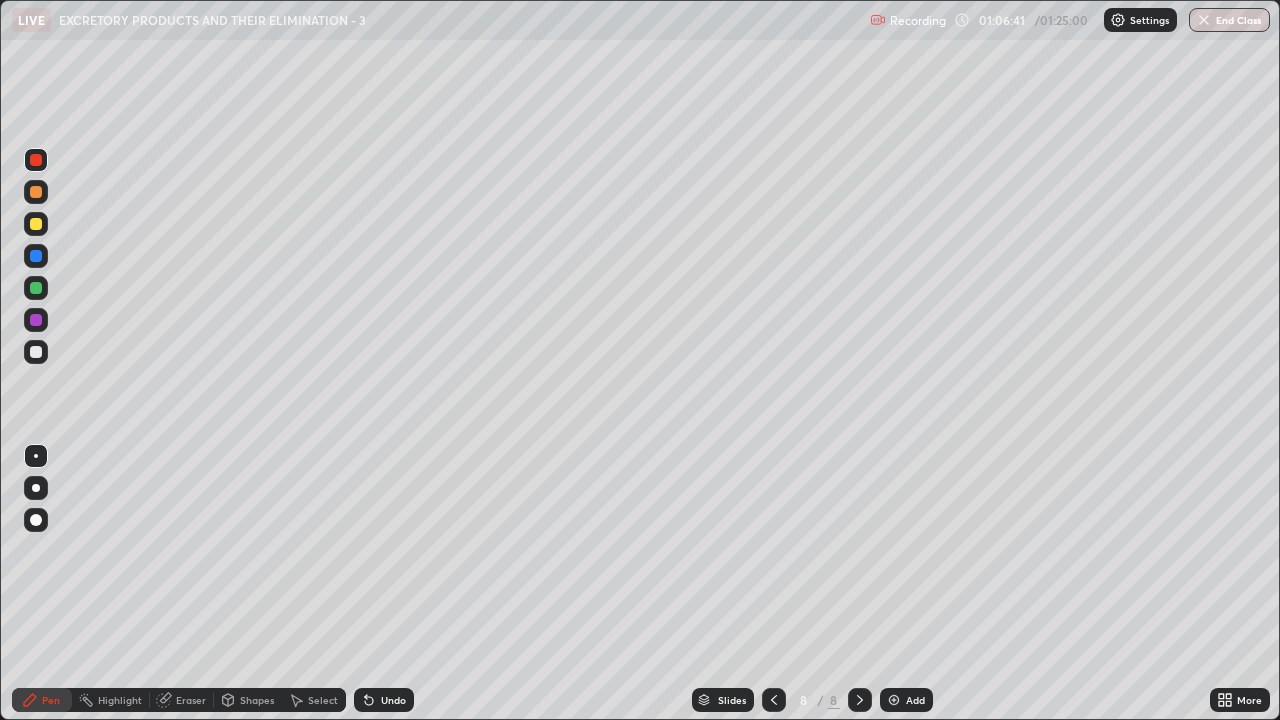 click at bounding box center [36, 352] 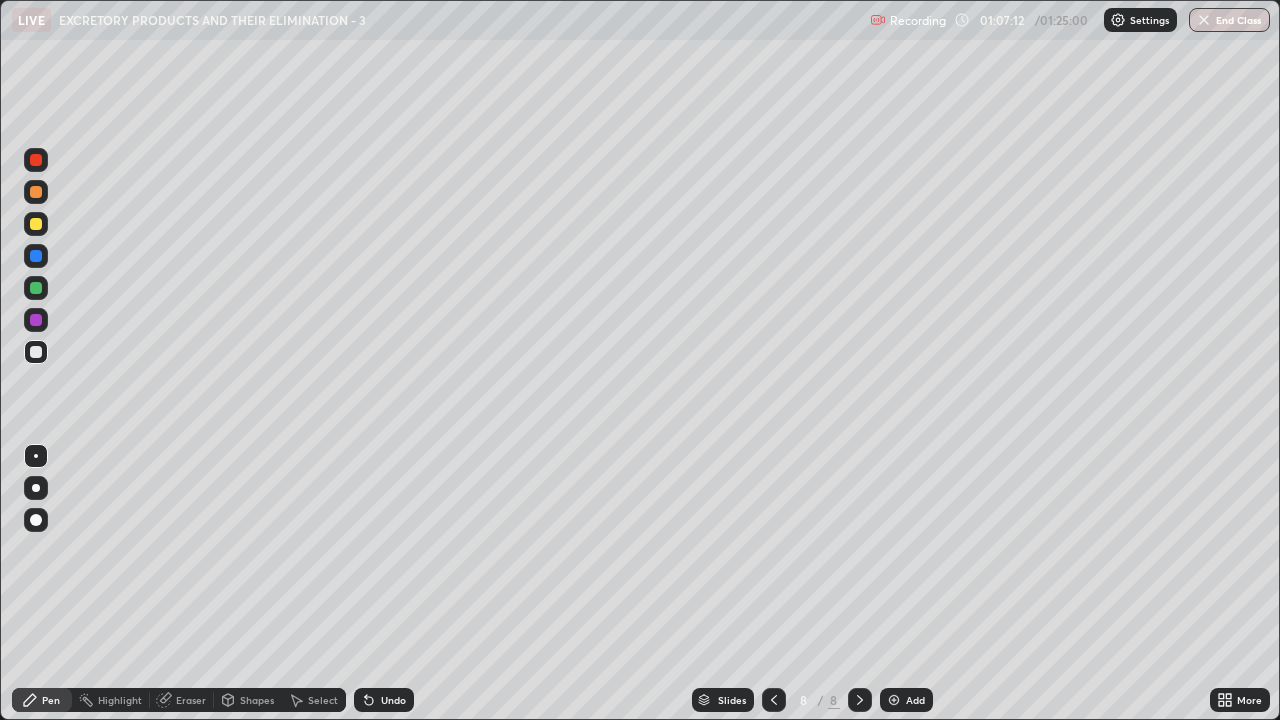 click at bounding box center [36, 288] 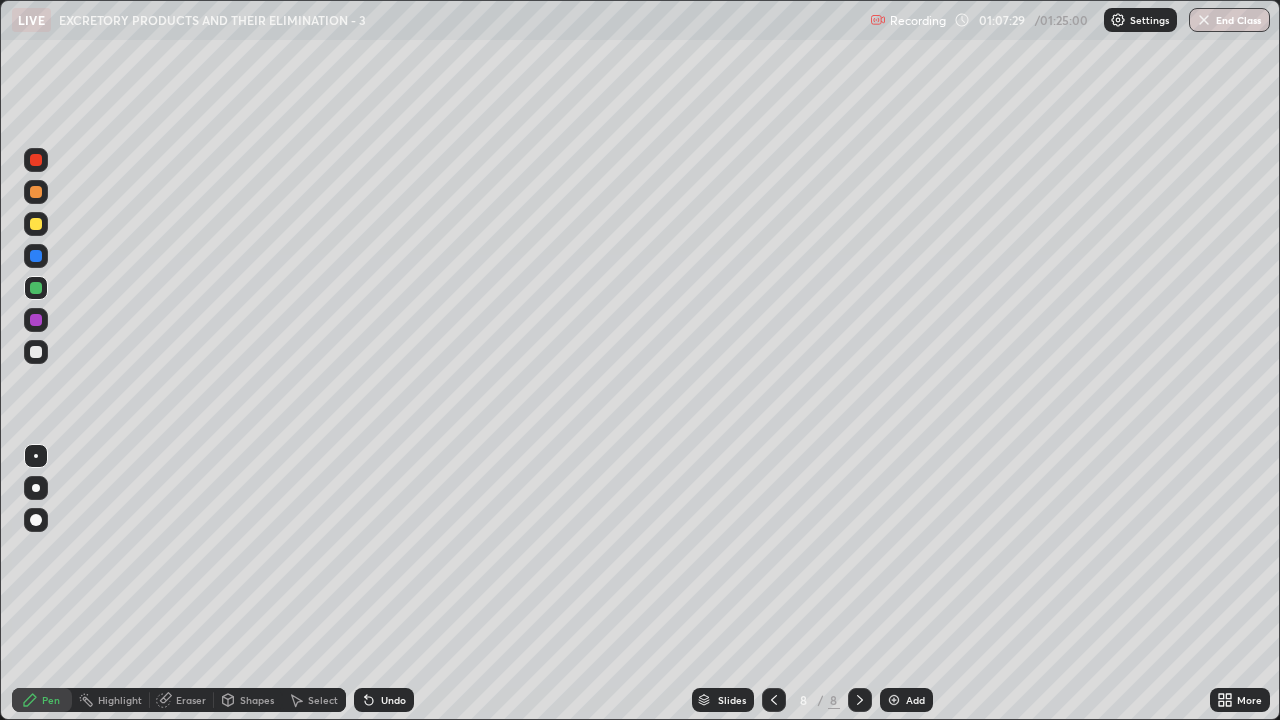 click at bounding box center (36, 352) 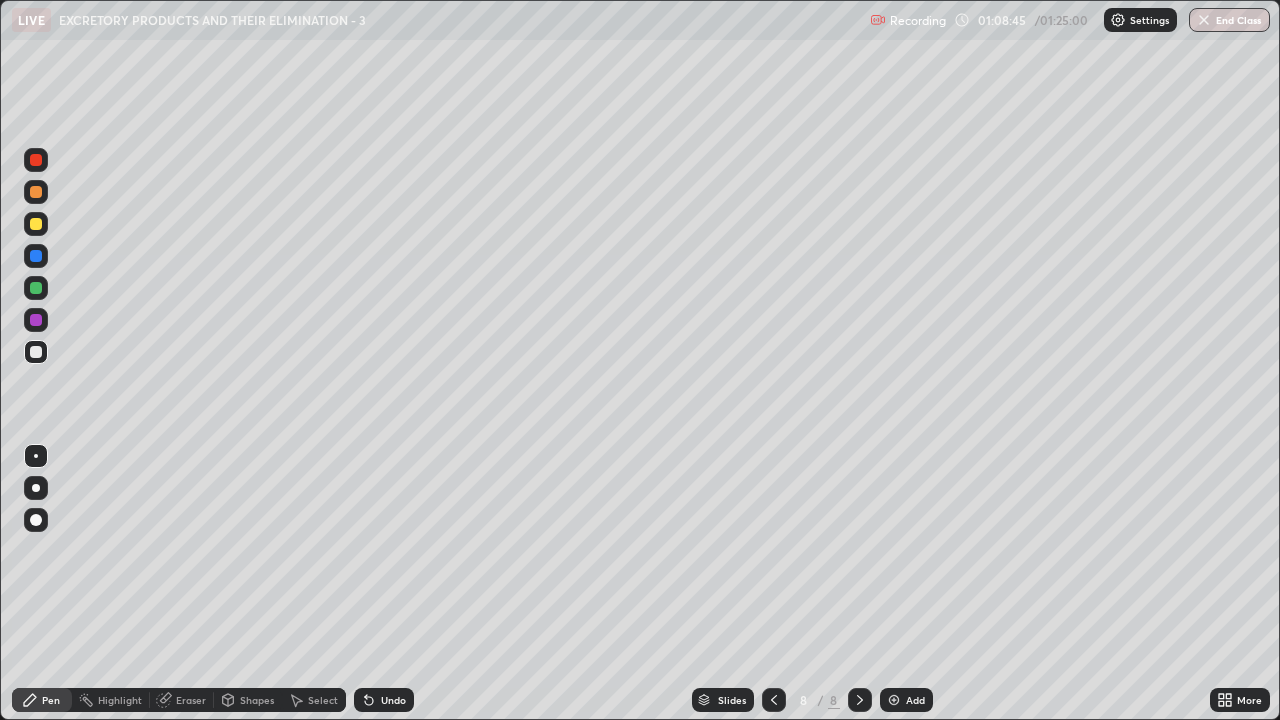 click at bounding box center [36, 192] 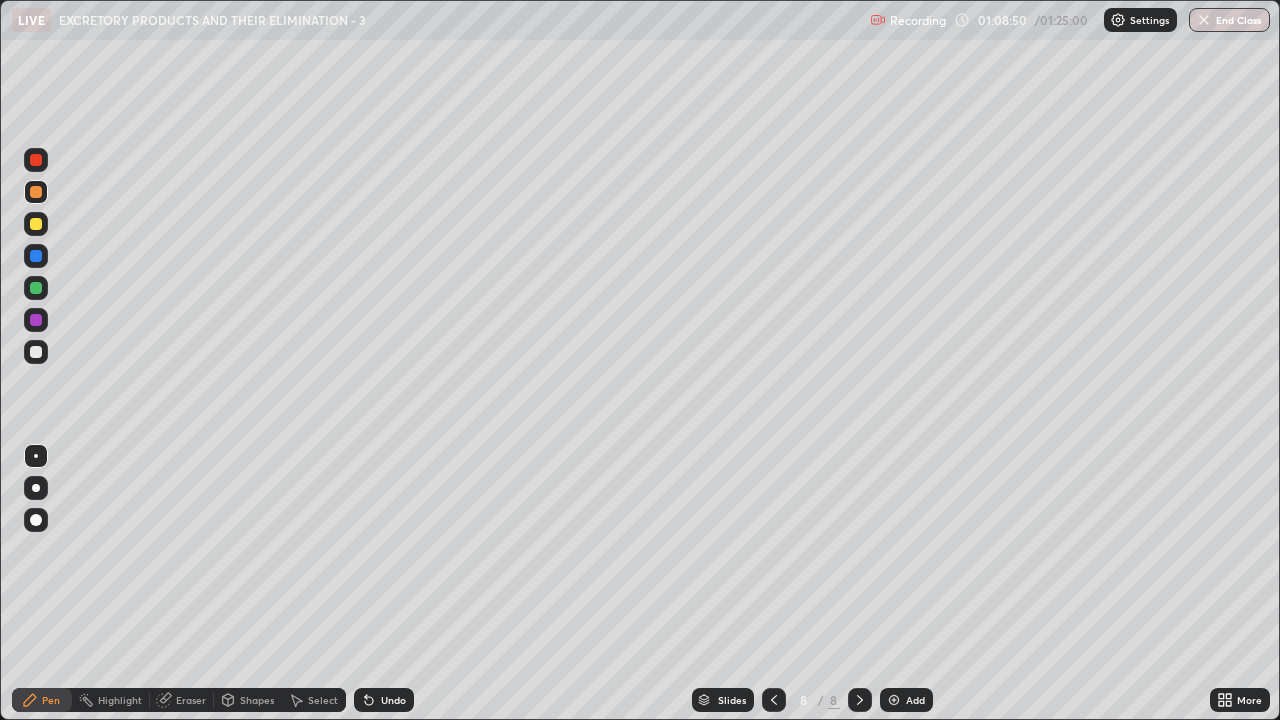 click at bounding box center [36, 352] 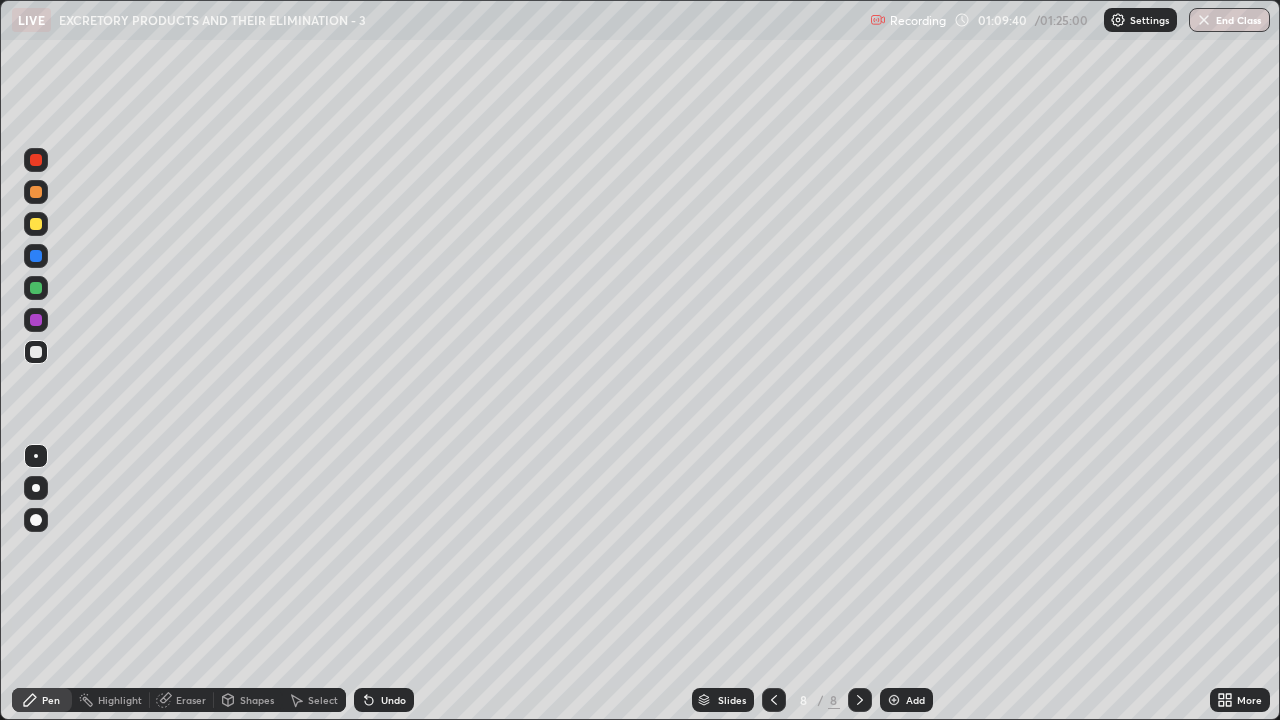 click at bounding box center [36, 320] 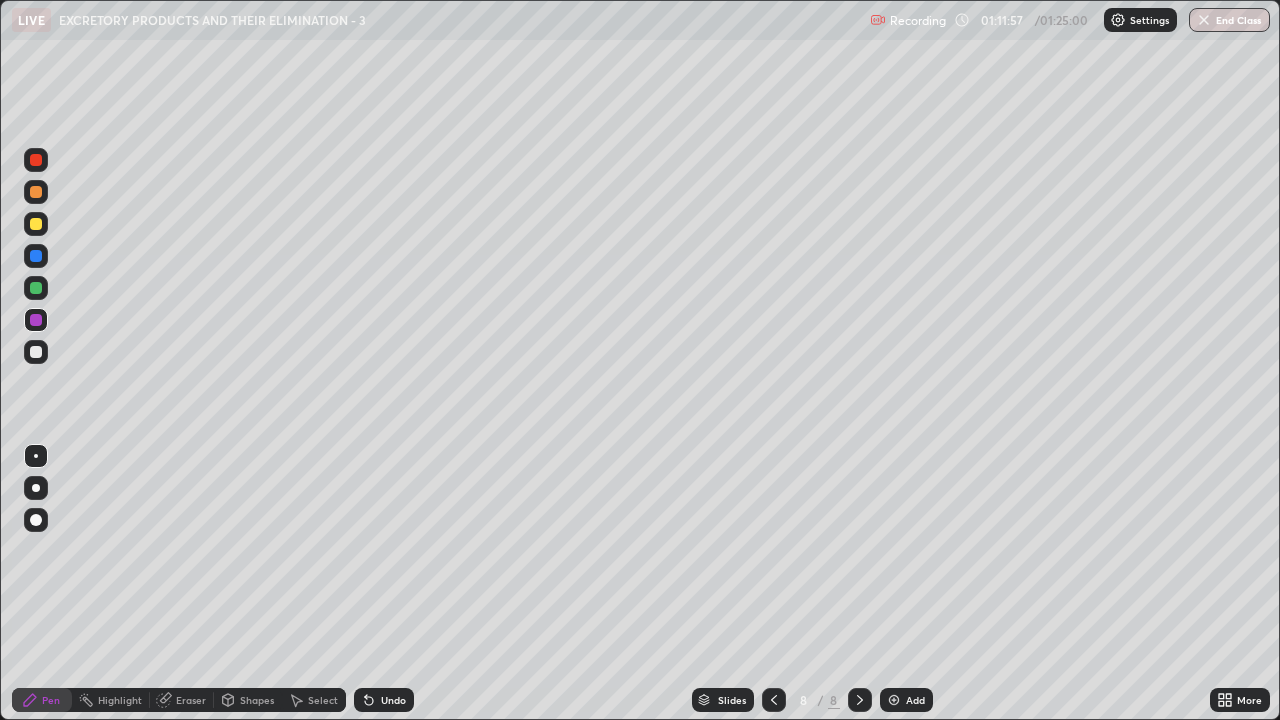 click at bounding box center (36, 224) 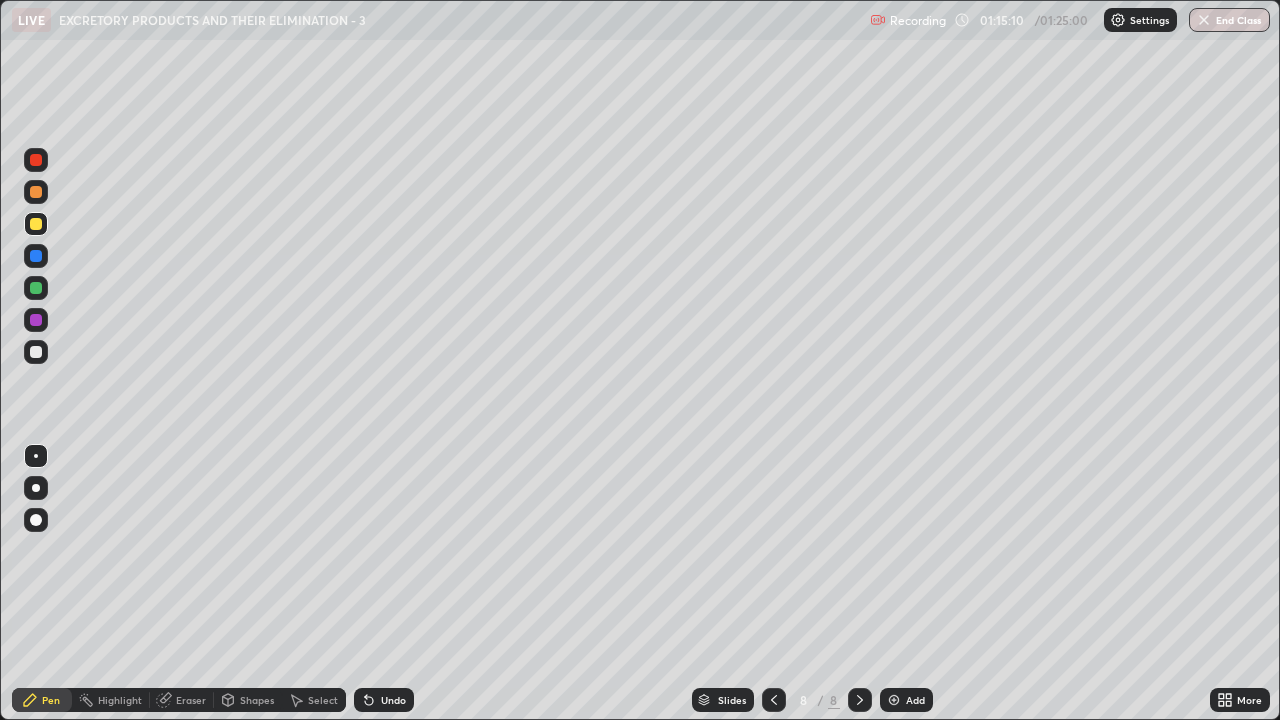 click at bounding box center (36, 352) 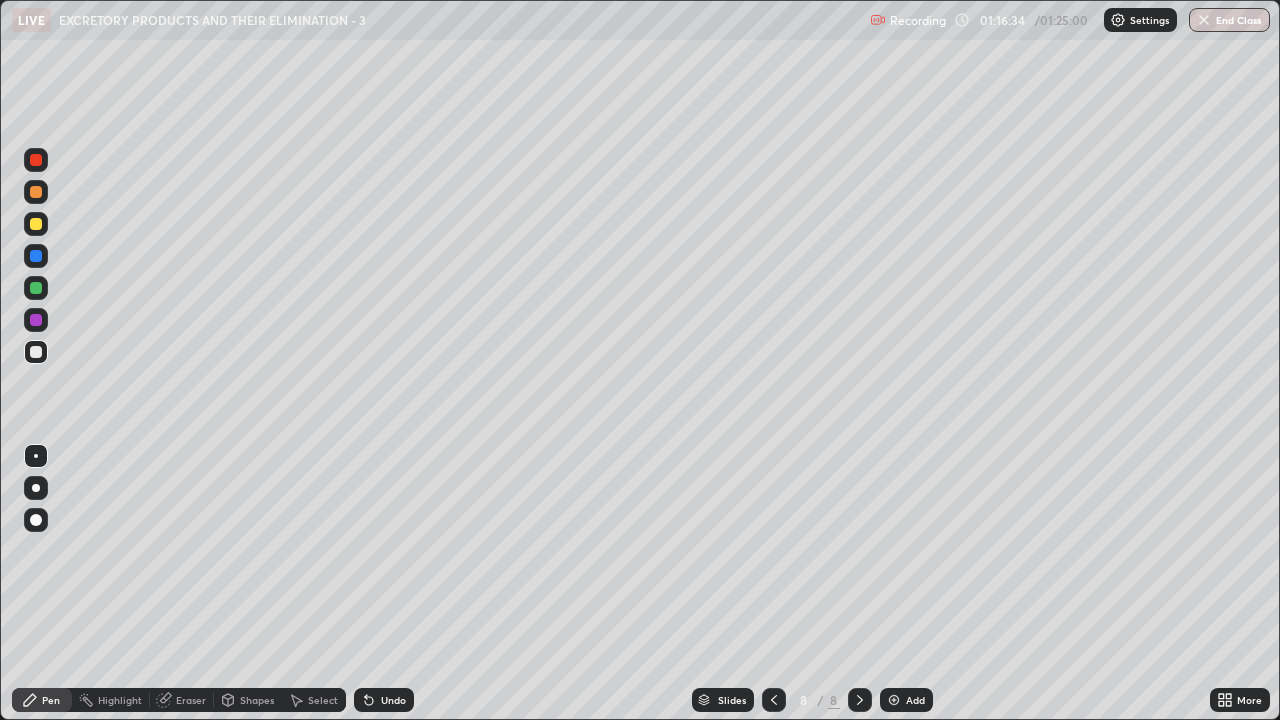 click on "Eraser" at bounding box center [191, 700] 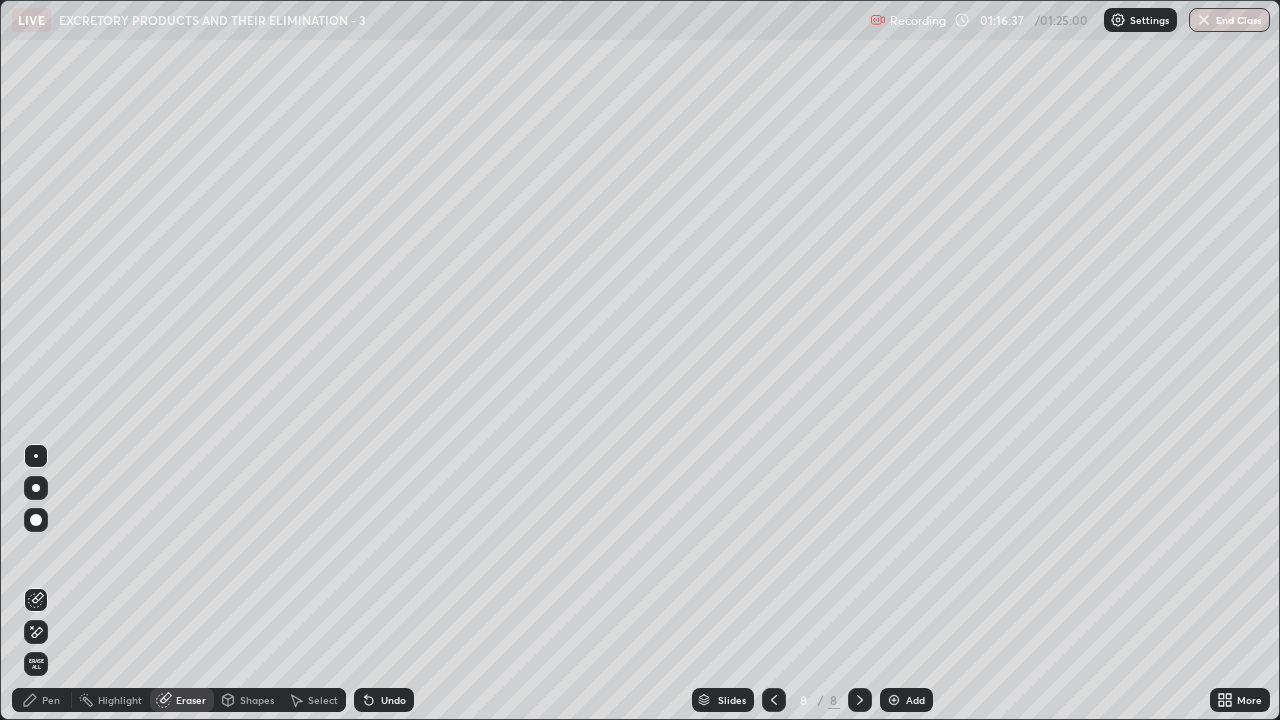 click on "Pen" at bounding box center [51, 700] 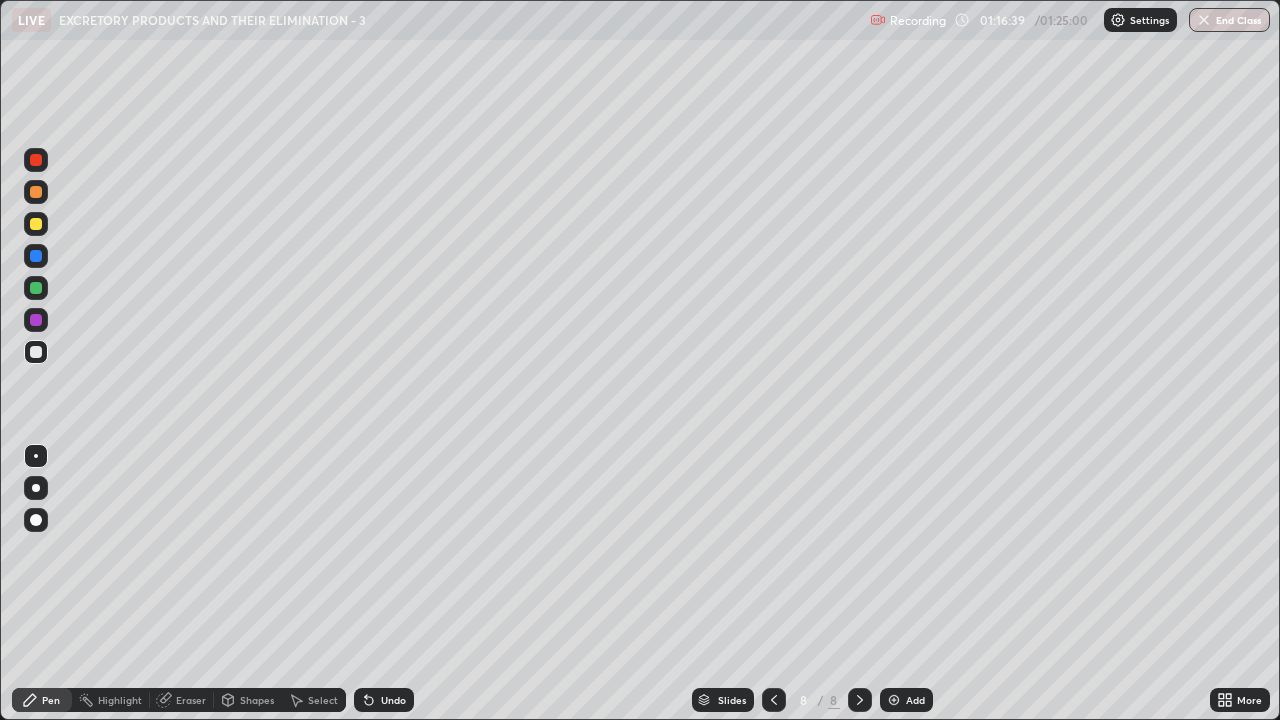 click at bounding box center (36, 192) 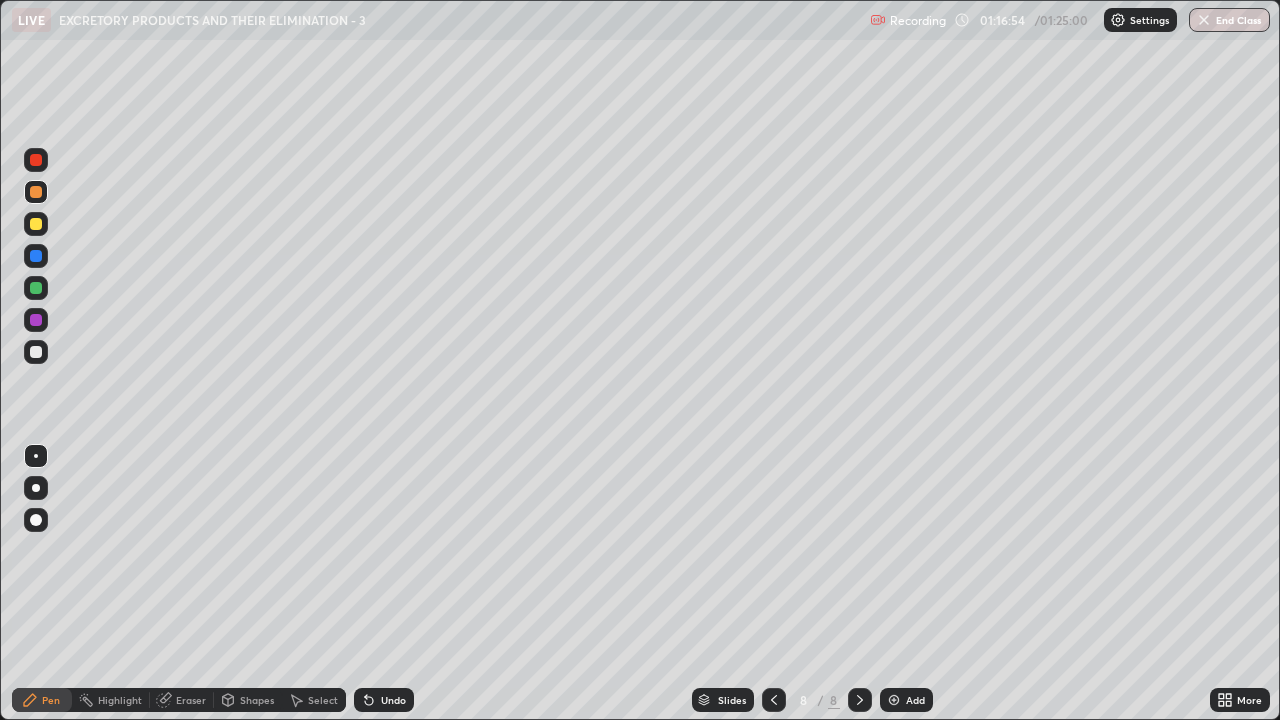 click at bounding box center (36, 256) 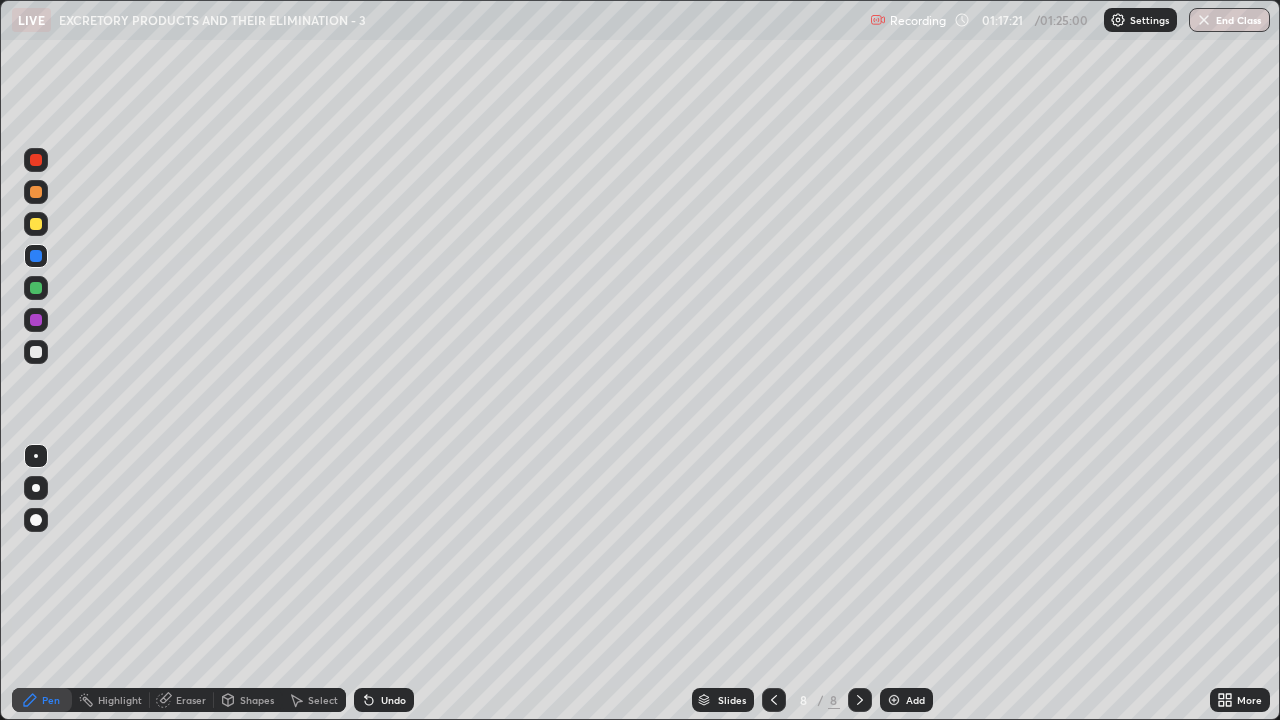 click at bounding box center [36, 256] 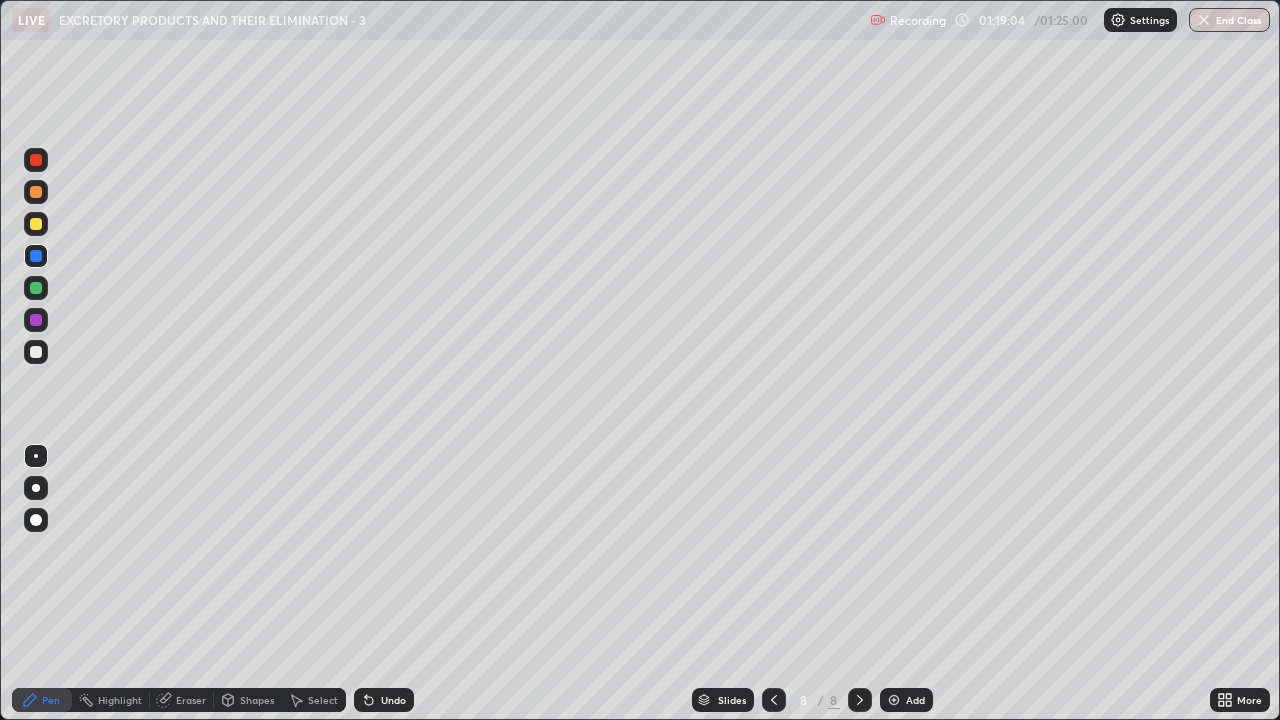 click at bounding box center (36, 352) 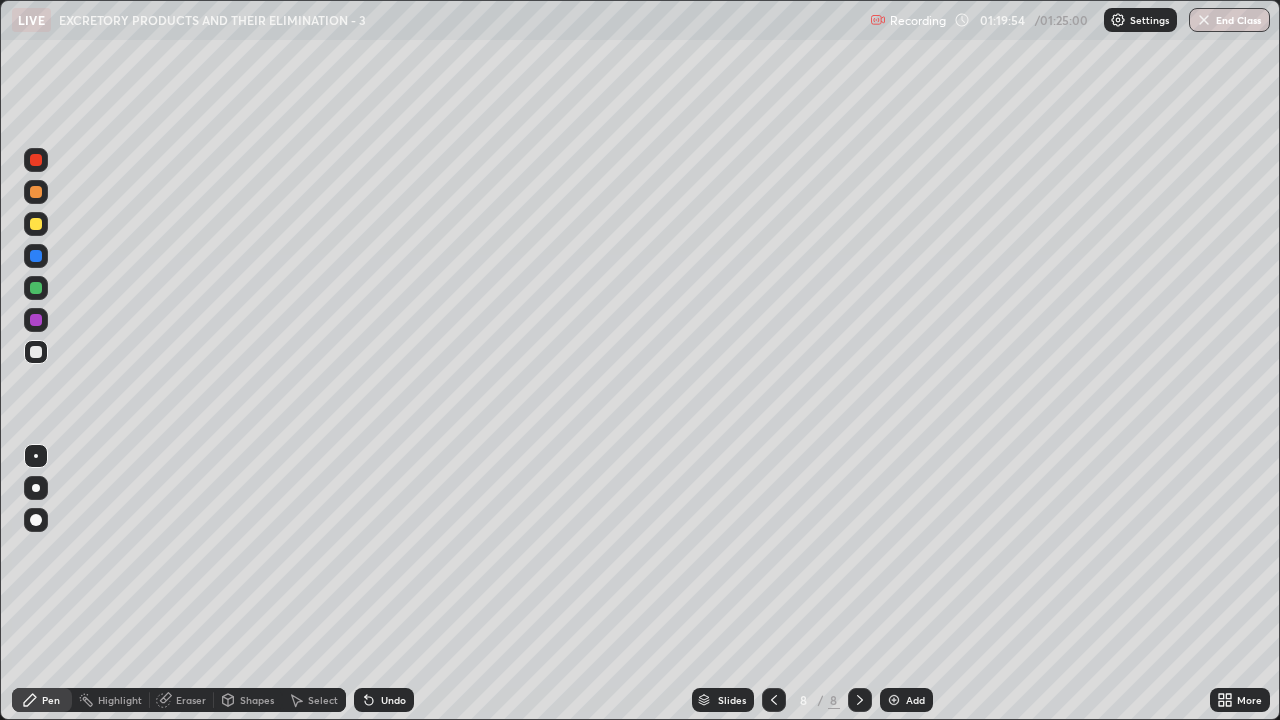 click at bounding box center (36, 160) 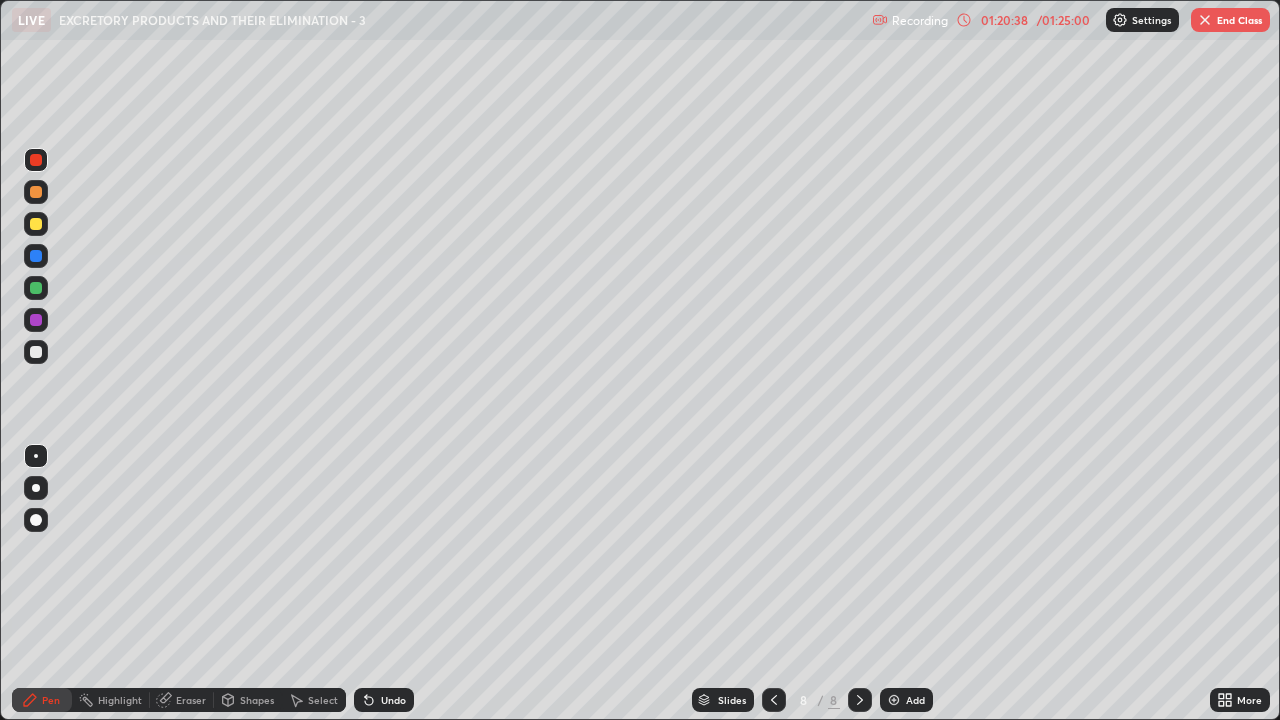 click at bounding box center [36, 224] 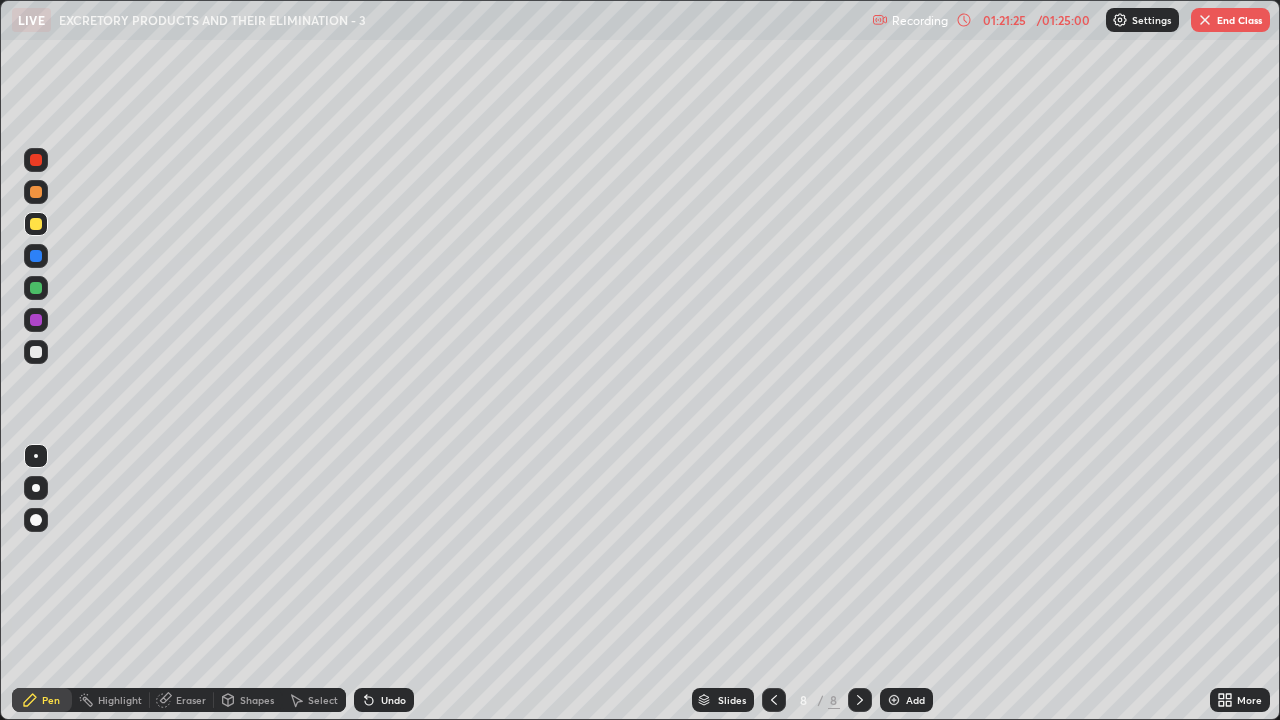 click at bounding box center (36, 352) 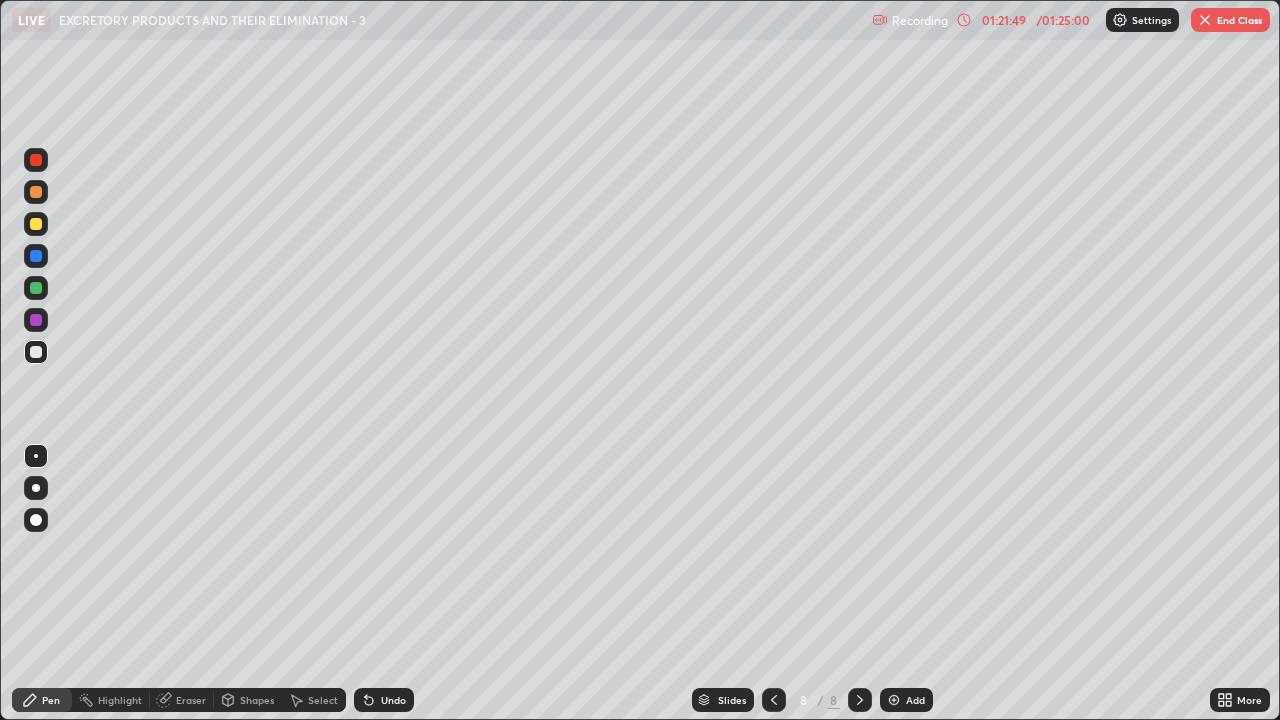 click at bounding box center [36, 224] 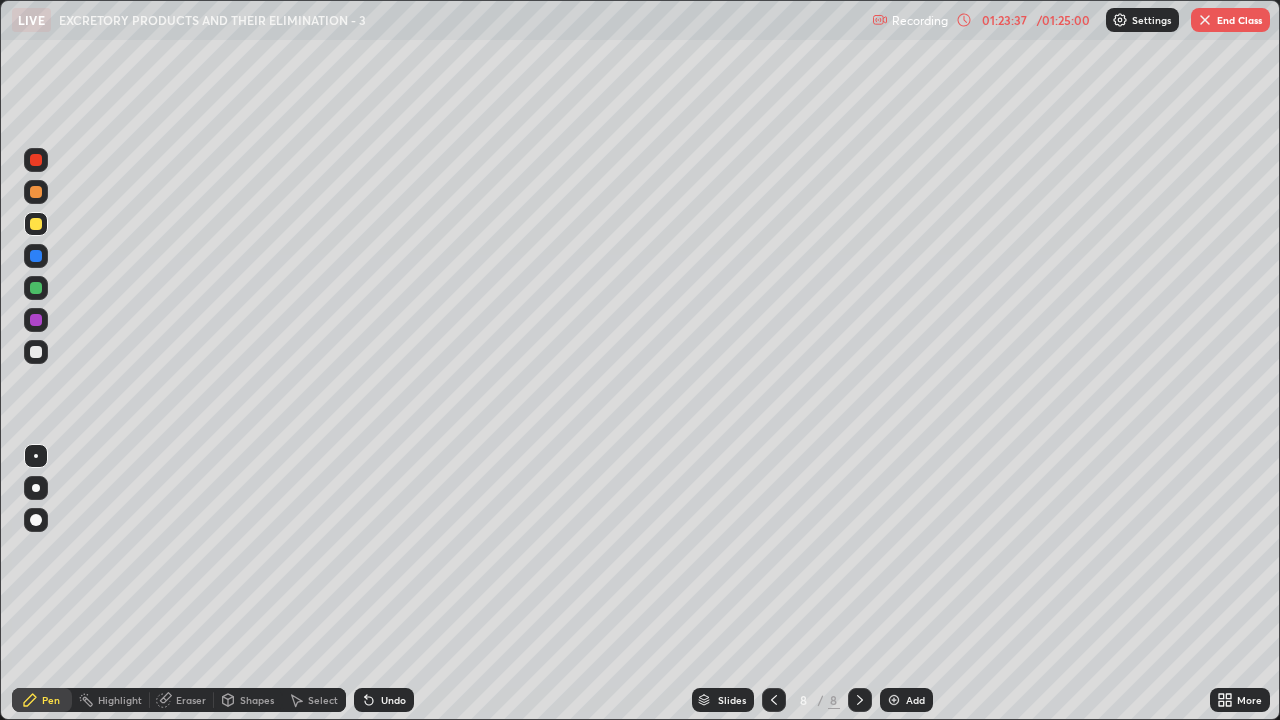 click on "End Class" at bounding box center [1230, 20] 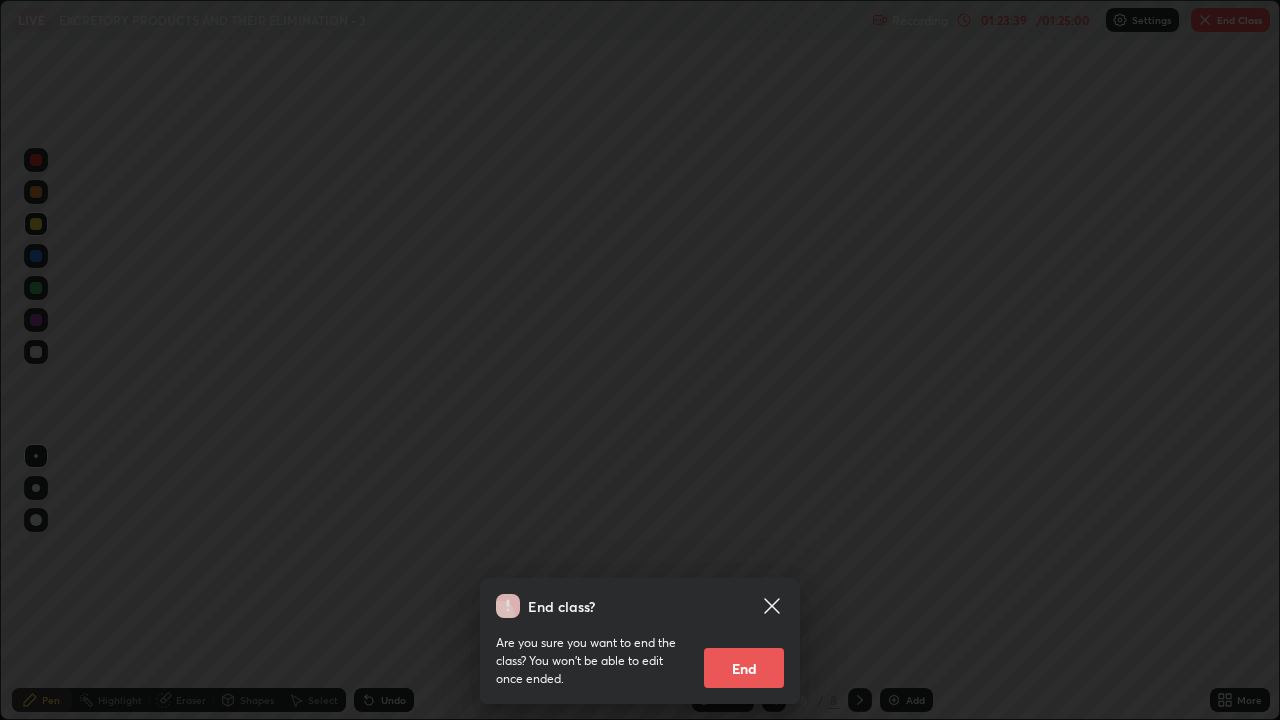 click on "End" at bounding box center [744, 668] 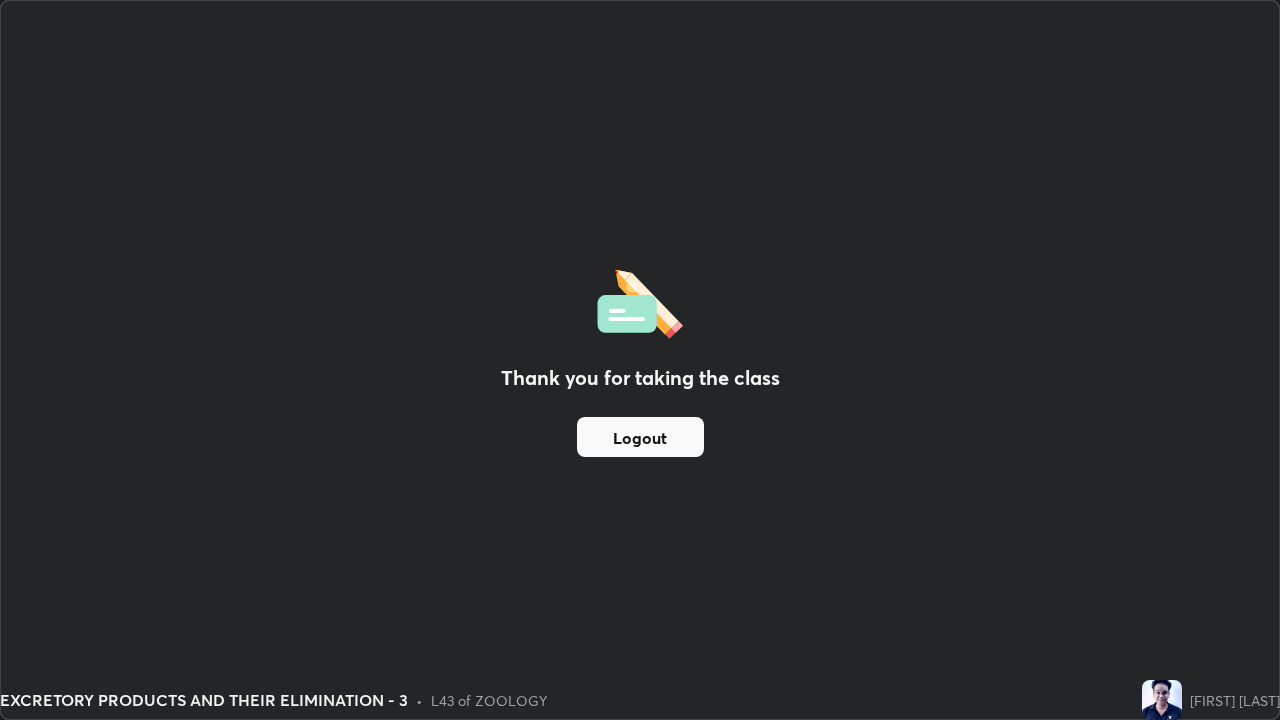 click on "Logout" at bounding box center (640, 437) 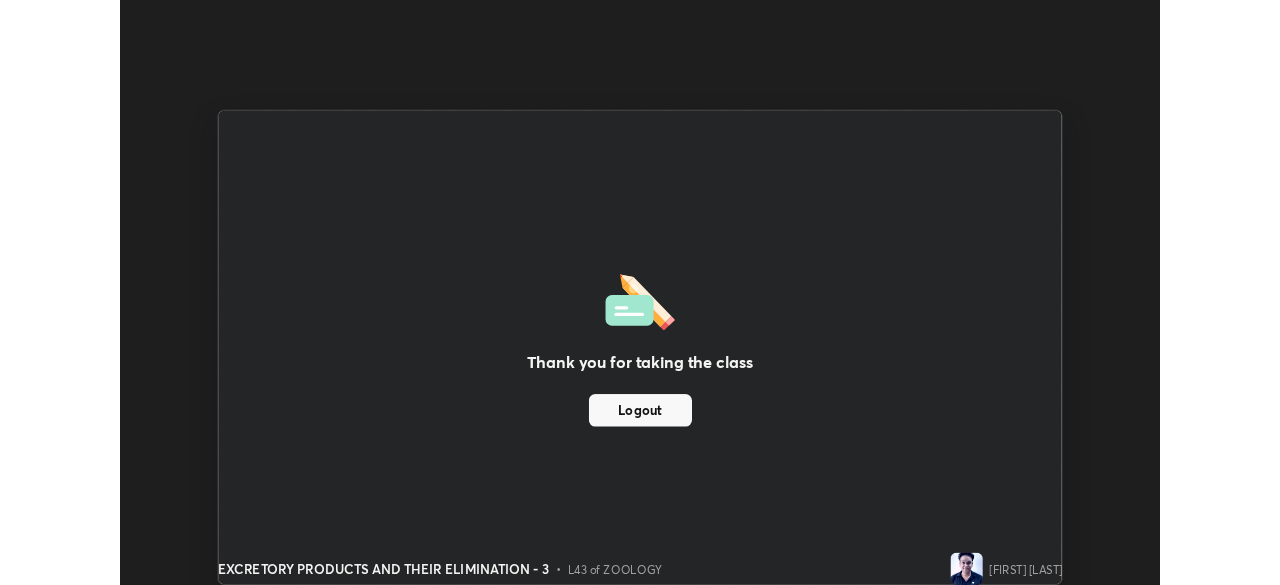 scroll, scrollTop: 585, scrollLeft: 1280, axis: both 